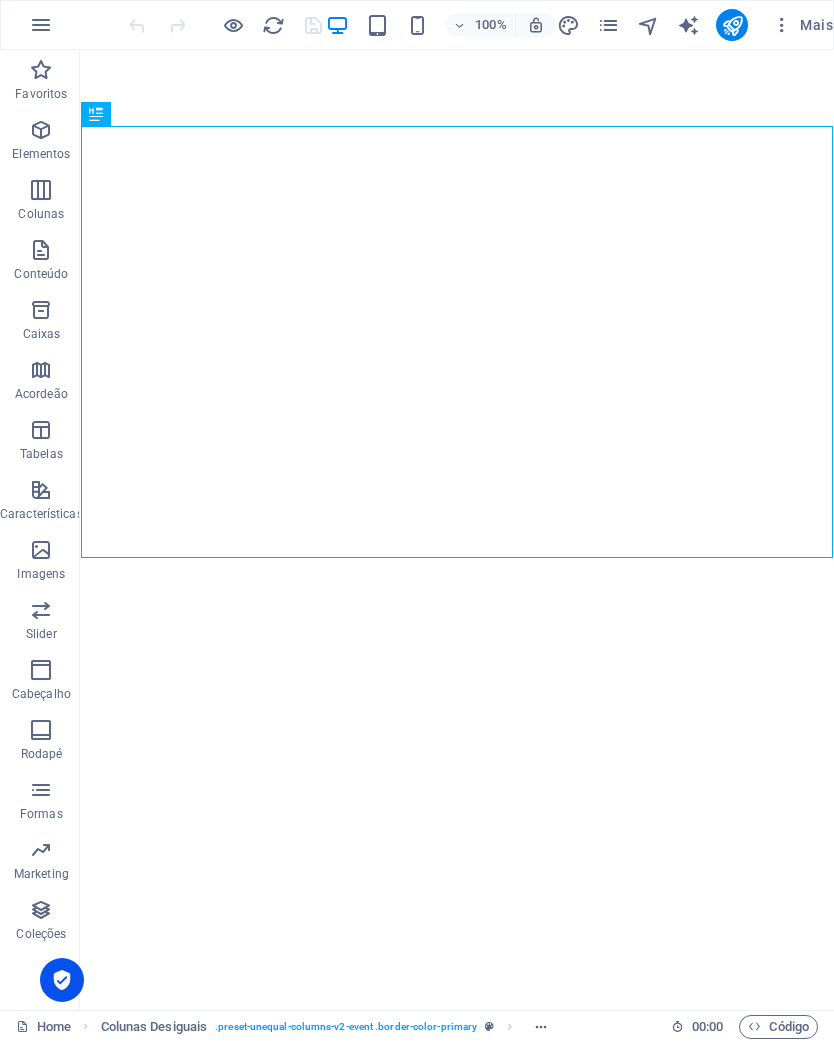 scroll, scrollTop: 0, scrollLeft: 0, axis: both 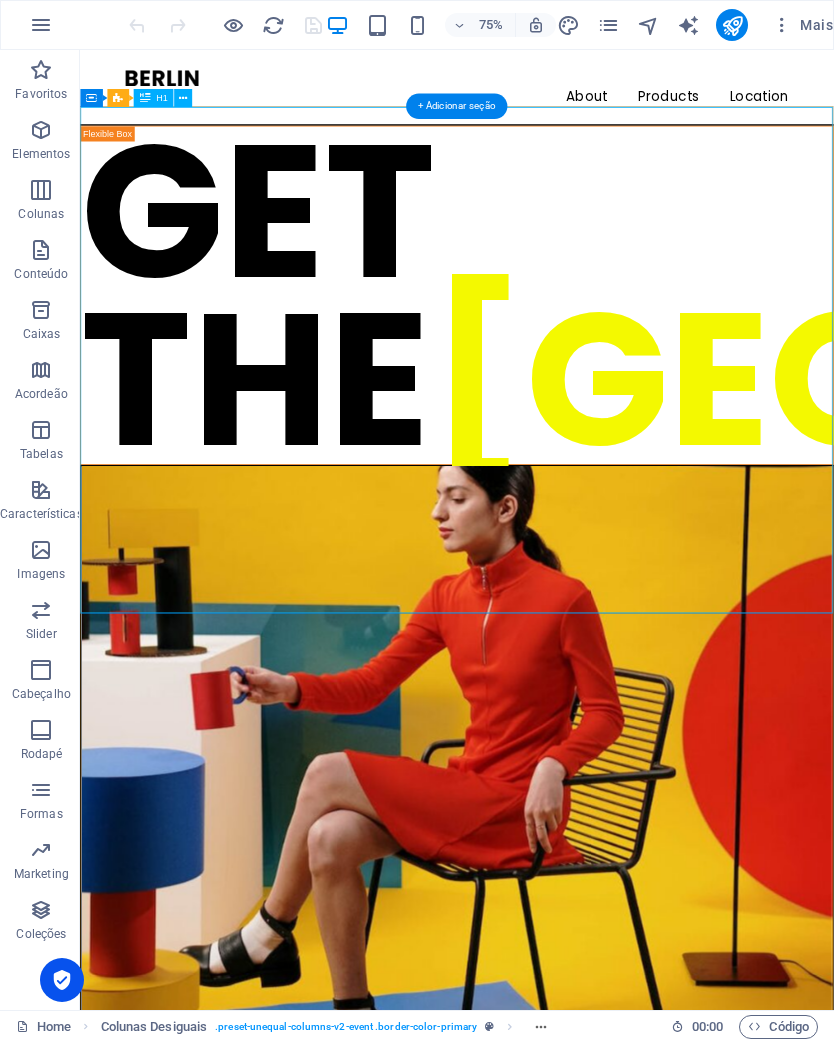 click on "GET THE  BERLIN  LOOK" at bounding box center (582, 377) 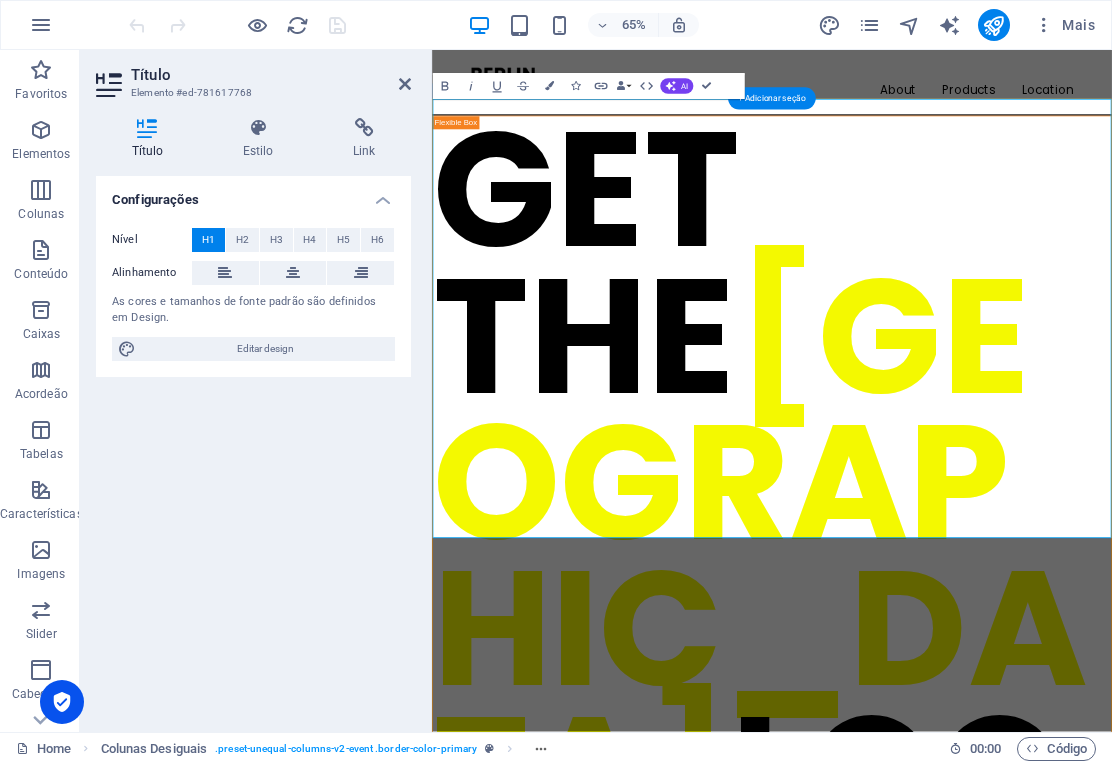 click on "[GEOGRAPHIC_DATA]" at bounding box center (936, 827) 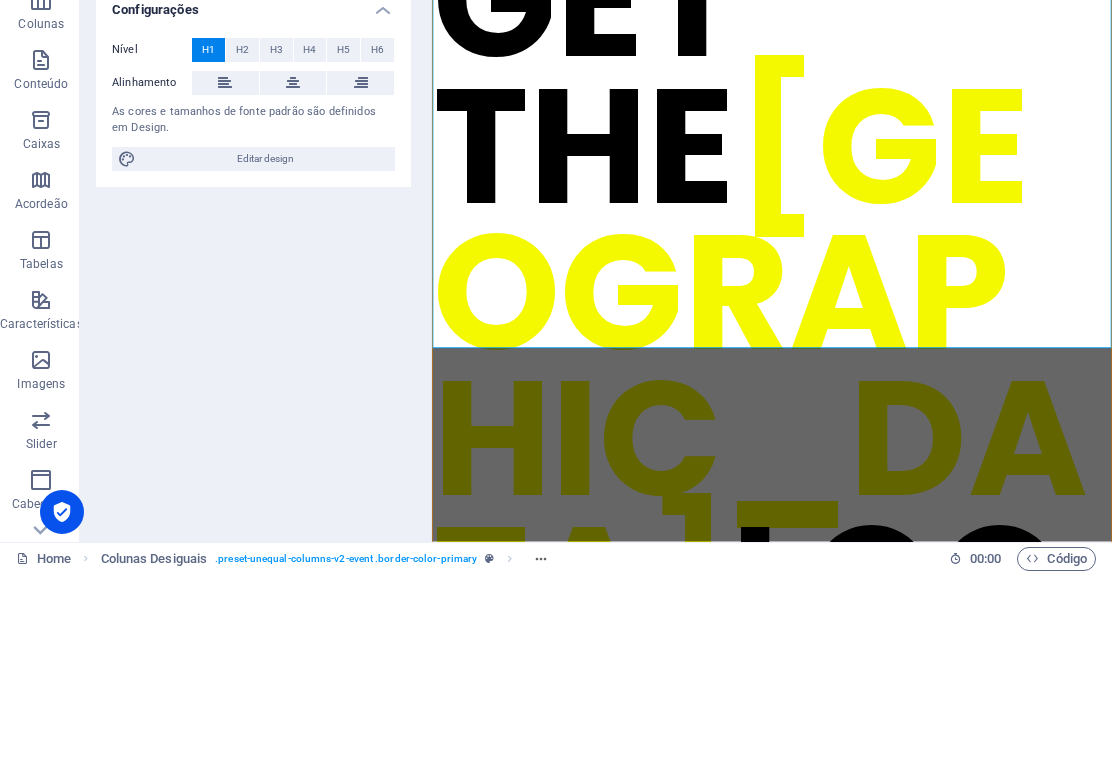 type 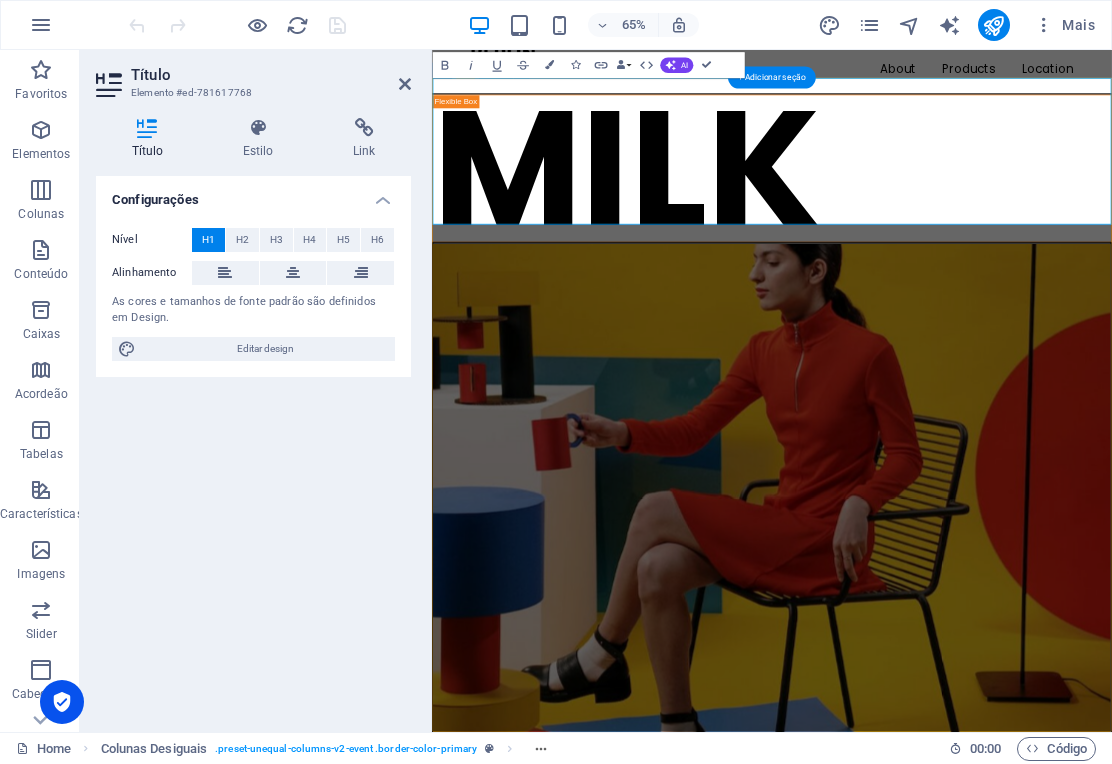 scroll, scrollTop: 32, scrollLeft: 0, axis: vertical 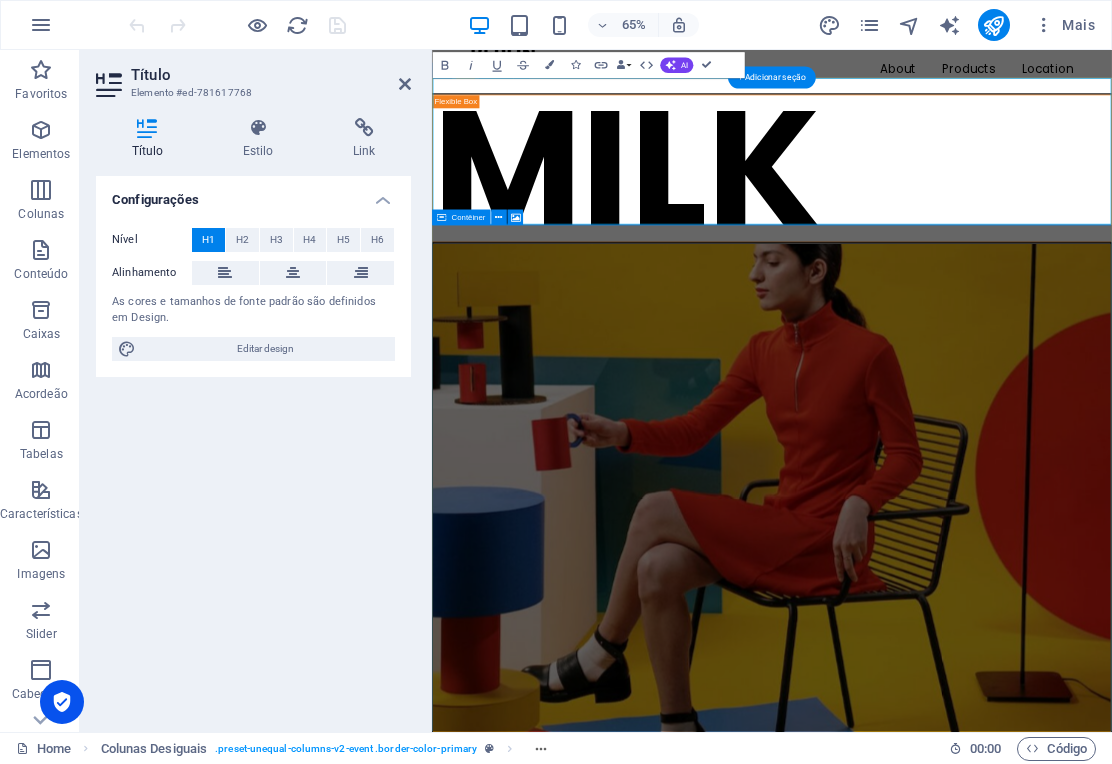 click on "Solte o conteúdo aqui ou  Adicionar elementos  Colar área de transferência" at bounding box center (955, 1219) 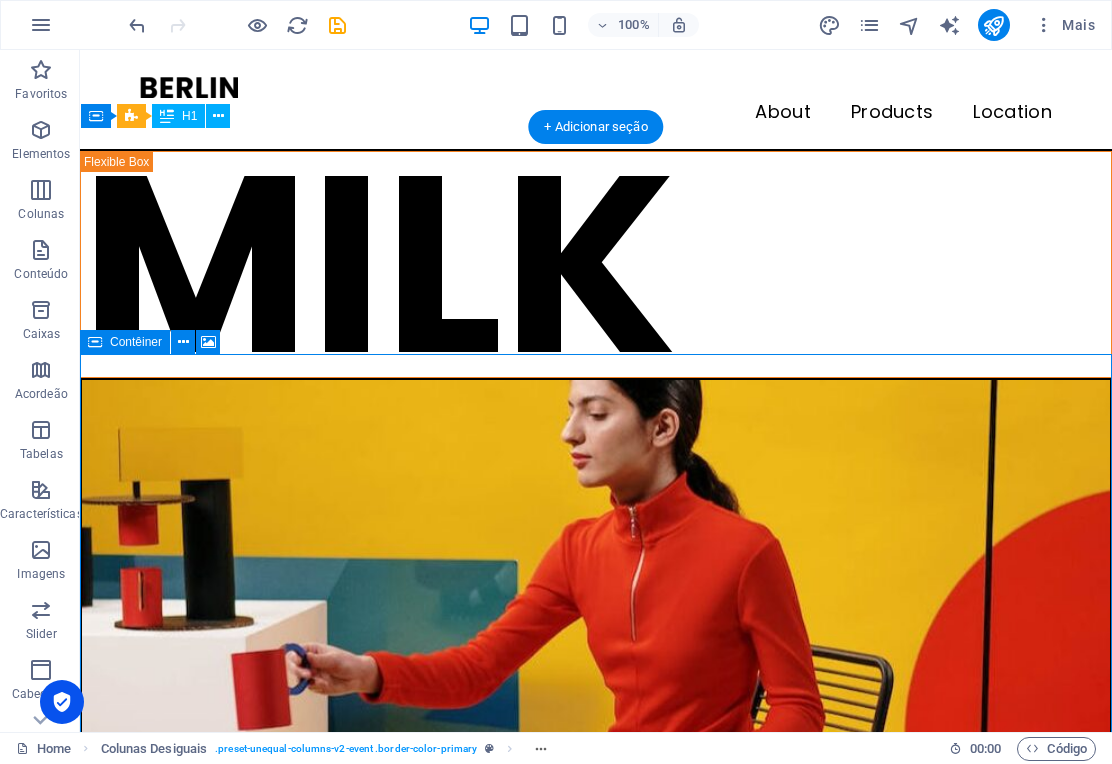 scroll, scrollTop: 0, scrollLeft: 0, axis: both 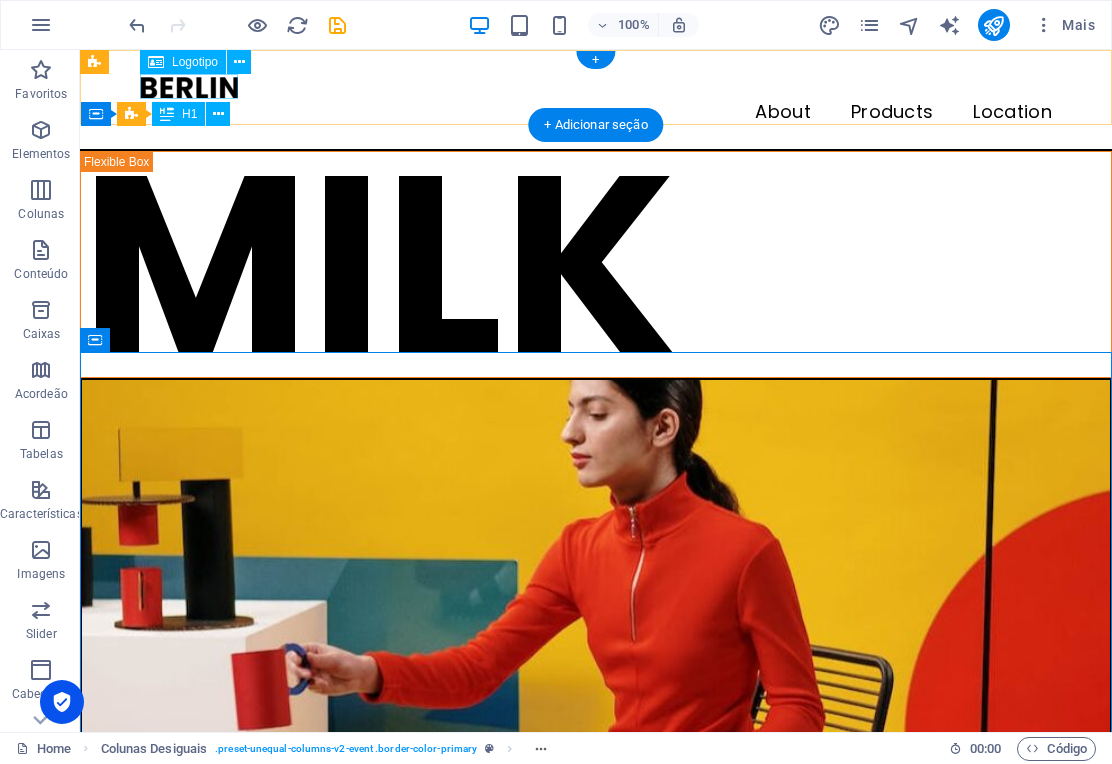 click at bounding box center (596, 87) 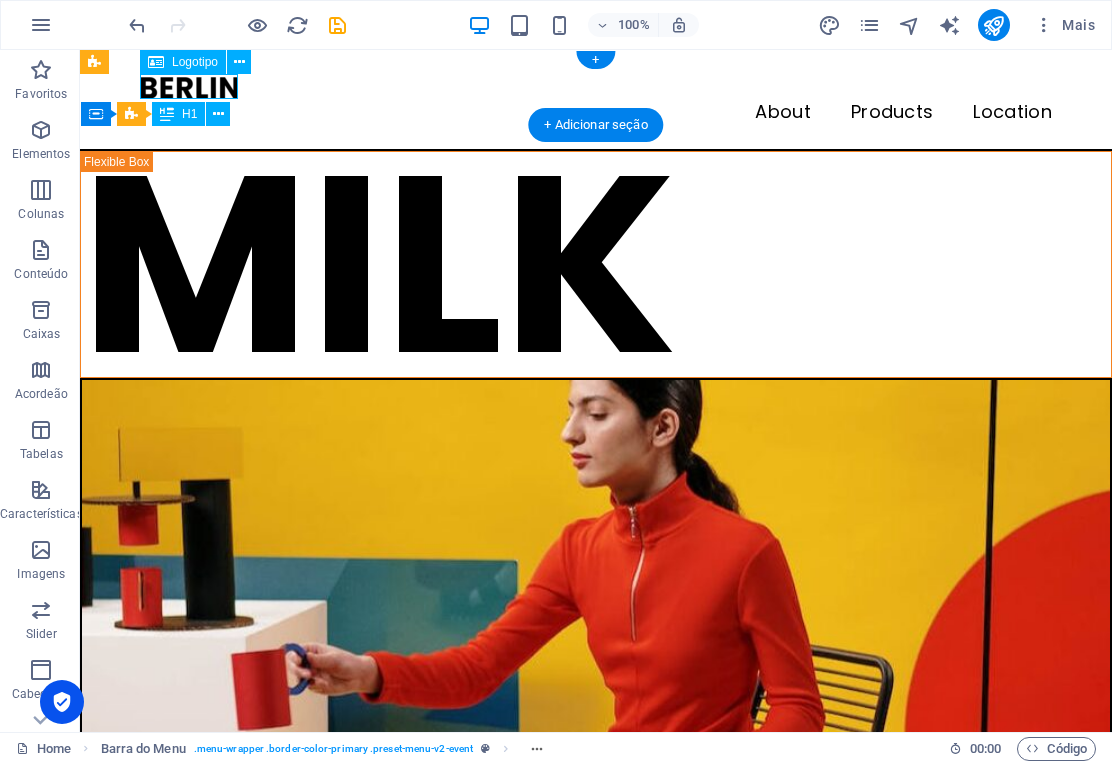 click at bounding box center (596, 87) 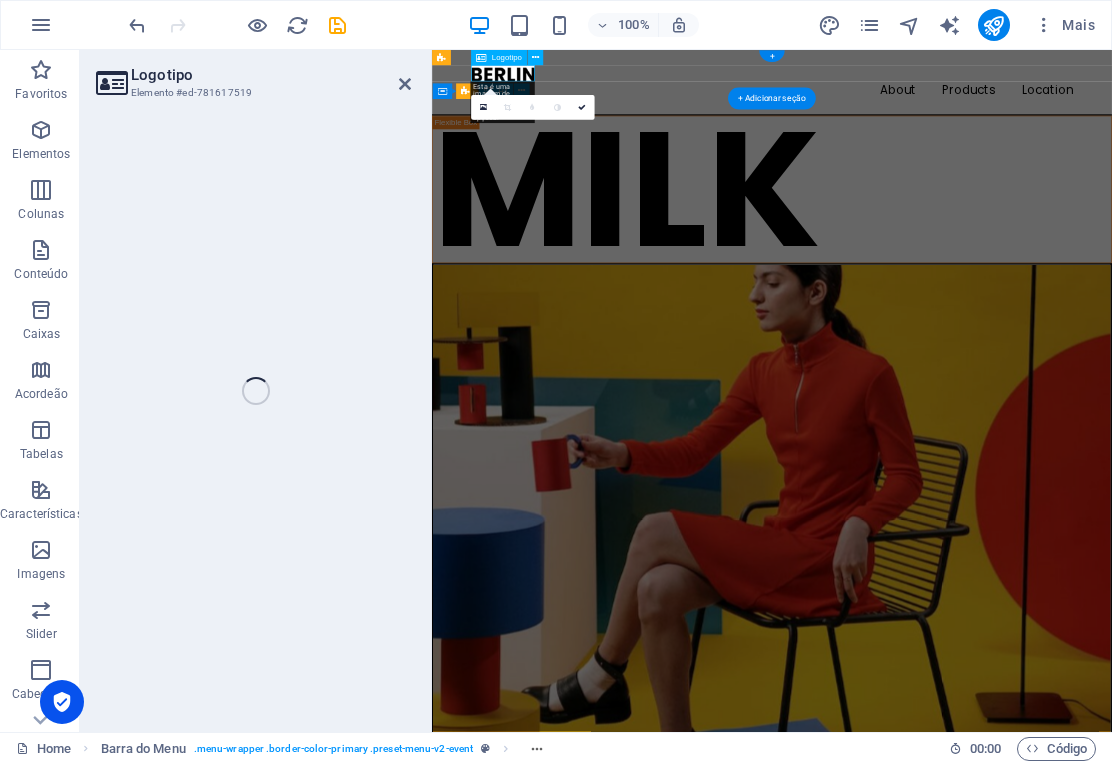 select on "px" 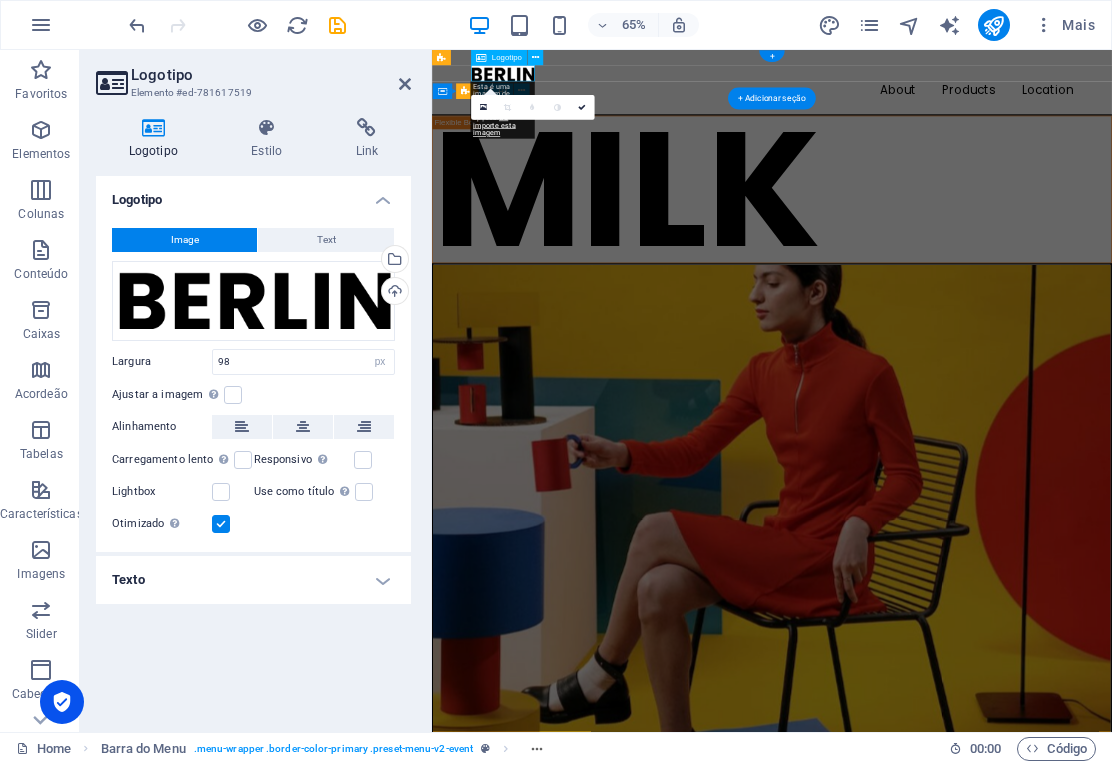 click on "Upload" at bounding box center (393, 293) 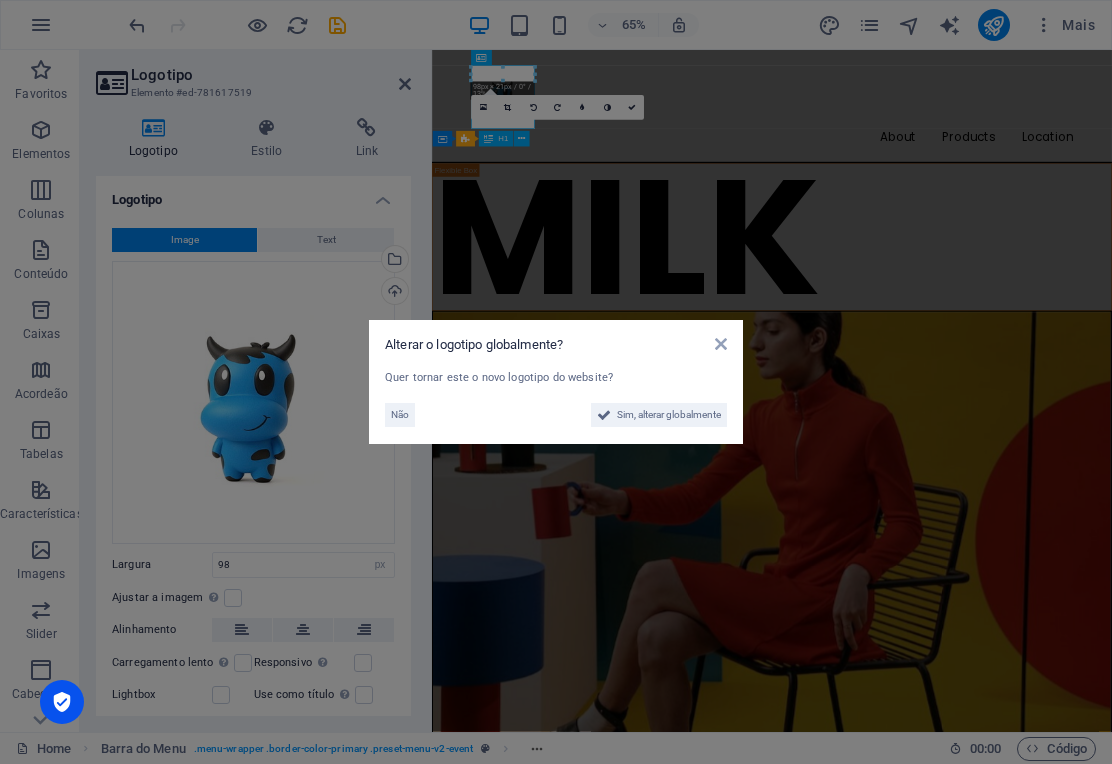click on "Sim, alterar globalmente" at bounding box center (669, 415) 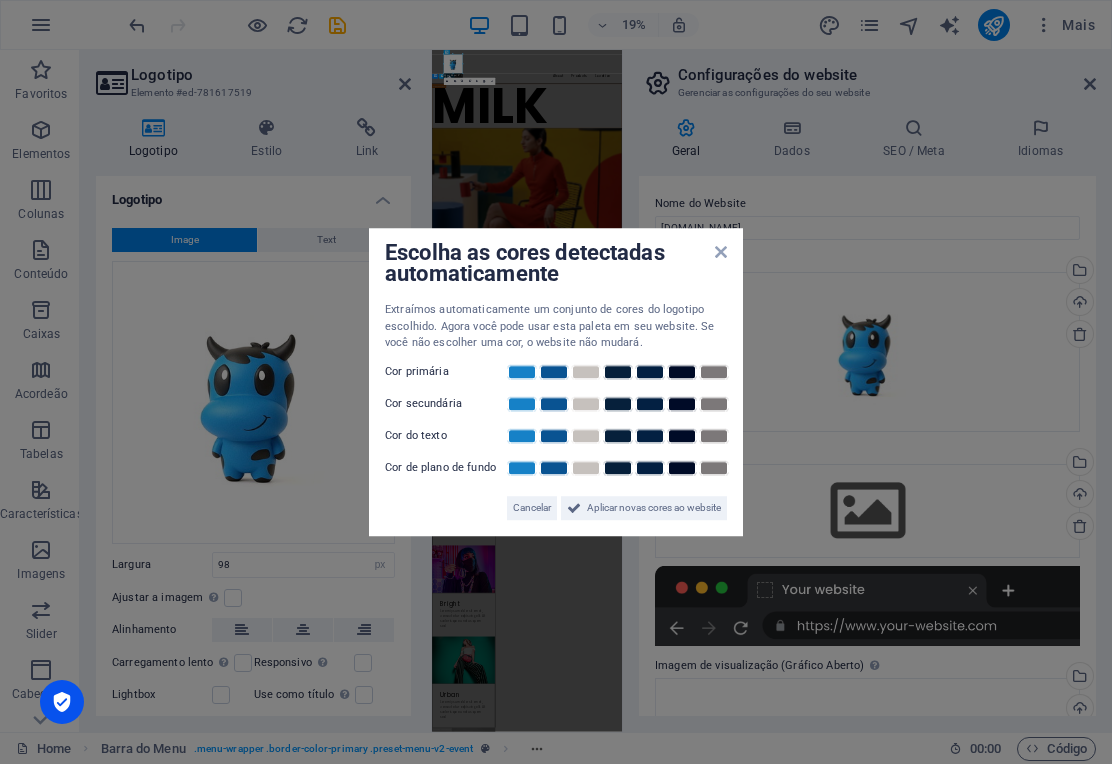 click on "Aplicar novas cores ao website" at bounding box center [654, 508] 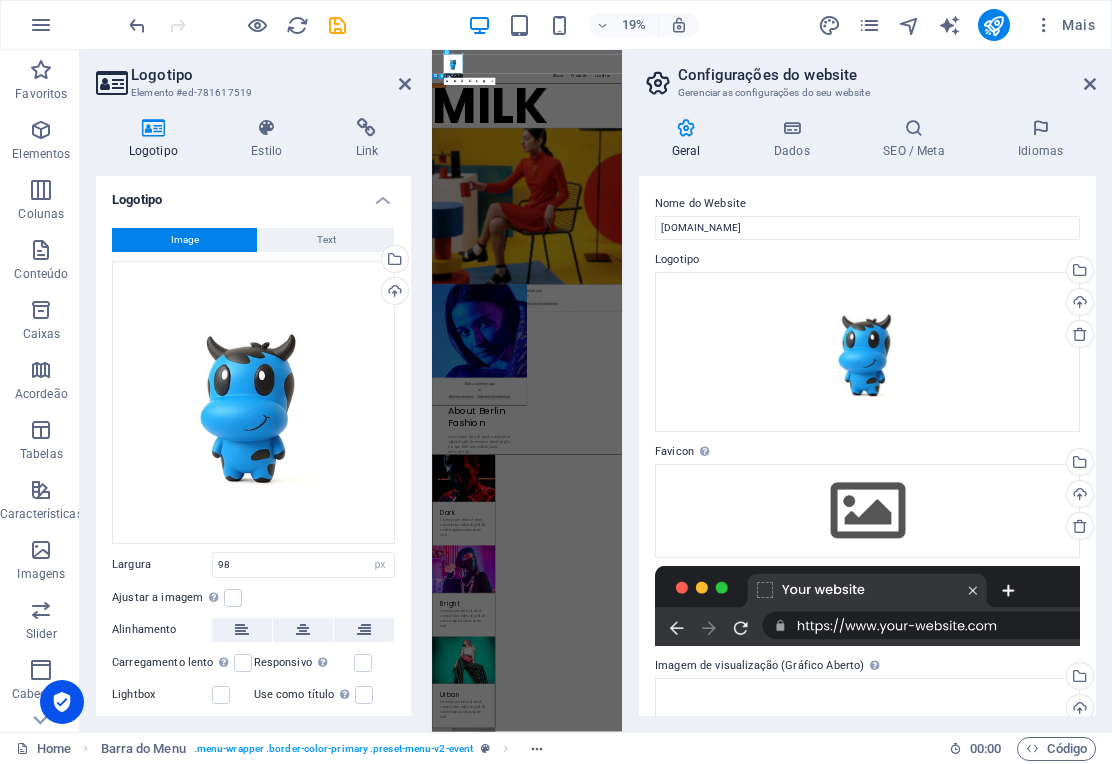 scroll, scrollTop: 0, scrollLeft: 0, axis: both 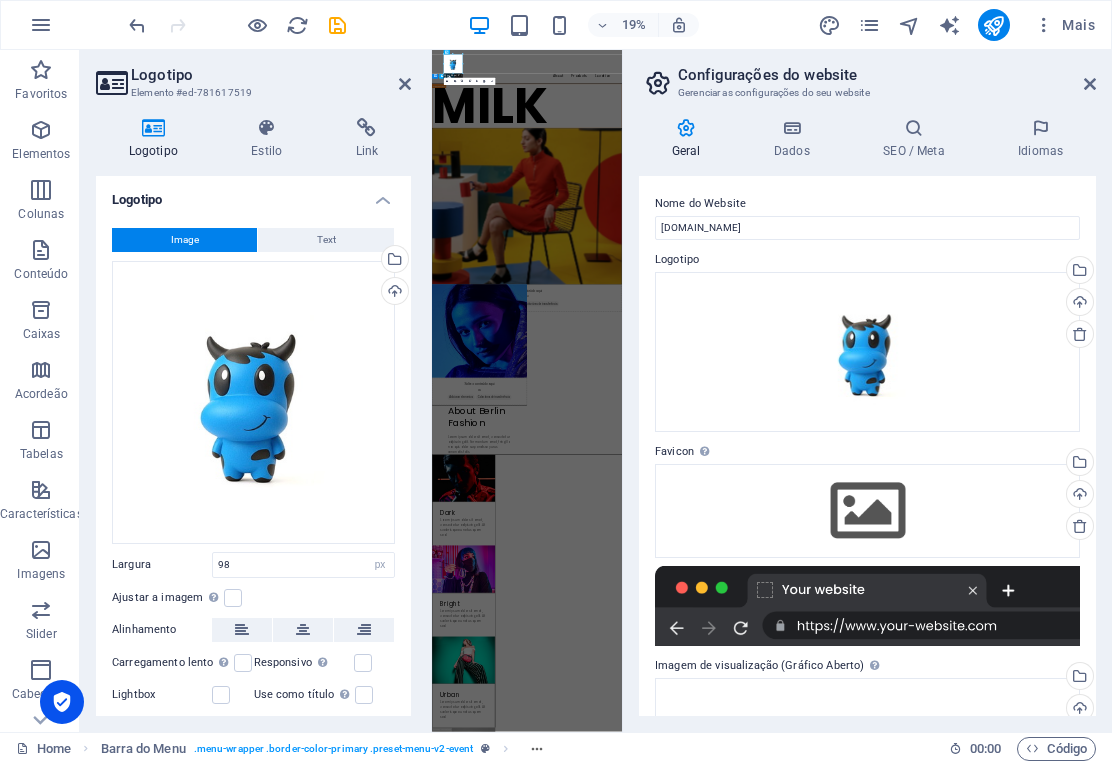 click on "Defina o favicon do seu website aqui. Um favicon é um pequeno ícone mostrado na guia do navegador ao lado do título do seu website. Ajuda os visitantes a identificarem o seu website." at bounding box center [763, 379] 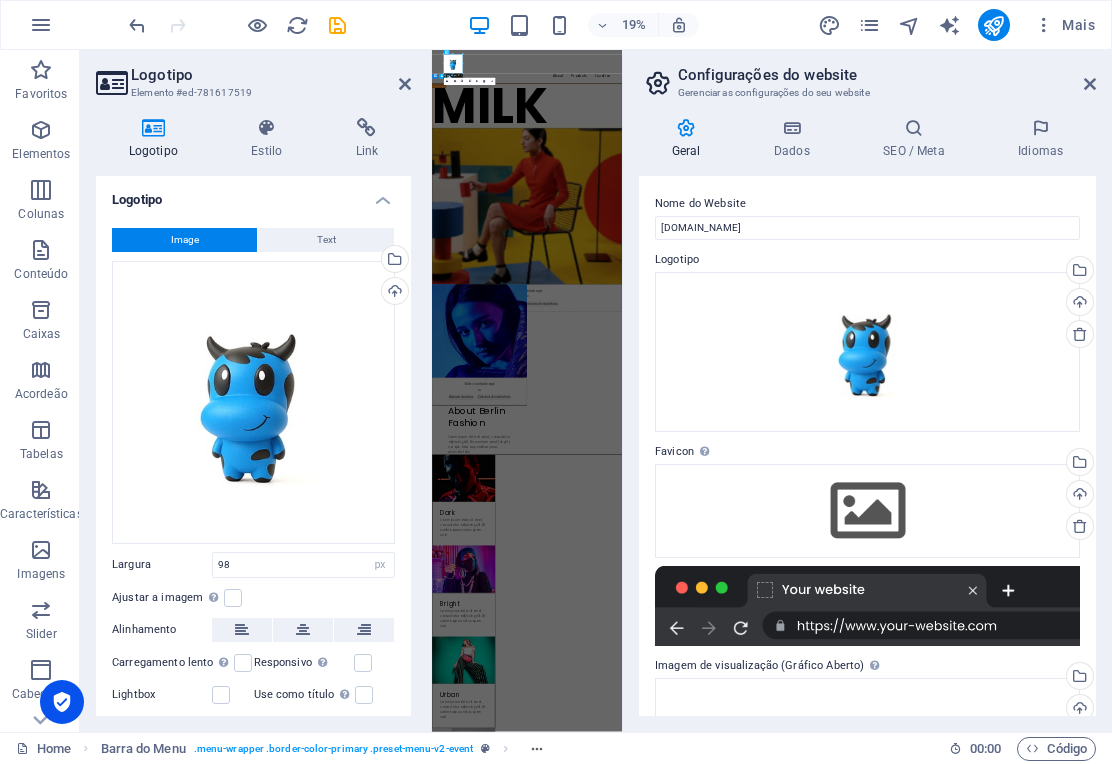 click on "Upload" at bounding box center (1078, 496) 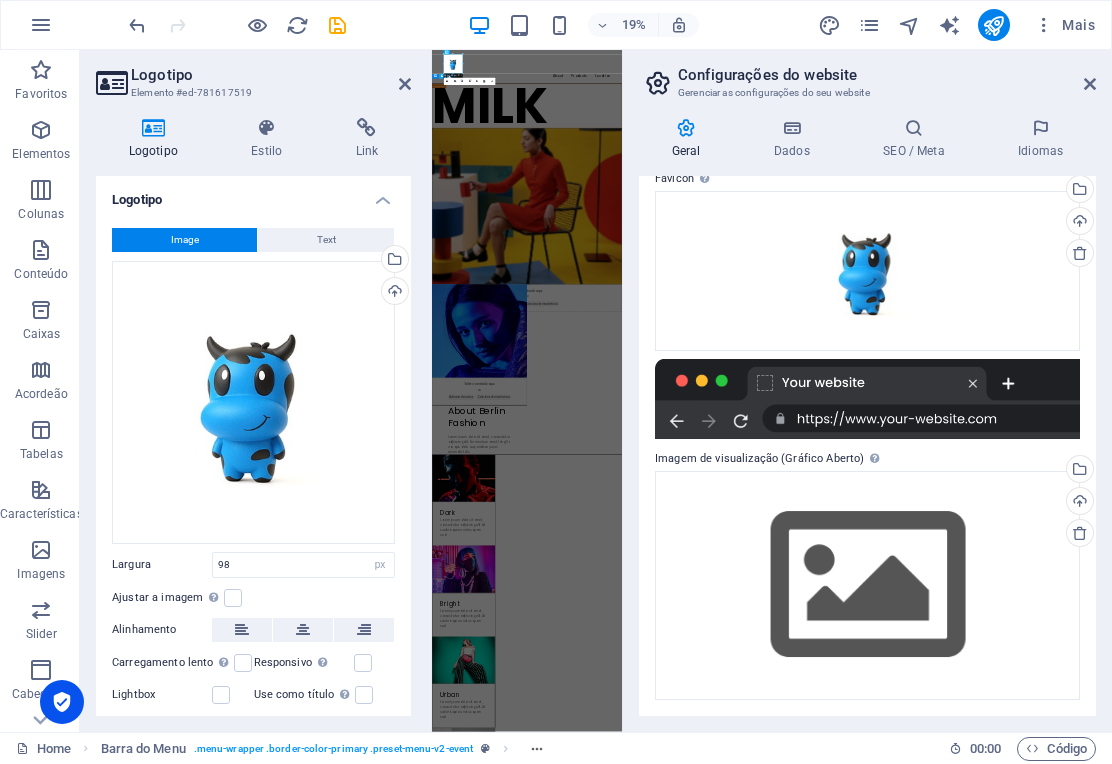scroll, scrollTop: 272, scrollLeft: 0, axis: vertical 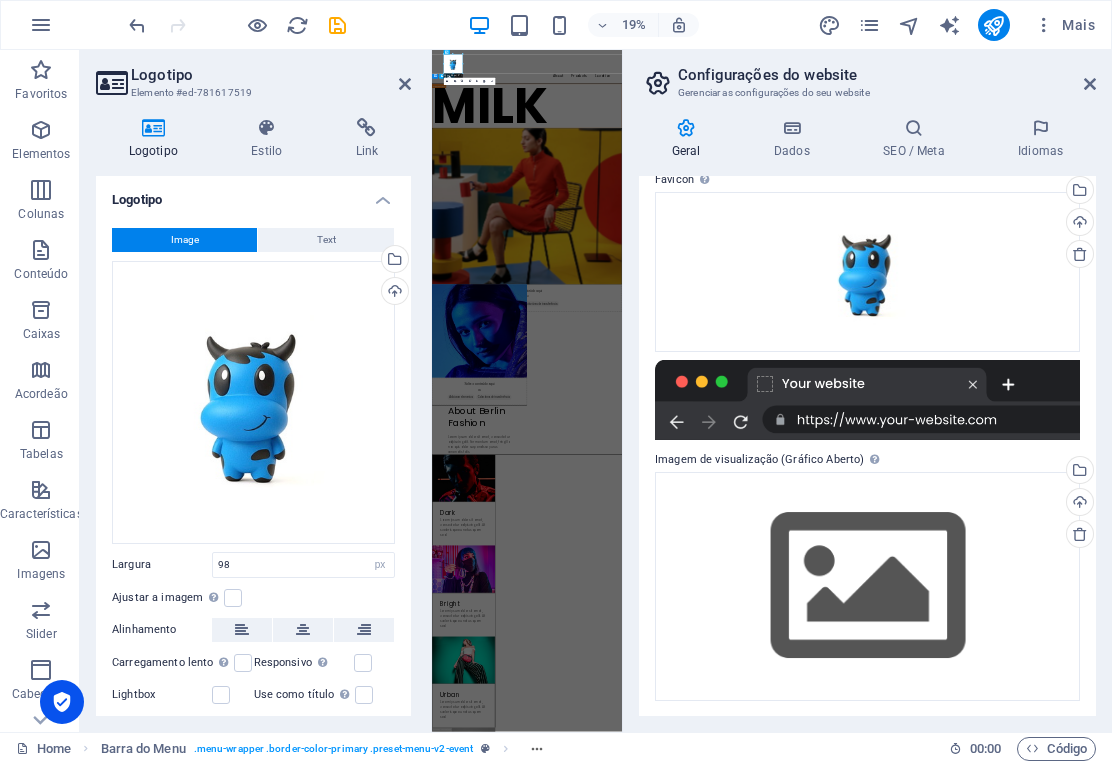 click on "Imagem de visualização (Gráfico Aberto) Esta imagem será mostrada quando o website for compartilhado nas redes sociais" at bounding box center (867, 460) 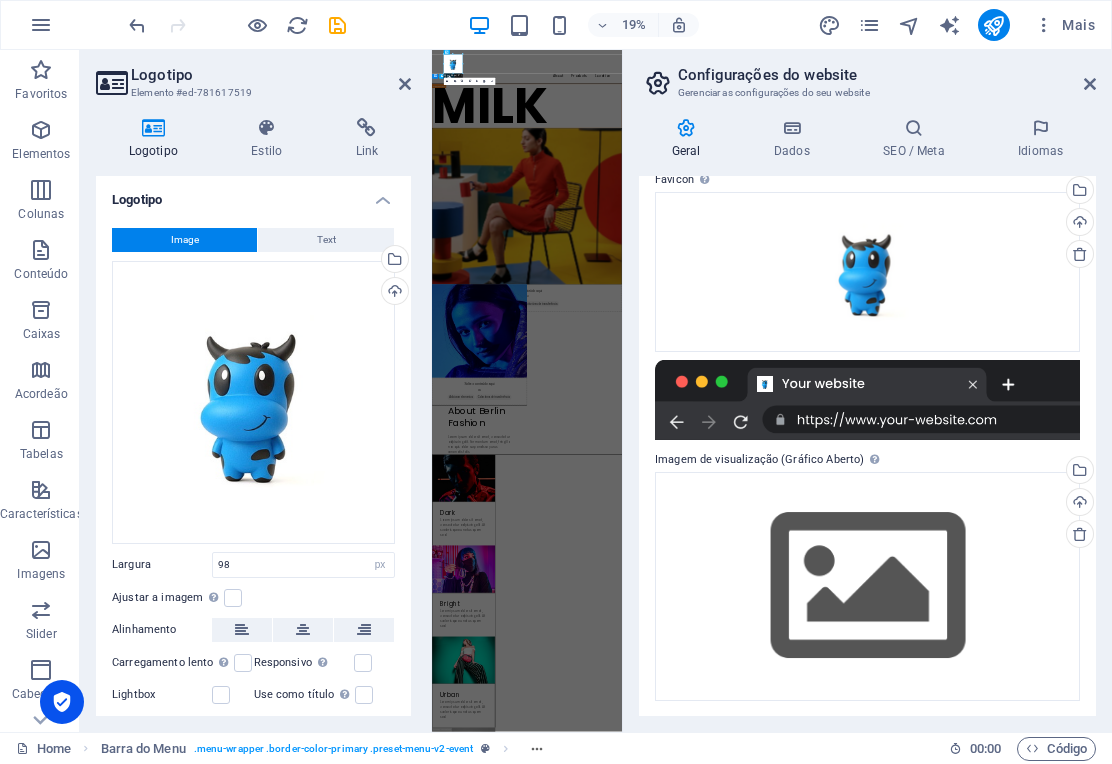 click on "Imagem de visualização (Gráfico Aberto) Esta imagem será mostrada quando o website for compartilhado nas redes sociais" at bounding box center [867, 460] 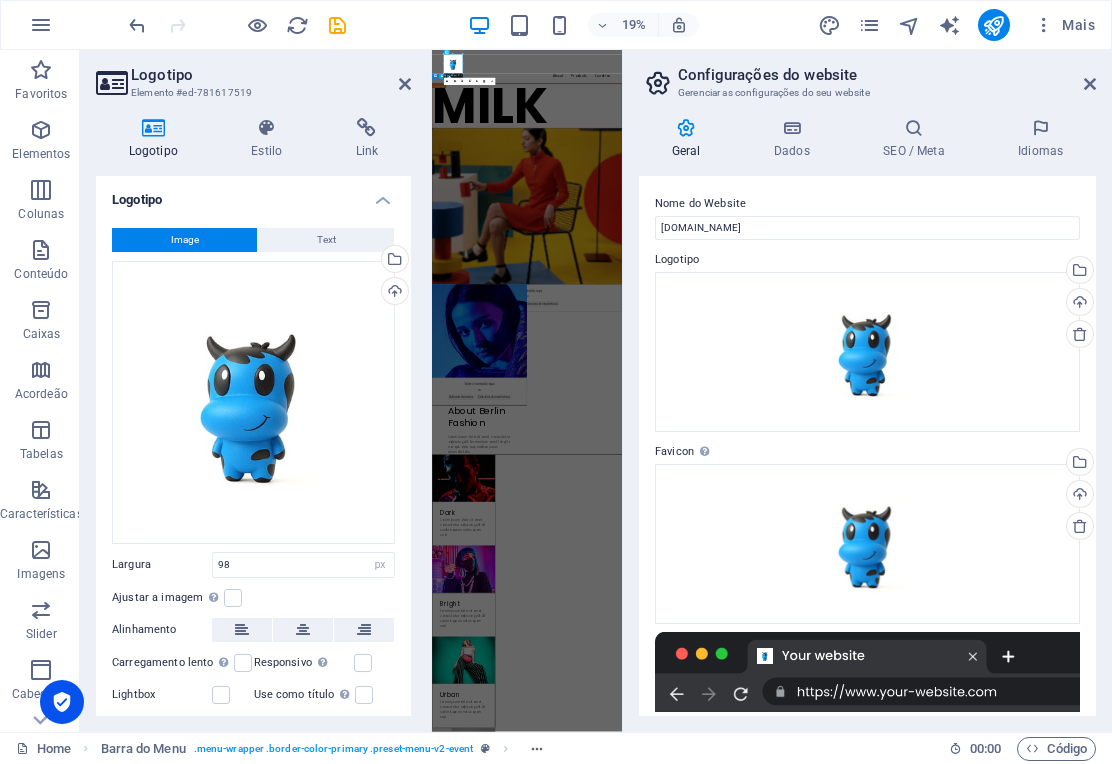 scroll, scrollTop: 0, scrollLeft: 0, axis: both 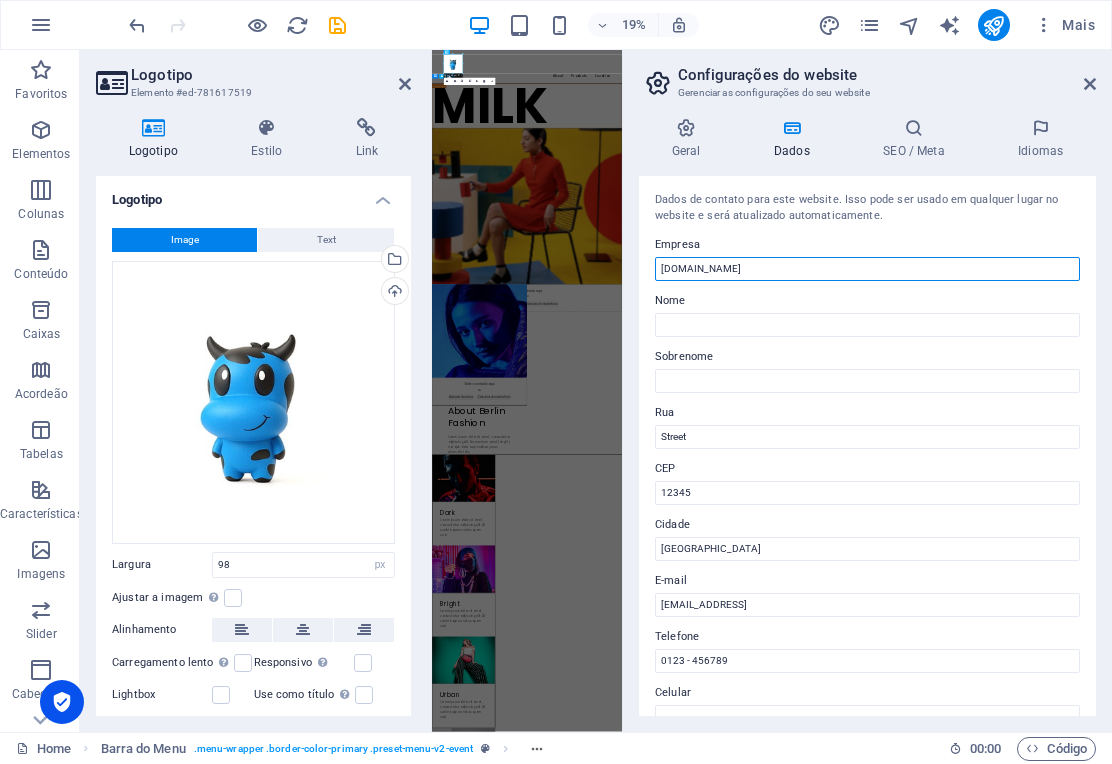 click on "[DOMAIN_NAME]" at bounding box center [867, 269] 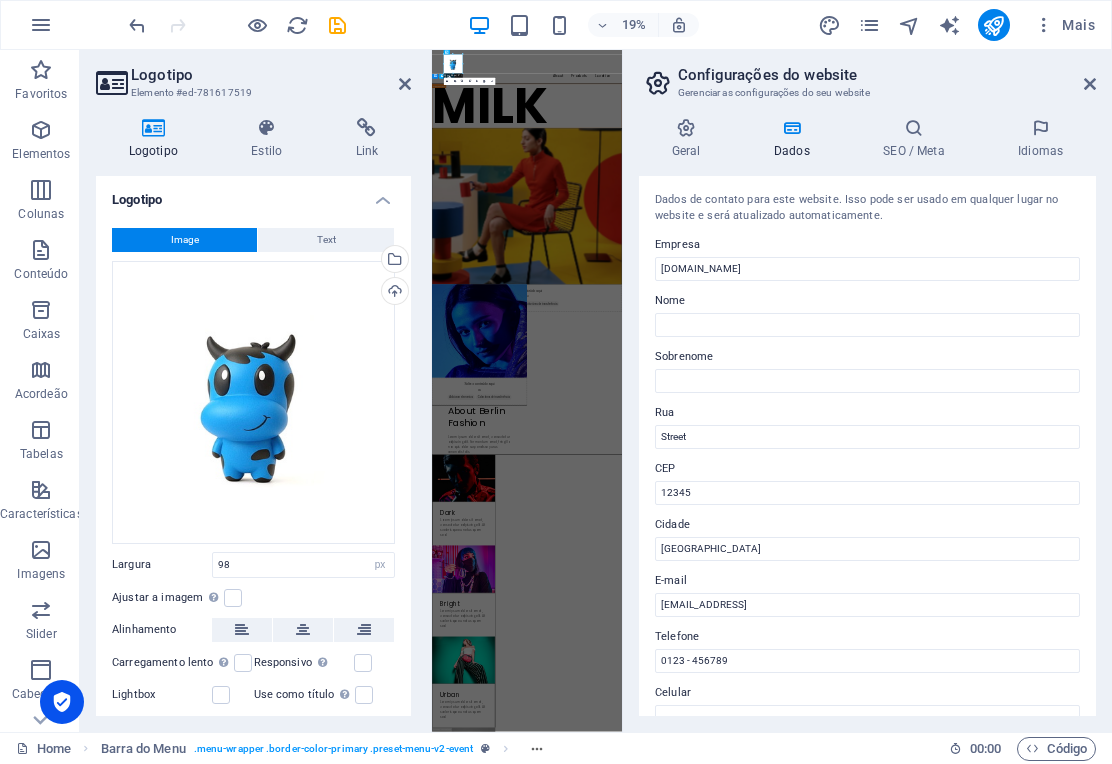 click on "Nome" at bounding box center [867, 301] 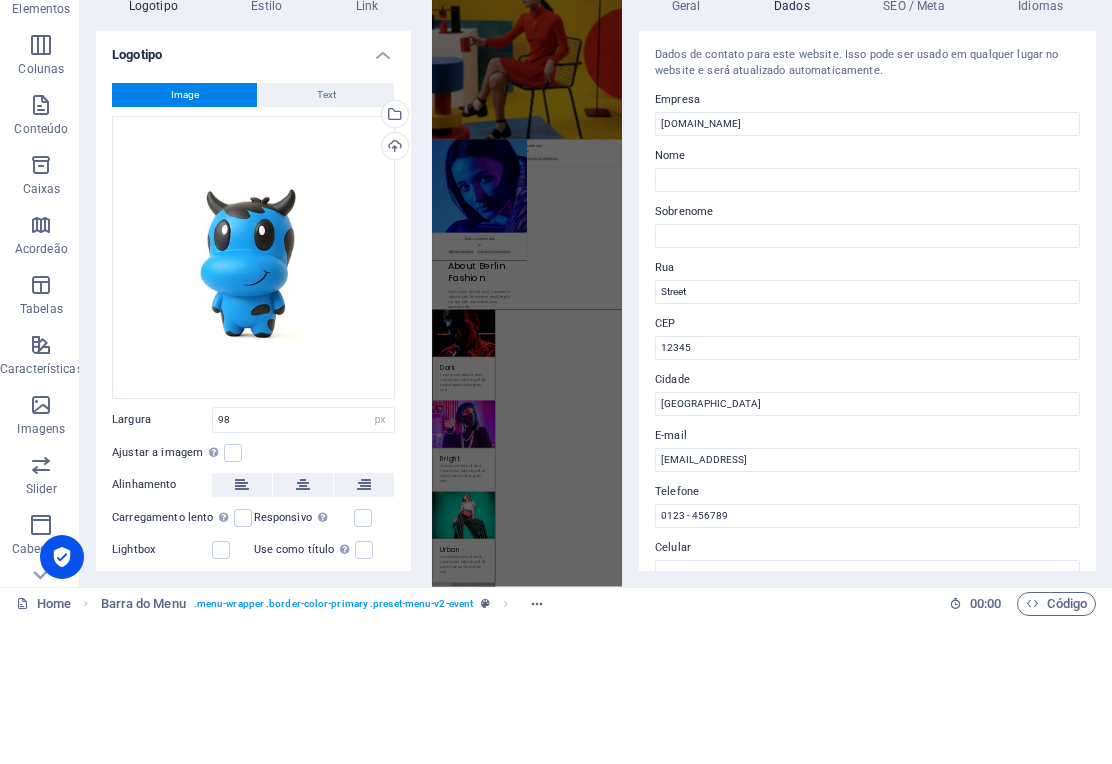 click on "SEO / Meta" at bounding box center [918, 139] 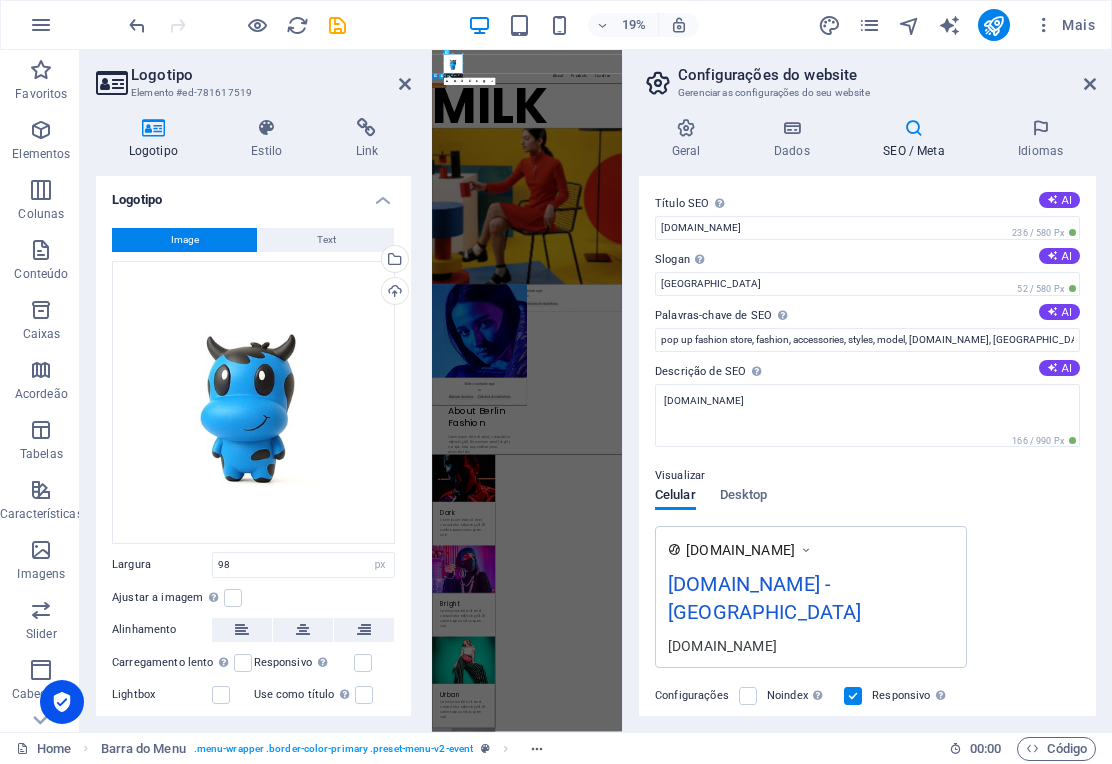 scroll, scrollTop: 0, scrollLeft: 0, axis: both 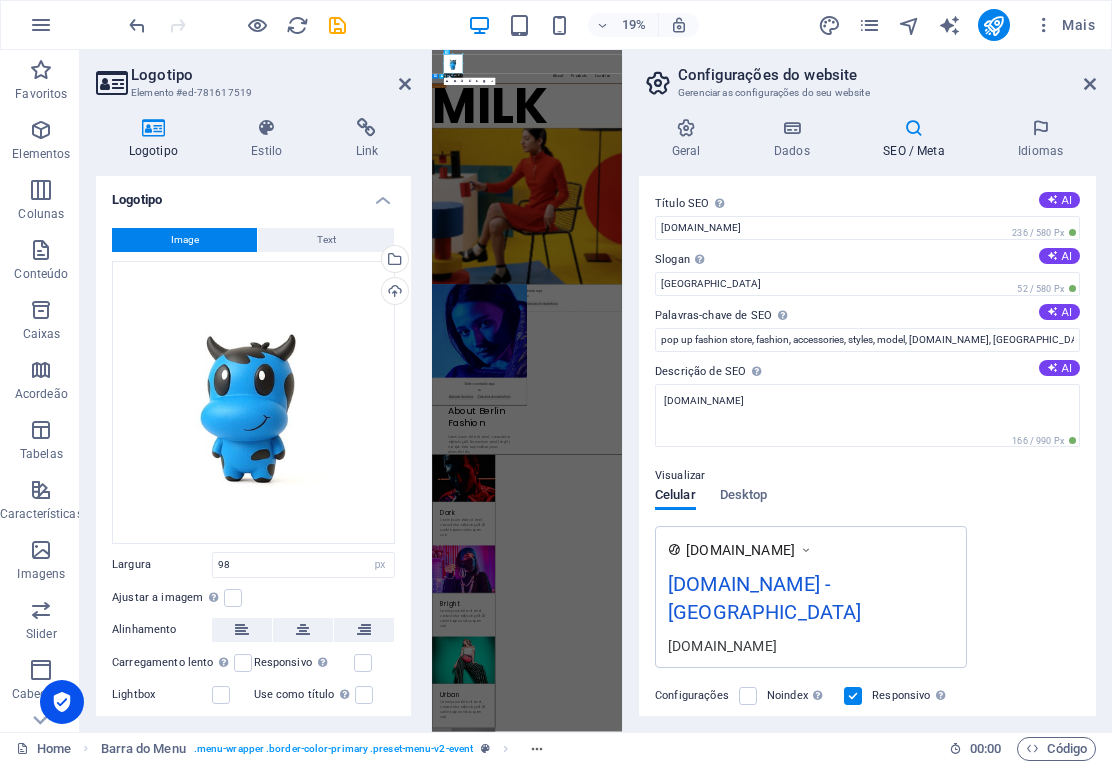 click on "O título do seu website - torne-o algo que se destaque nos resultados nos mecanismos de busca." at bounding box center (719, 203) 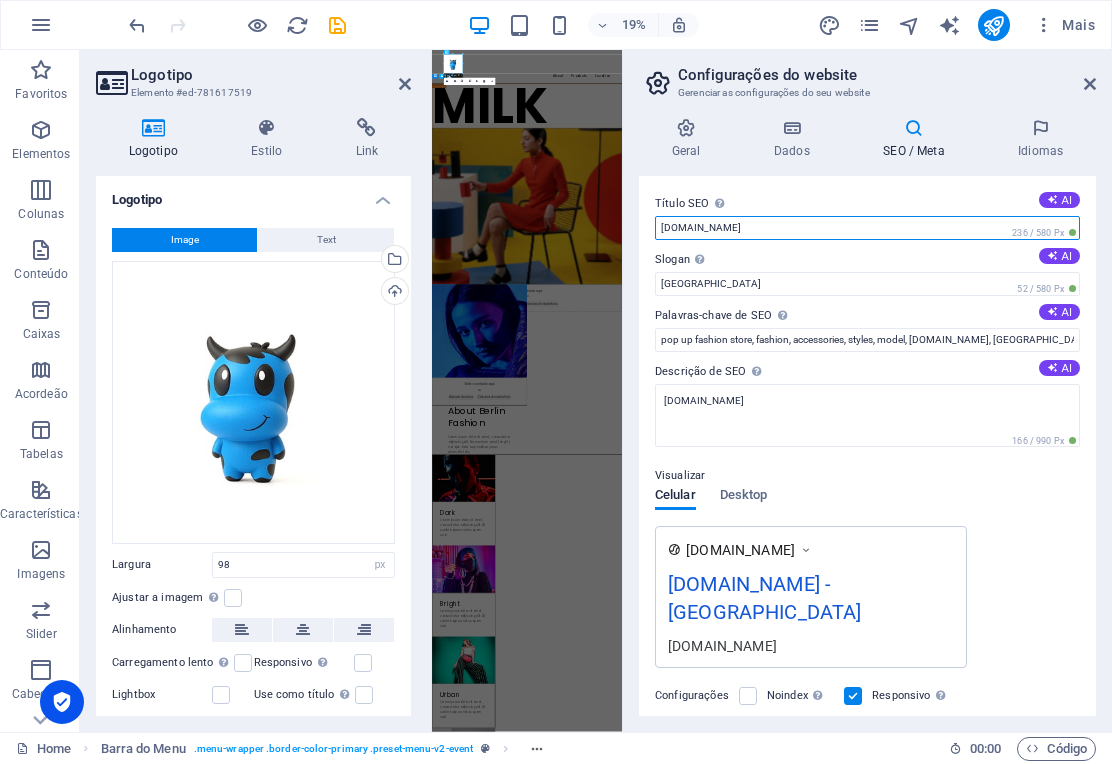 click on "[DOMAIN_NAME]" at bounding box center (867, 228) 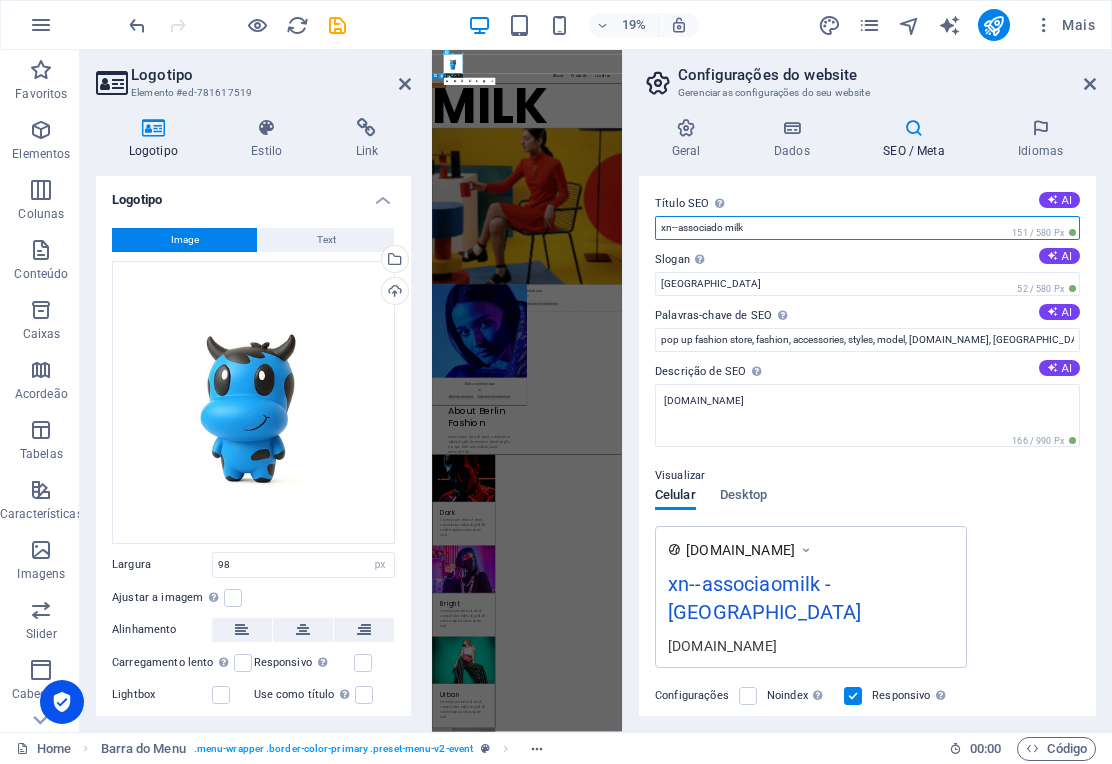 click on "xn--associado milk" at bounding box center (867, 228) 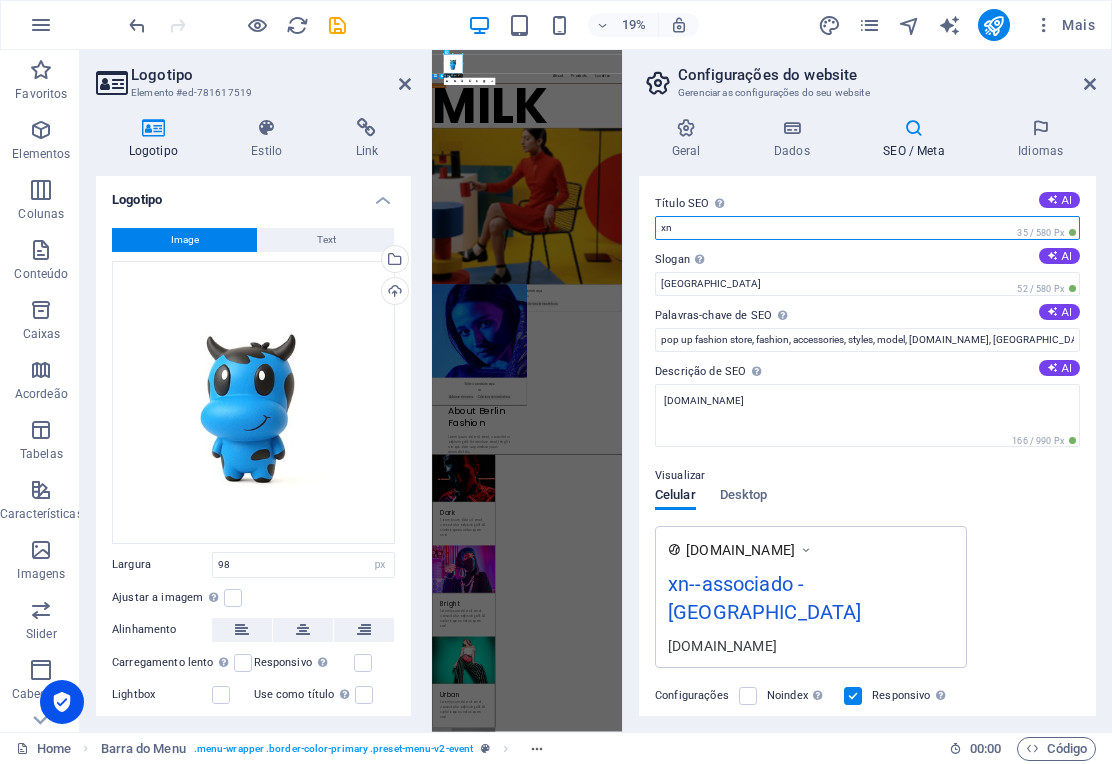 type on "x" 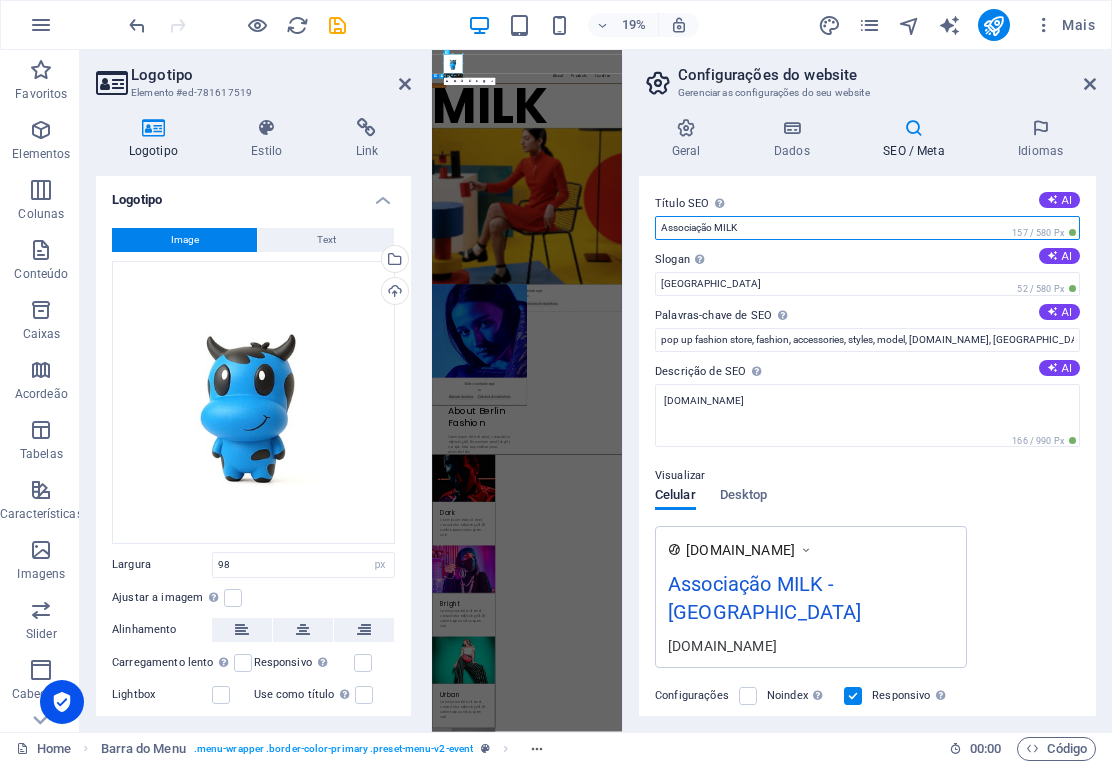 type on "Associação MILK" 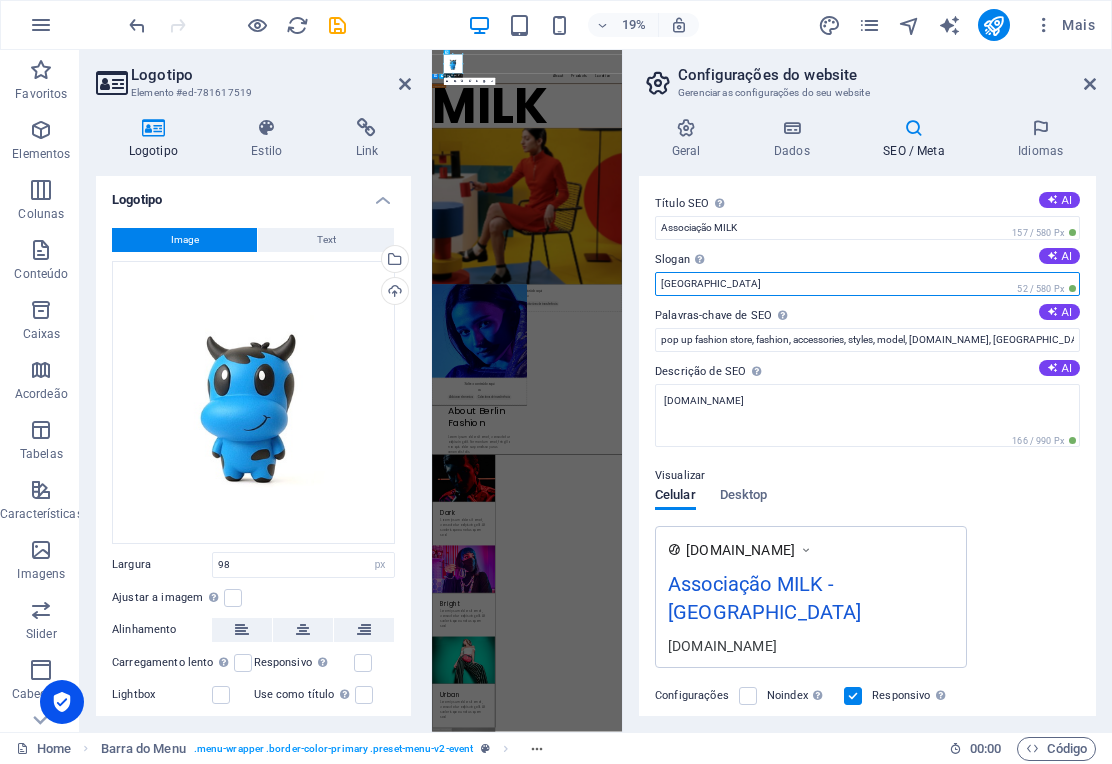 click on "[GEOGRAPHIC_DATA]" at bounding box center [867, 284] 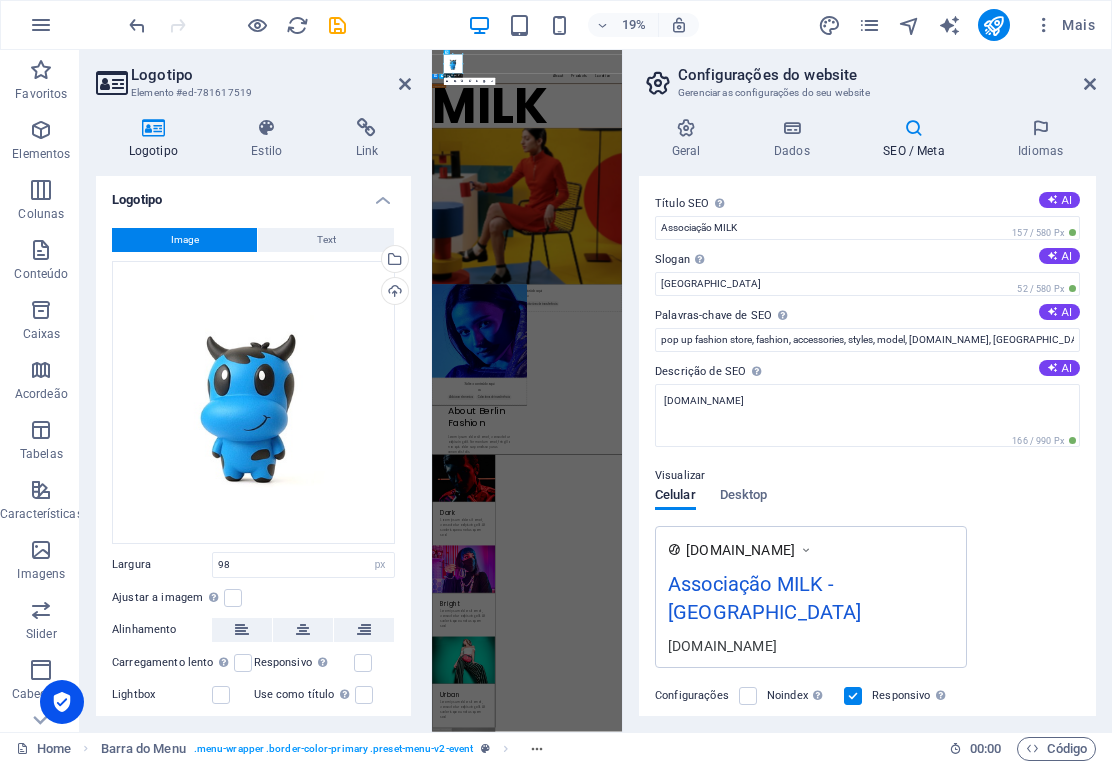 click on "O slogan do seu website." at bounding box center [700, 259] 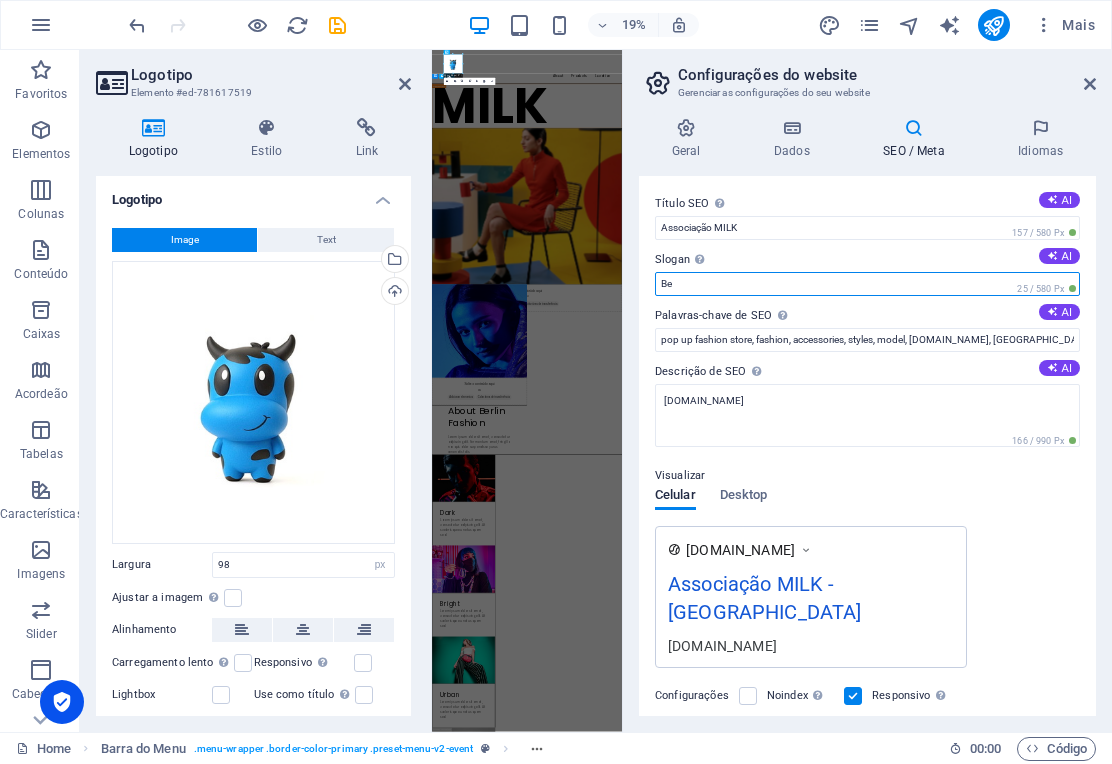 type on "B" 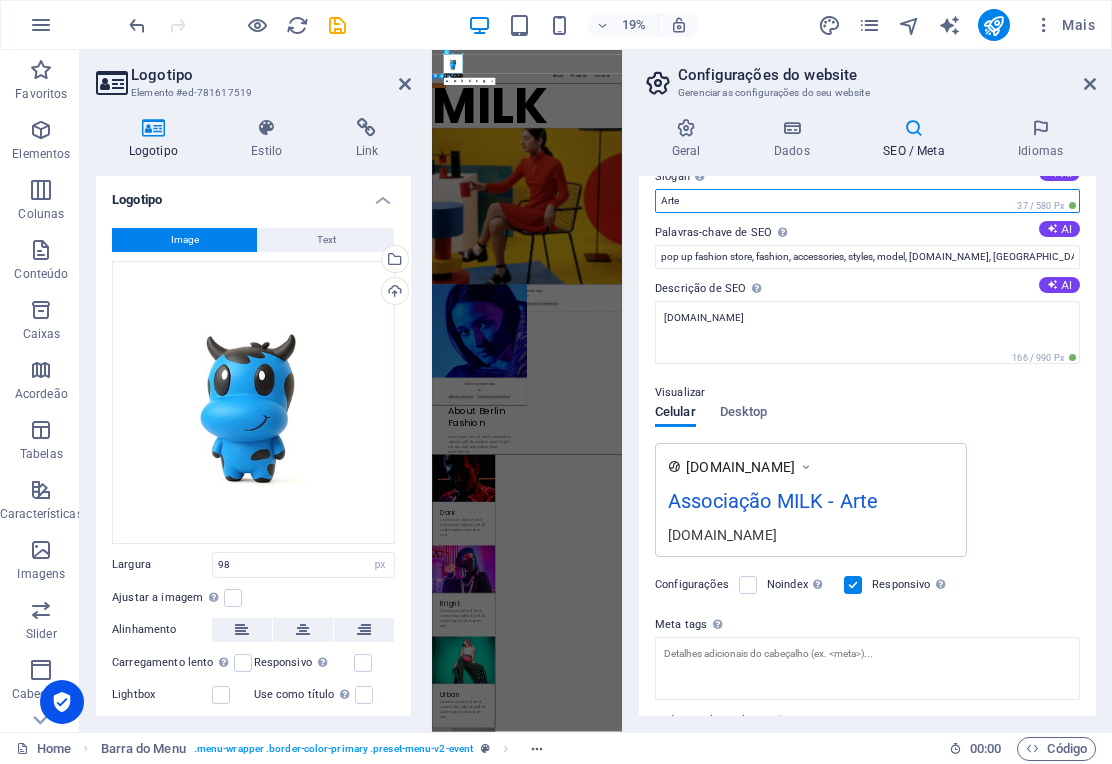 scroll, scrollTop: 81, scrollLeft: 0, axis: vertical 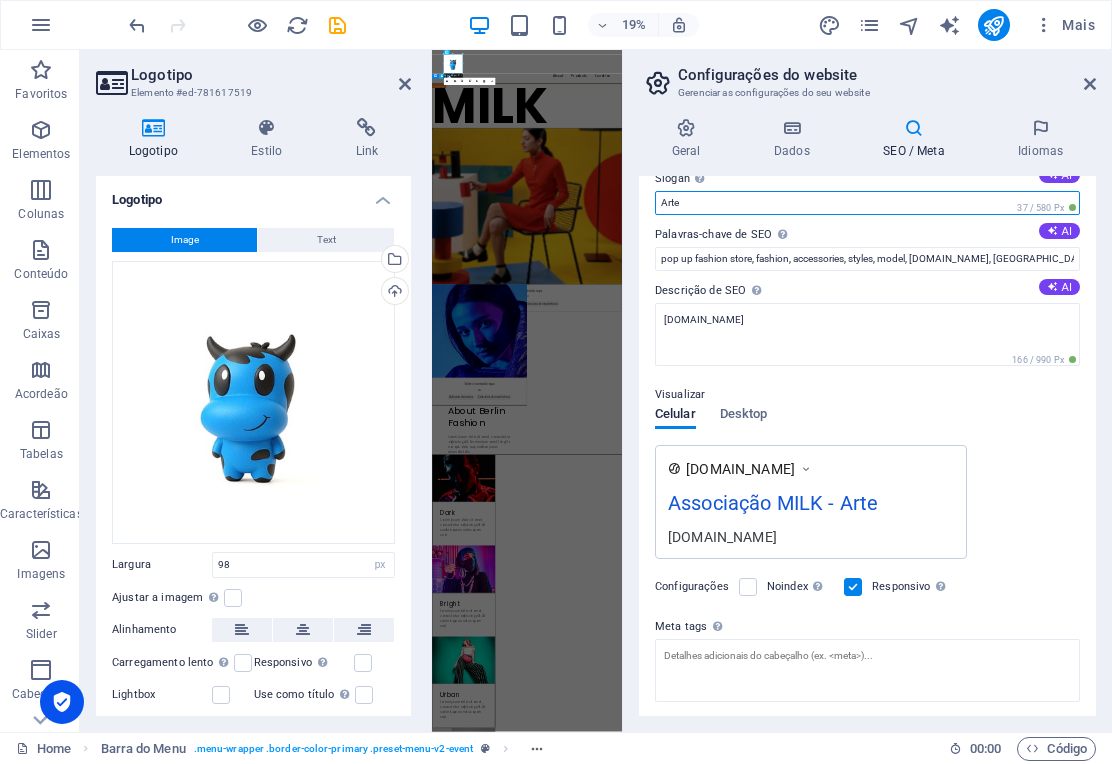 type on "Arte" 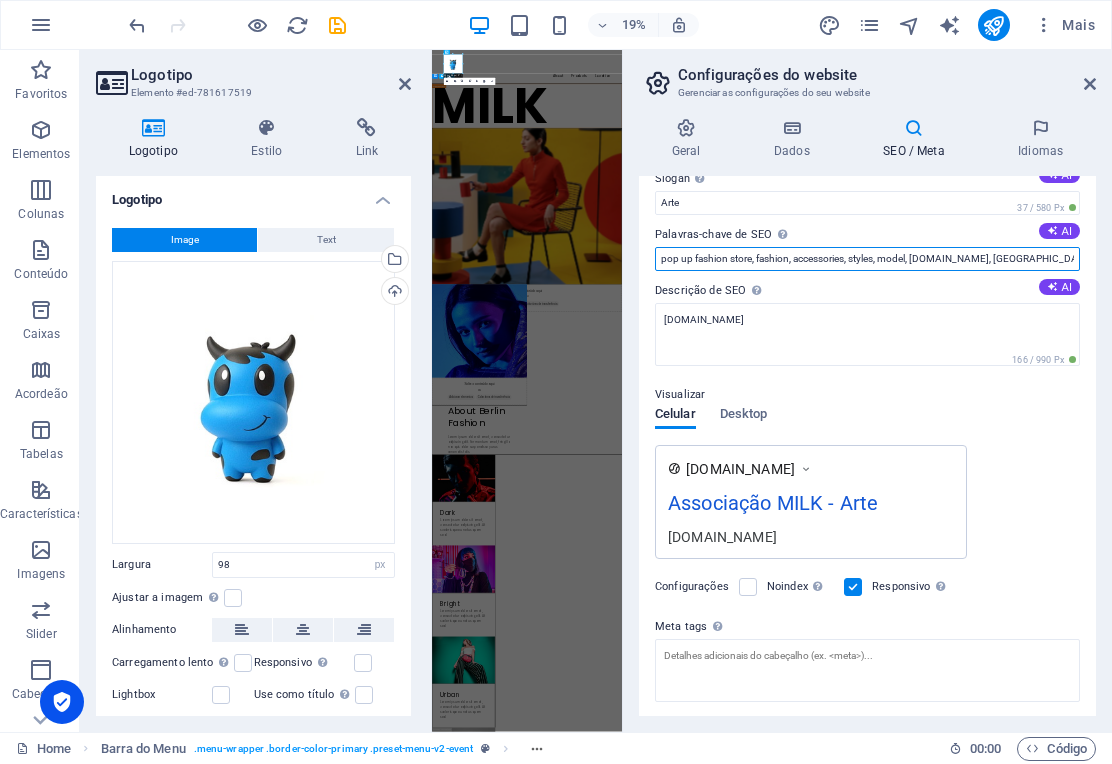 click on "pop up fashion store, fashion, accessories, styles, model, [DOMAIN_NAME], [GEOGRAPHIC_DATA]" at bounding box center (867, 259) 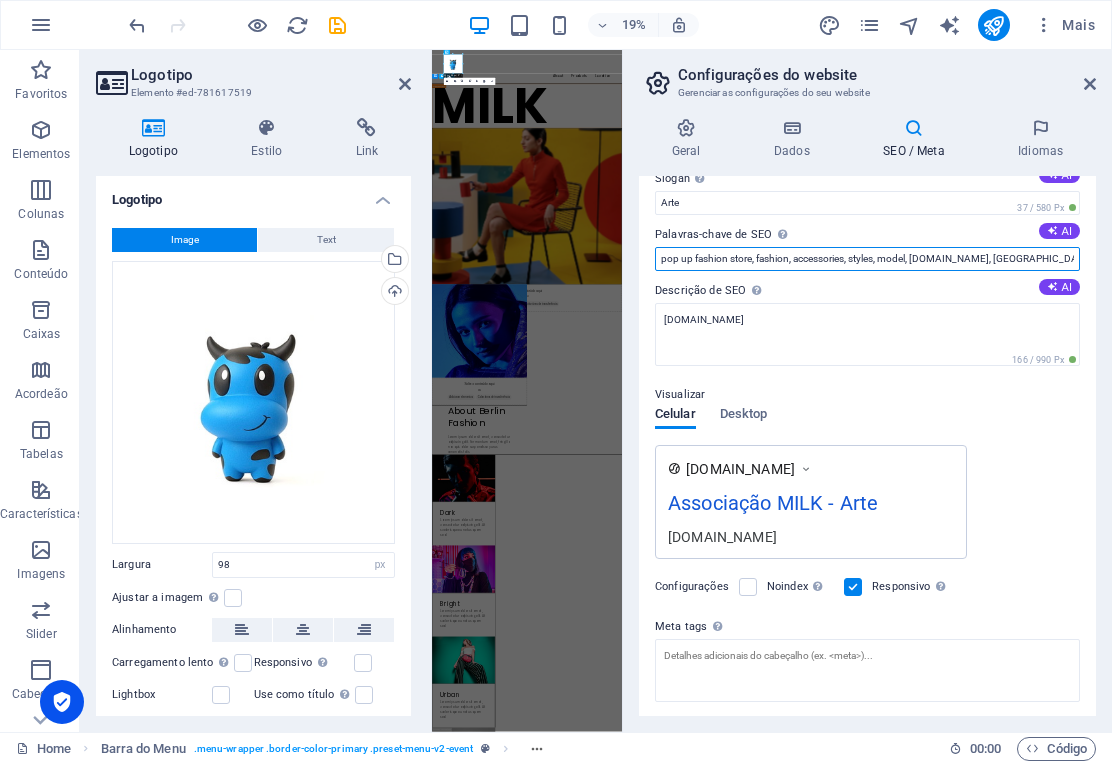 click on "pop up fashion store, fashion, accessories, styles, model, [DOMAIN_NAME], [GEOGRAPHIC_DATA]" at bounding box center [867, 259] 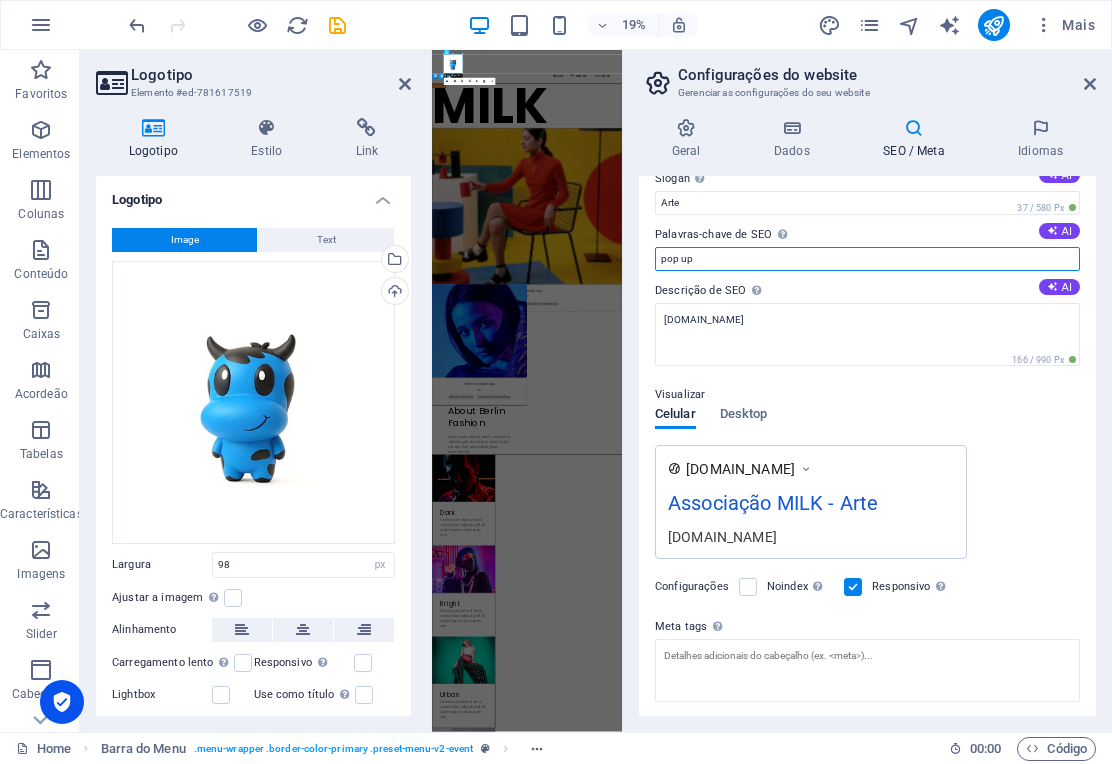 type on "pop" 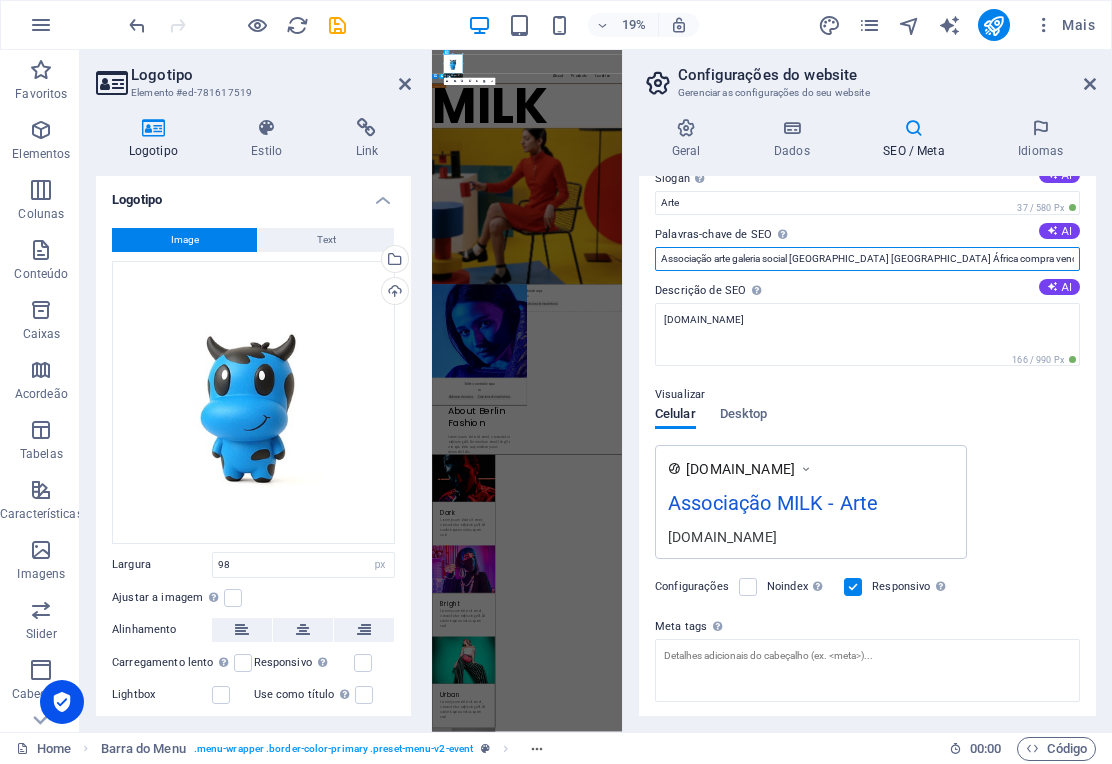 type on "Associação arte galeria social [GEOGRAPHIC_DATA] [GEOGRAPHIC_DATA] África compra venda produtos democracia" 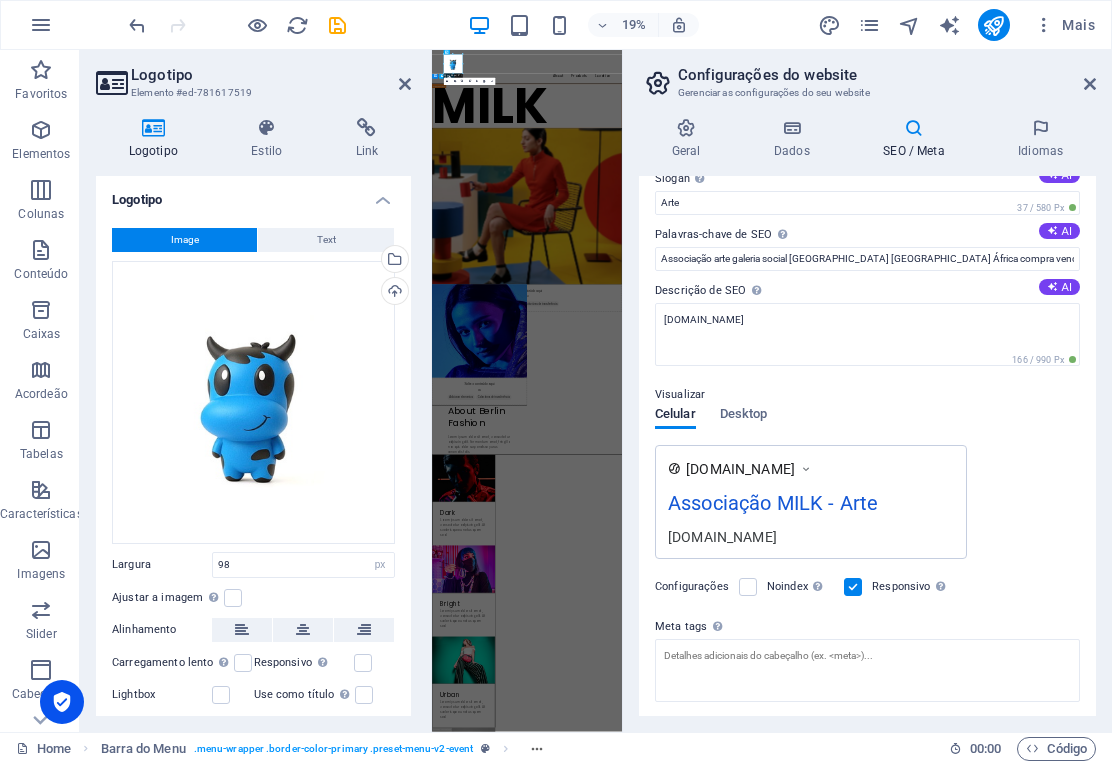 click at bounding box center [1090, 84] 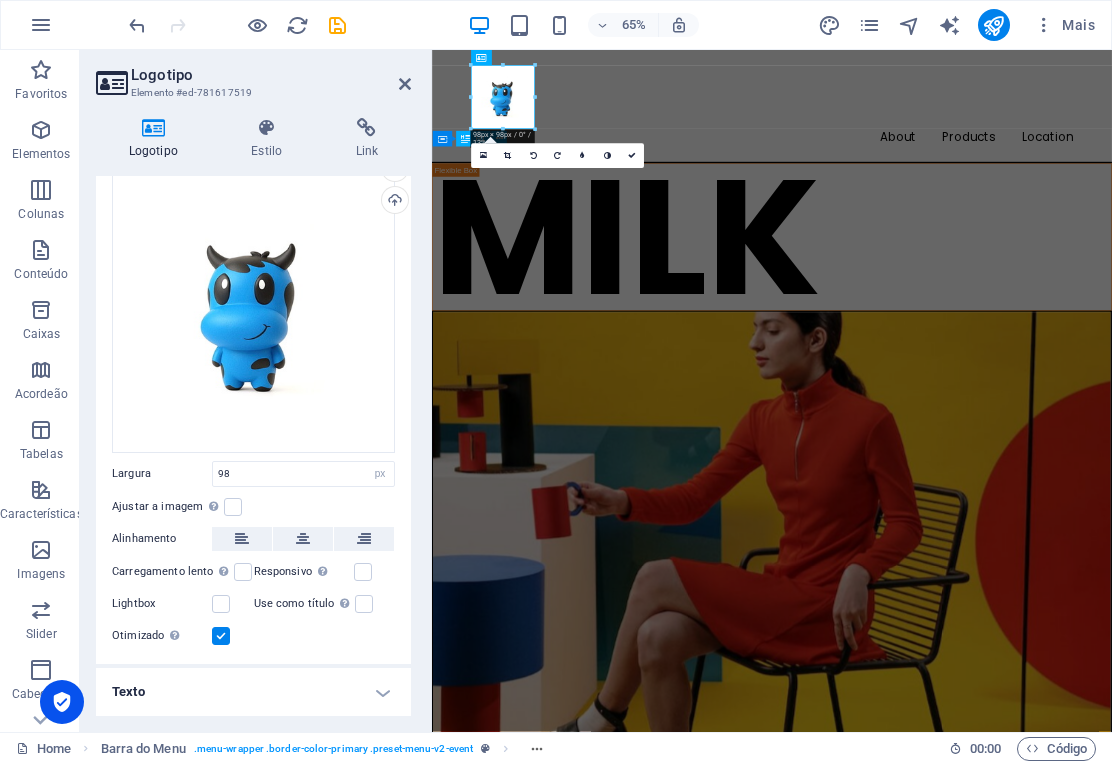 scroll, scrollTop: 90, scrollLeft: 0, axis: vertical 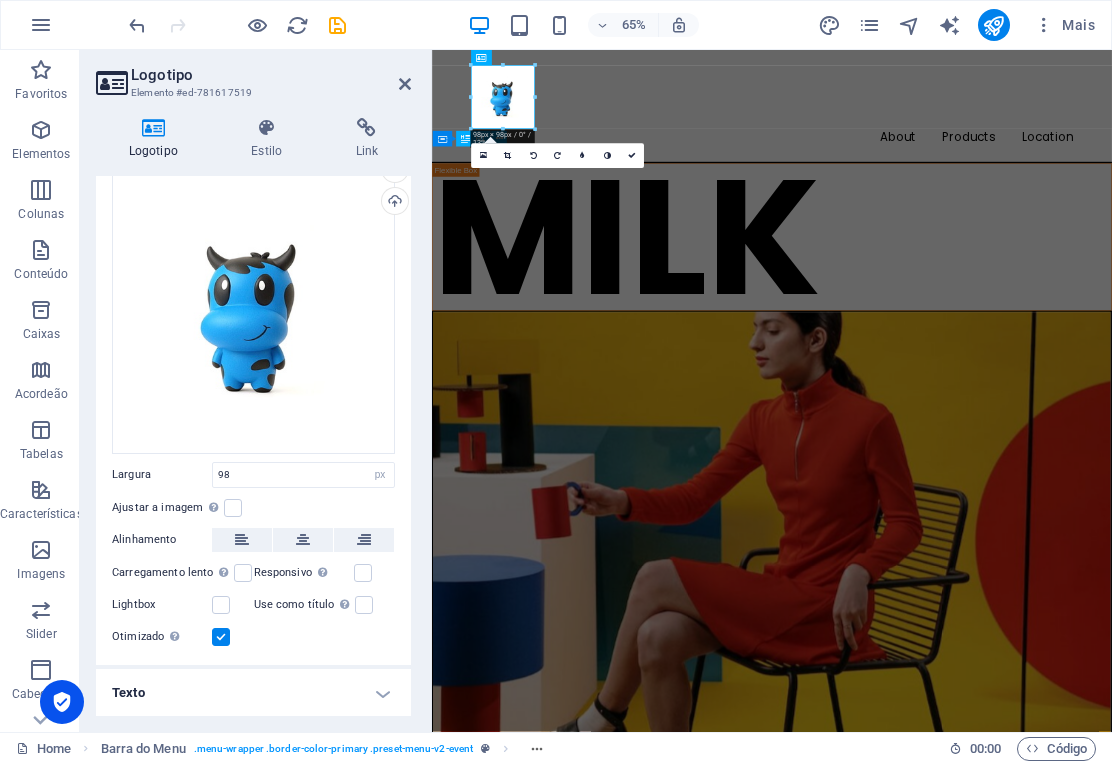click at bounding box center [955, 853] 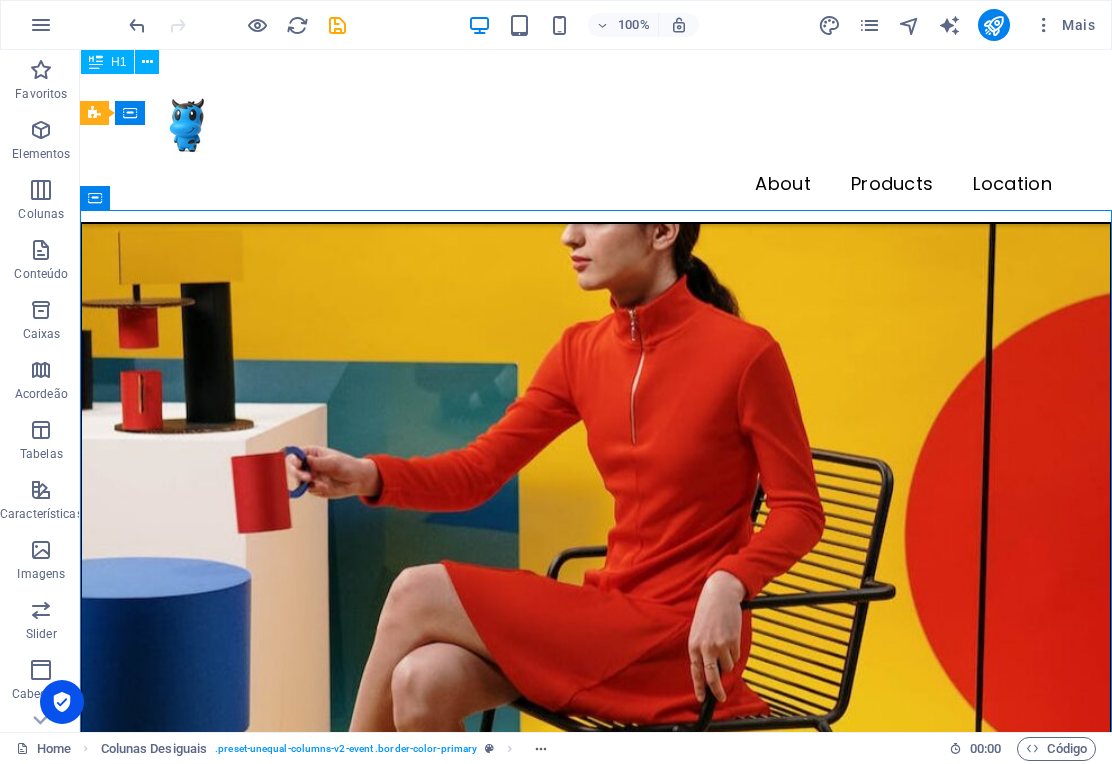 scroll, scrollTop: 246, scrollLeft: 0, axis: vertical 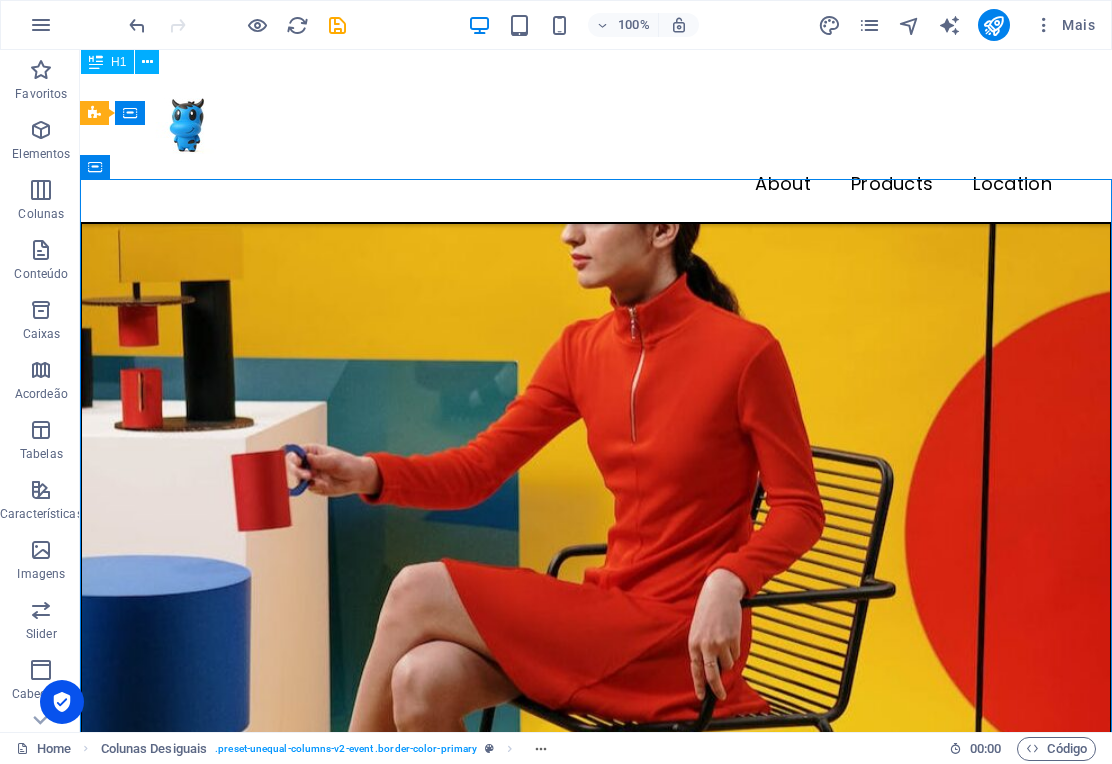 click at bounding box center (596, 581) 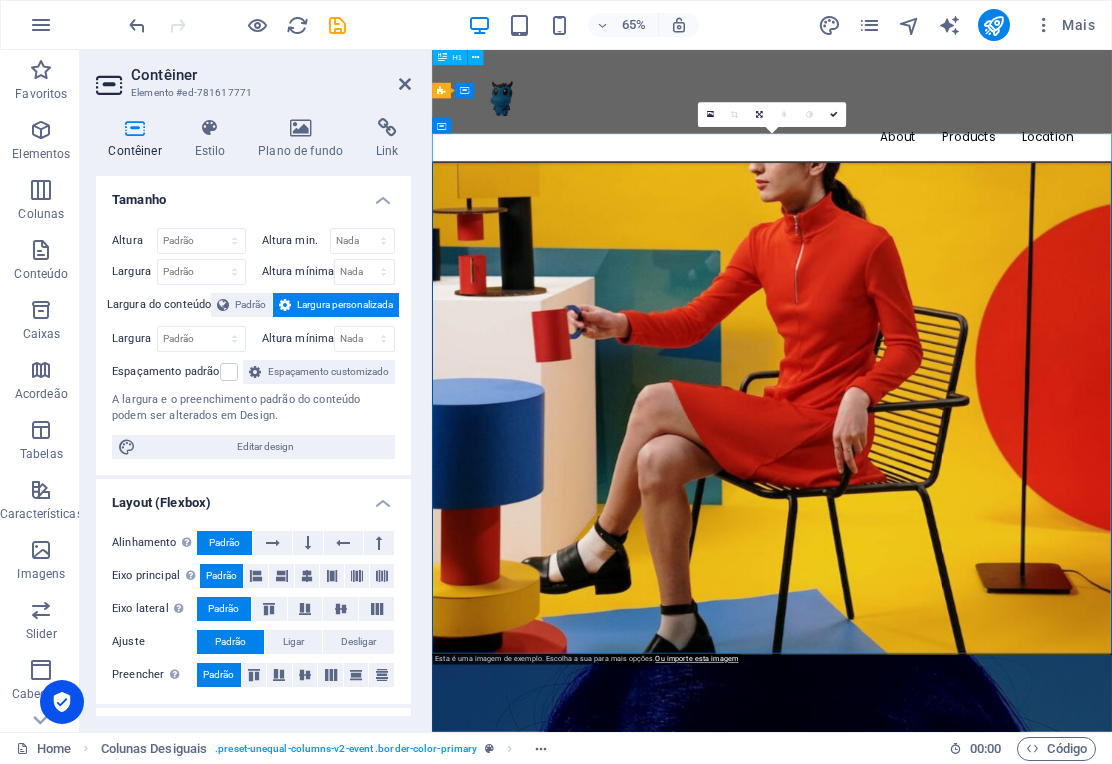 click at bounding box center [955, 581] 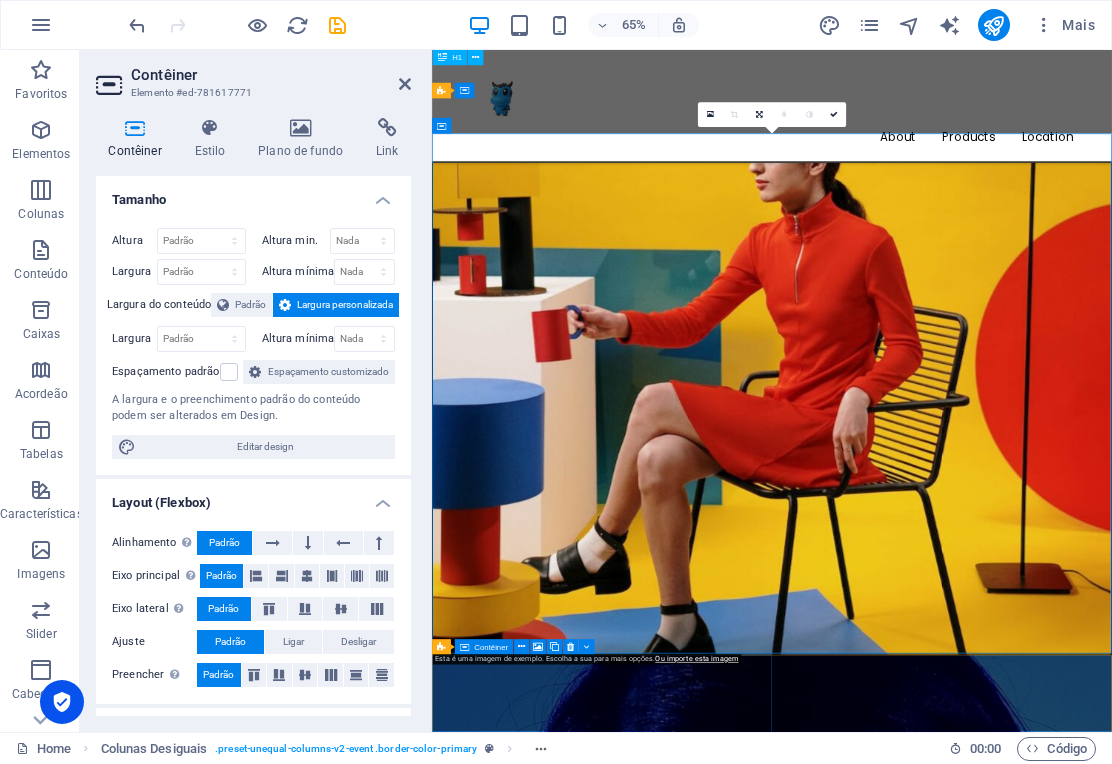 click at bounding box center (538, 648) 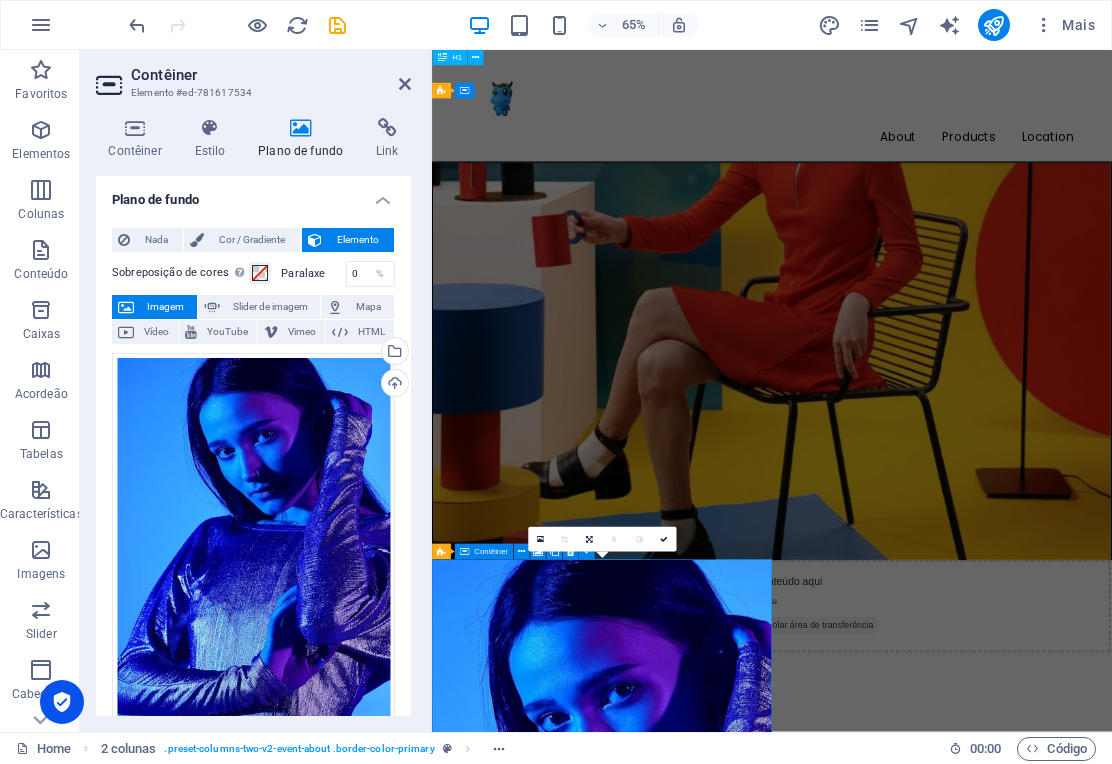 scroll, scrollTop: 393, scrollLeft: 0, axis: vertical 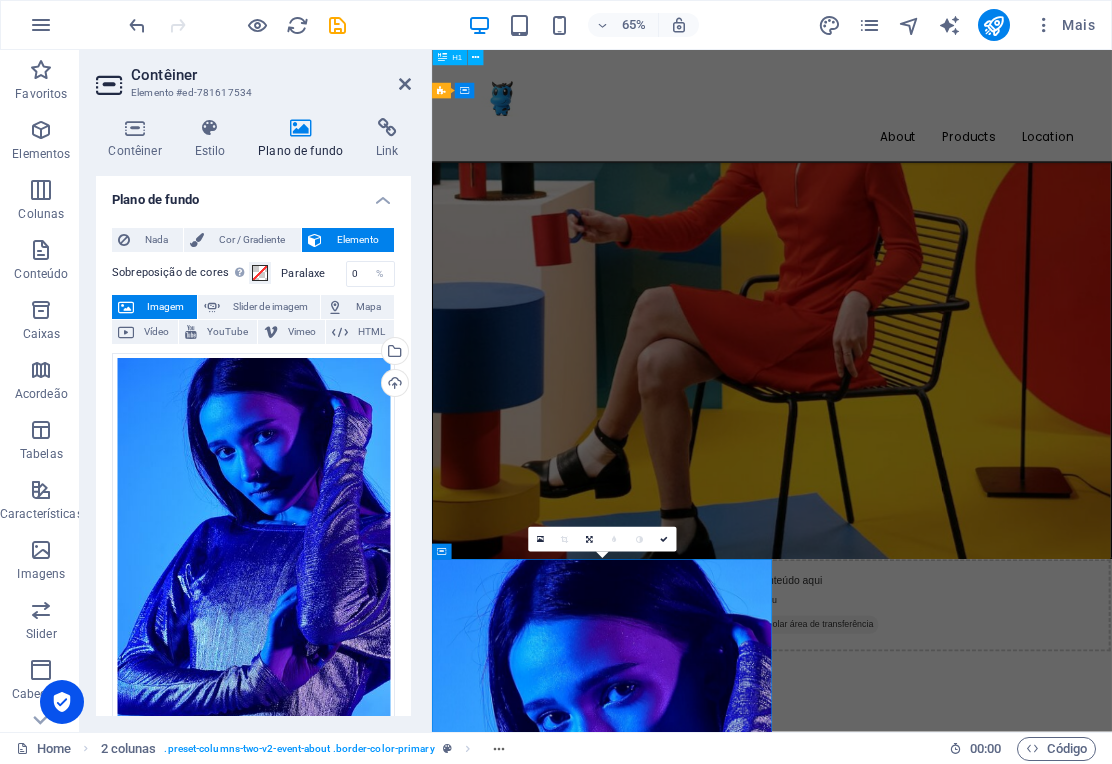 click on "Upload" at bounding box center (393, 385) 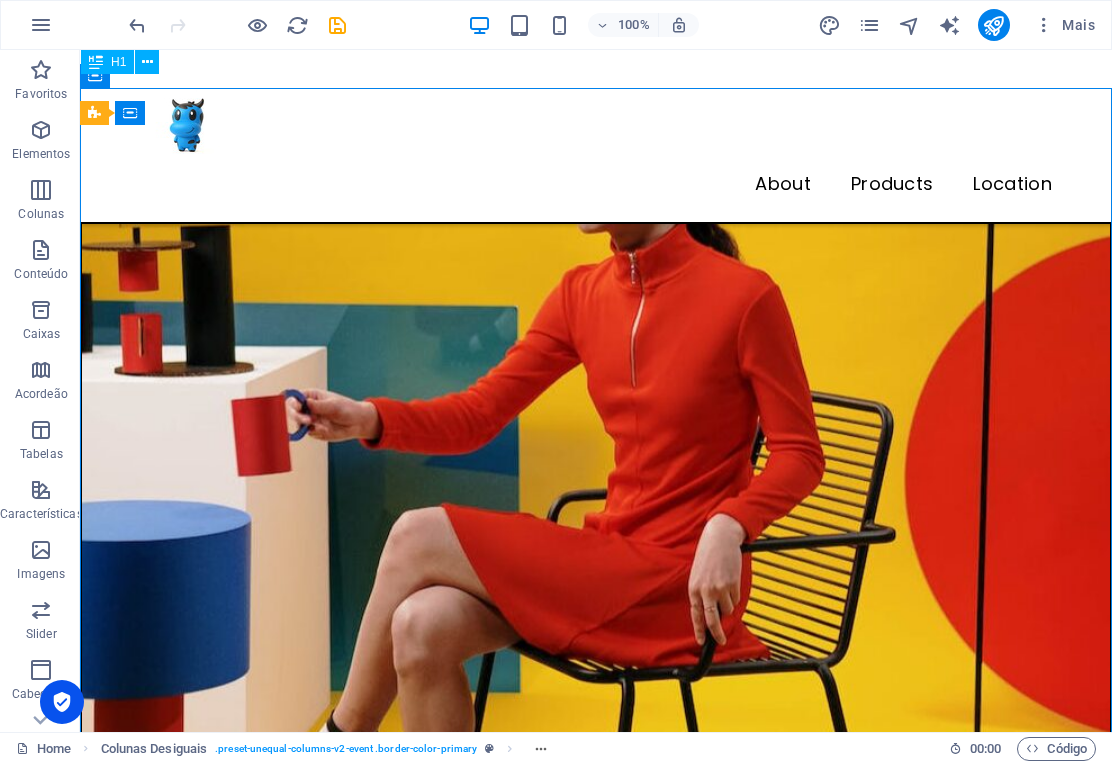 scroll, scrollTop: 273, scrollLeft: 0, axis: vertical 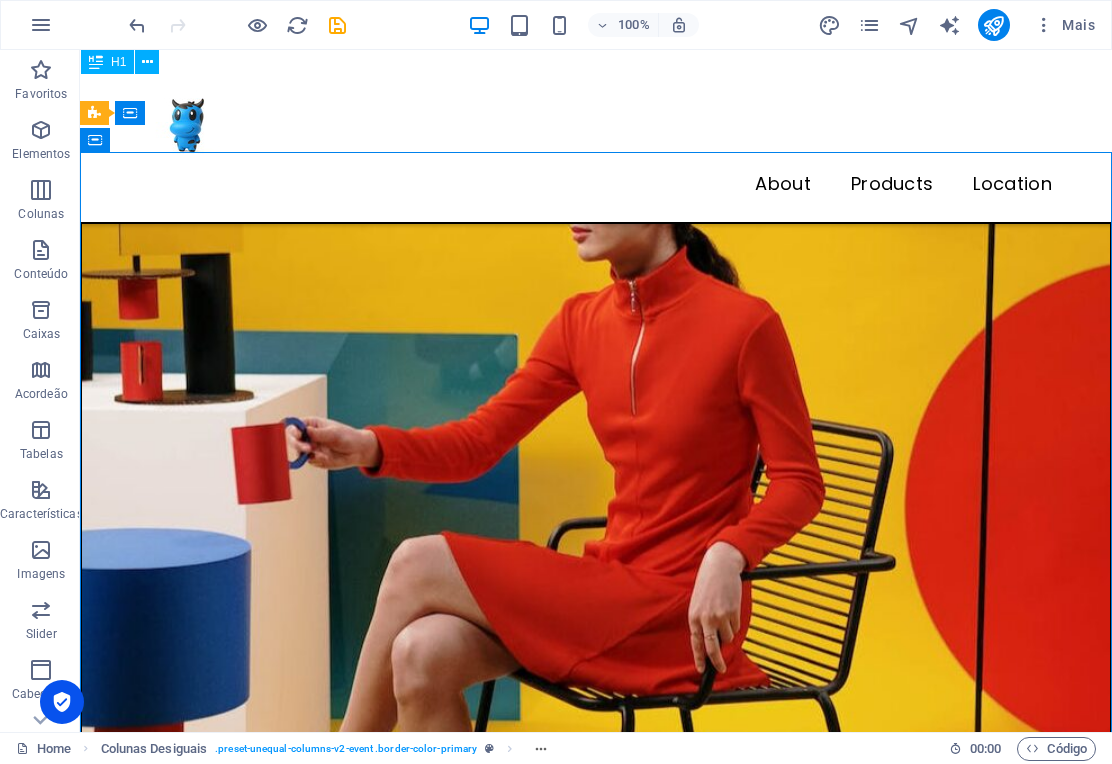 click at bounding box center (596, 554) 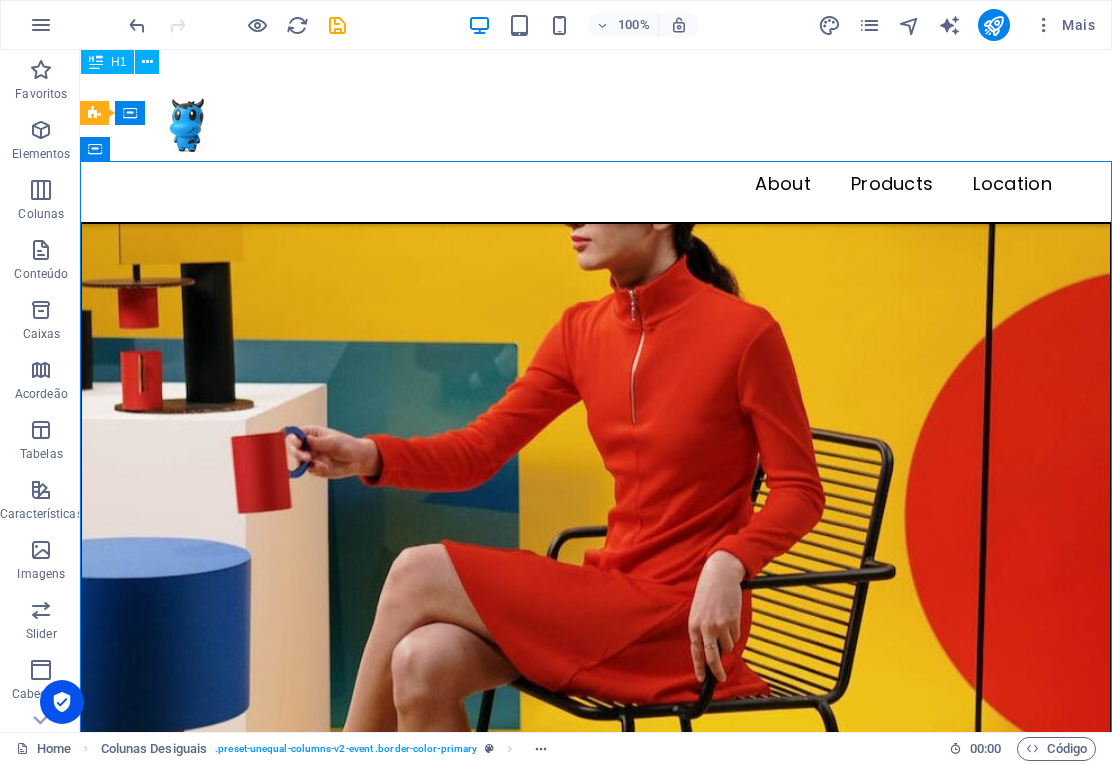 scroll, scrollTop: 263, scrollLeft: 0, axis: vertical 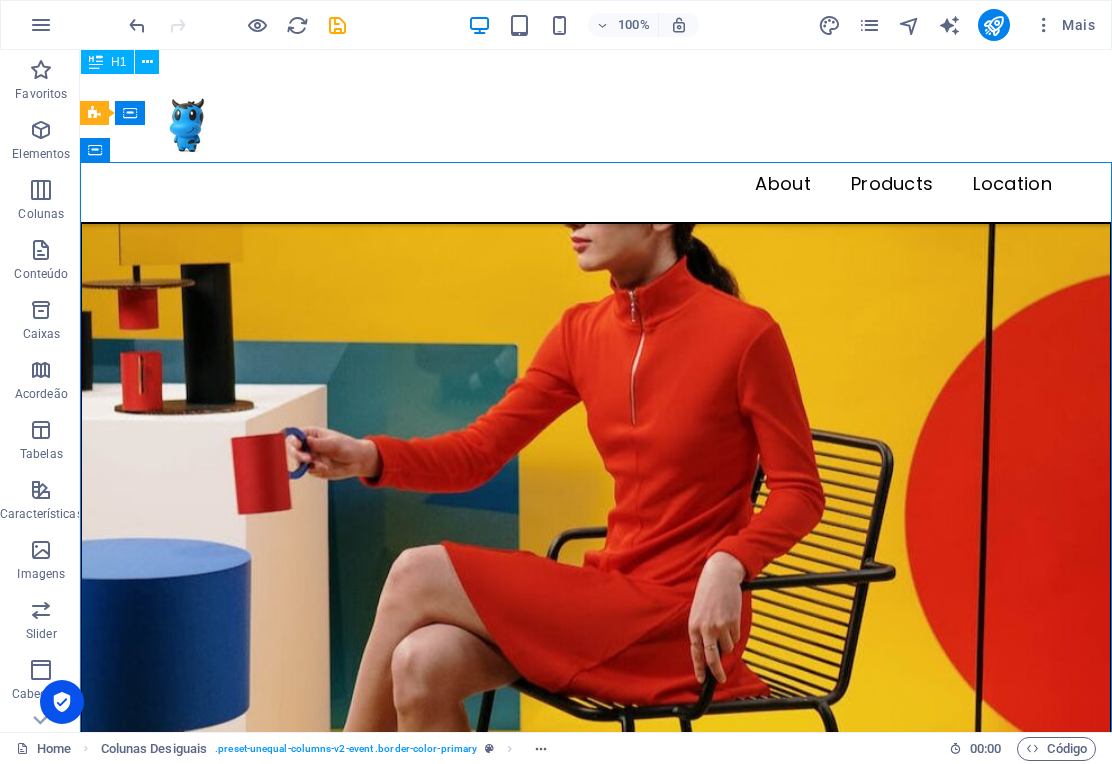 click at bounding box center (596, 564) 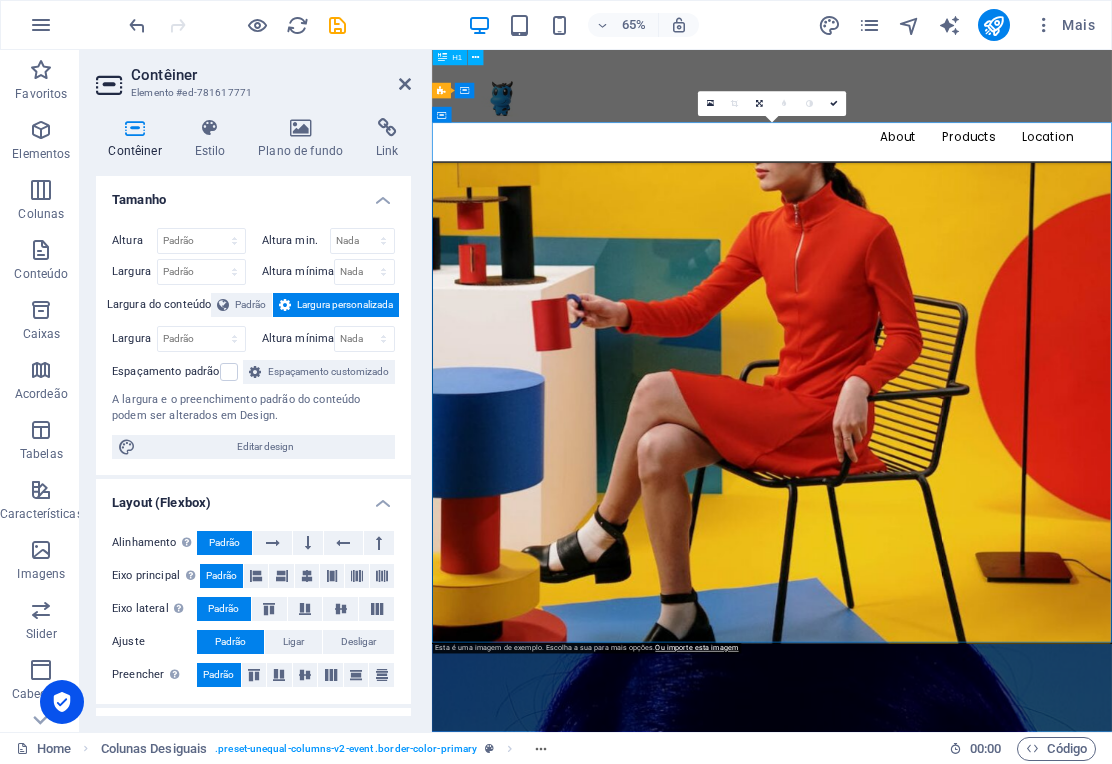 scroll, scrollTop: 0, scrollLeft: 0, axis: both 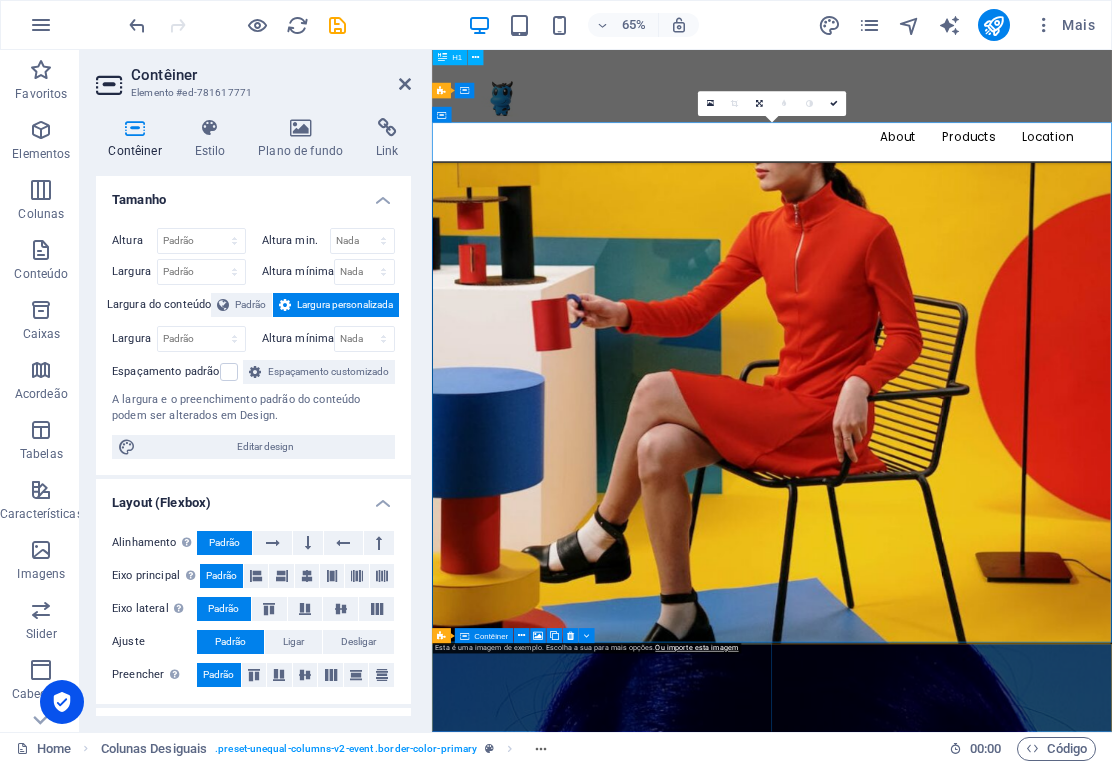 click on "Solte o conteúdo aqui ou  Adicionar elementos  Colar área de transferência" at bounding box center (693, 1515) 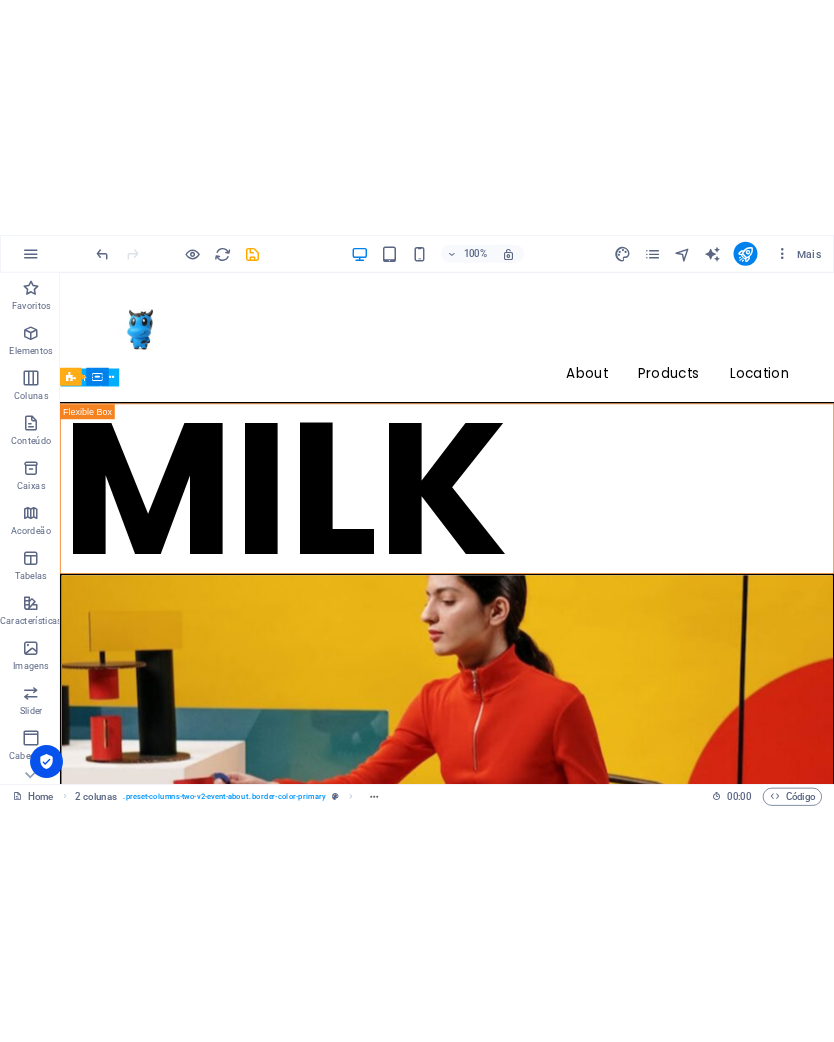 scroll, scrollTop: 0, scrollLeft: 0, axis: both 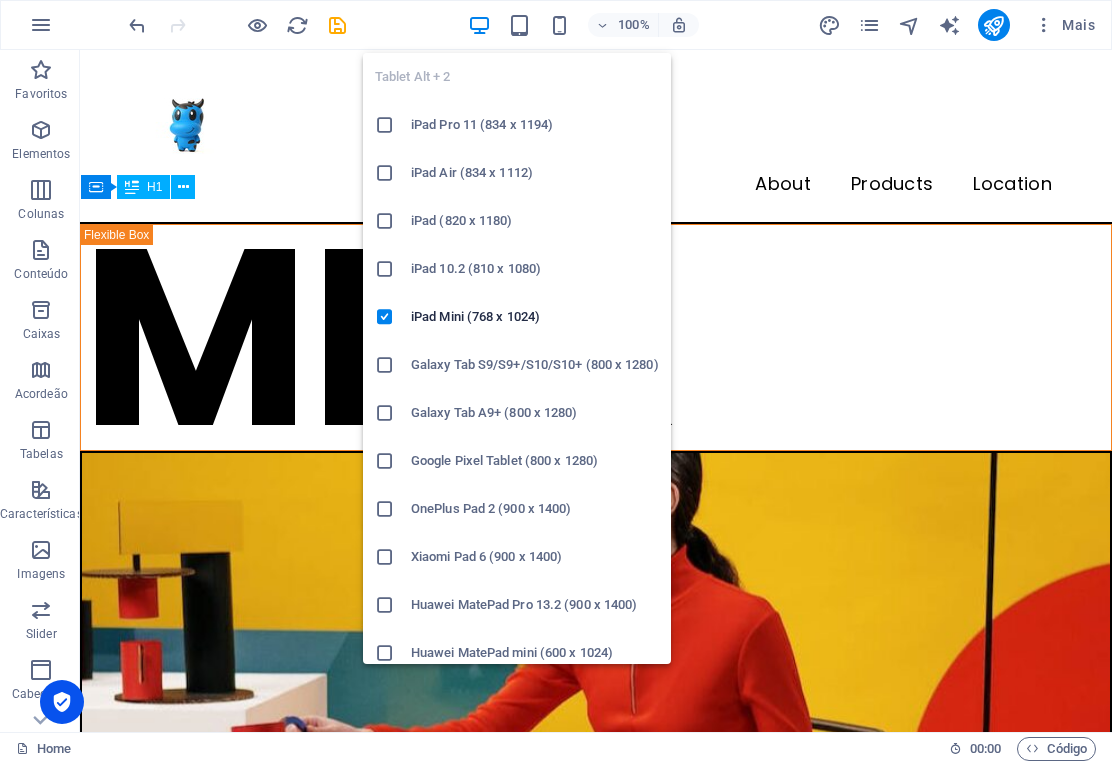 click on "iPad Pro 11 (834 x 1194)" at bounding box center (535, 125) 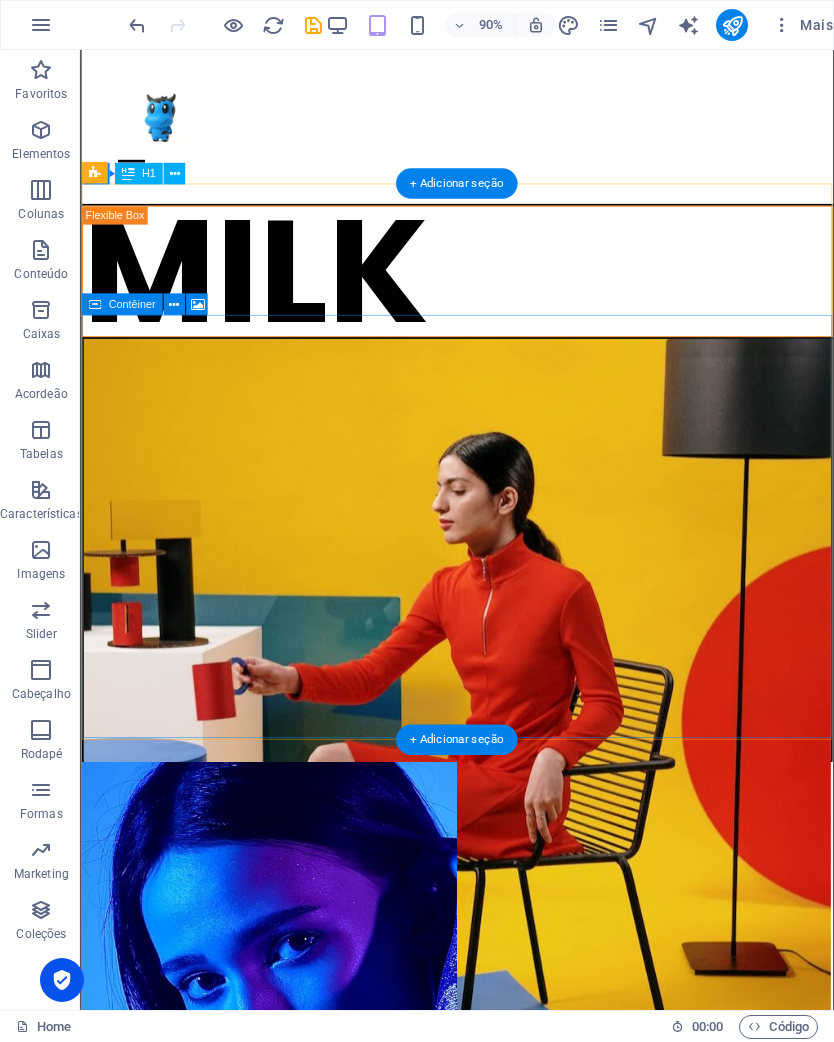 click on "Solte o conteúdo aqui ou  Adicionar elementos  Colar área de transferência" at bounding box center [498, 1242] 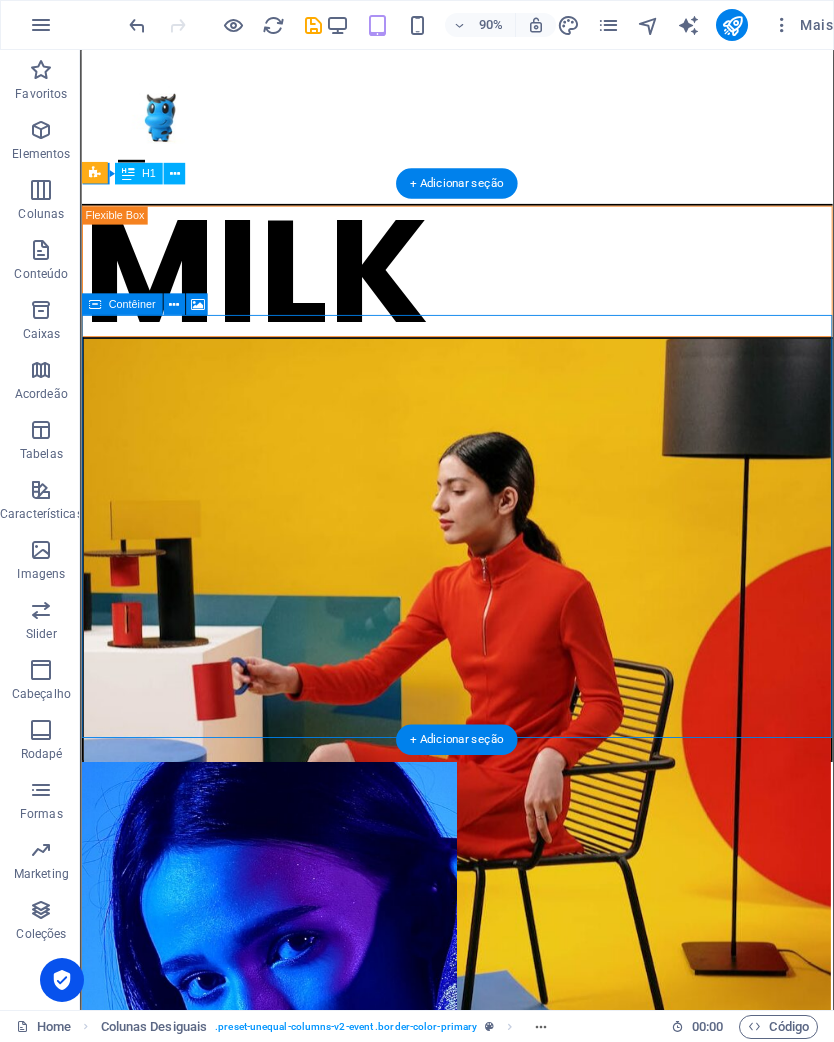 click on "Solte o conteúdo aqui ou  Adicionar elementos  Colar área de transferência" at bounding box center (498, 1242) 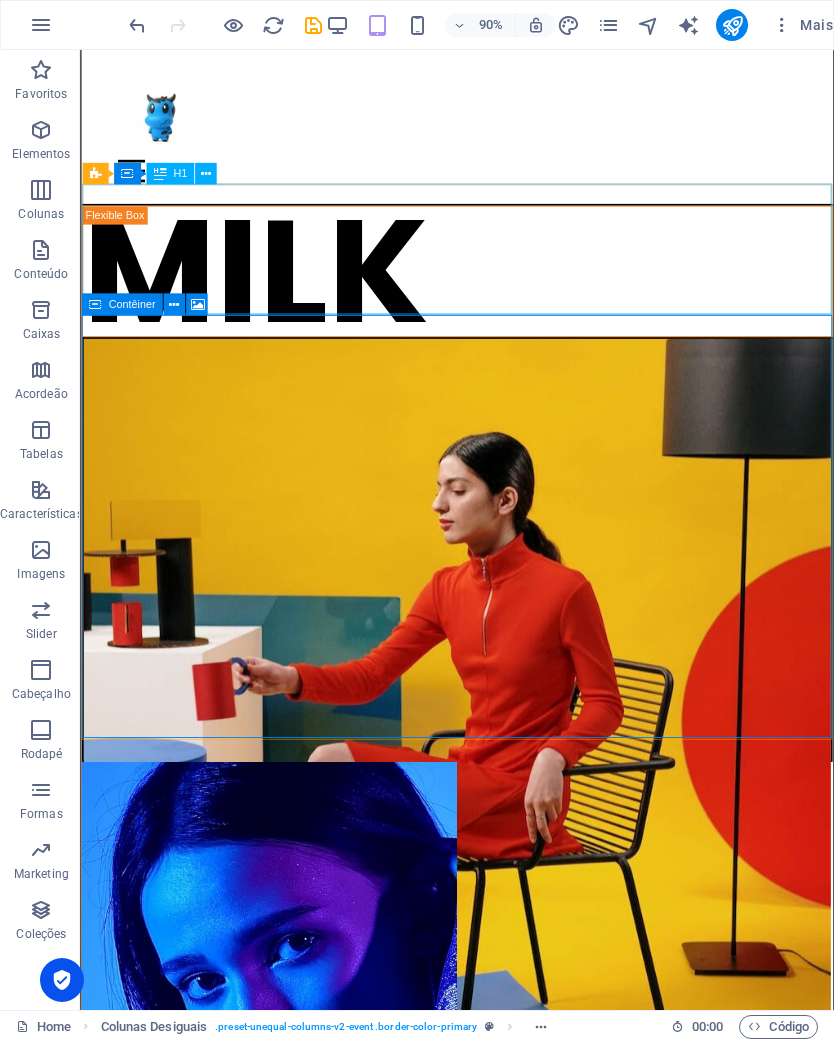 click on "Contêiner" at bounding box center (122, 304) 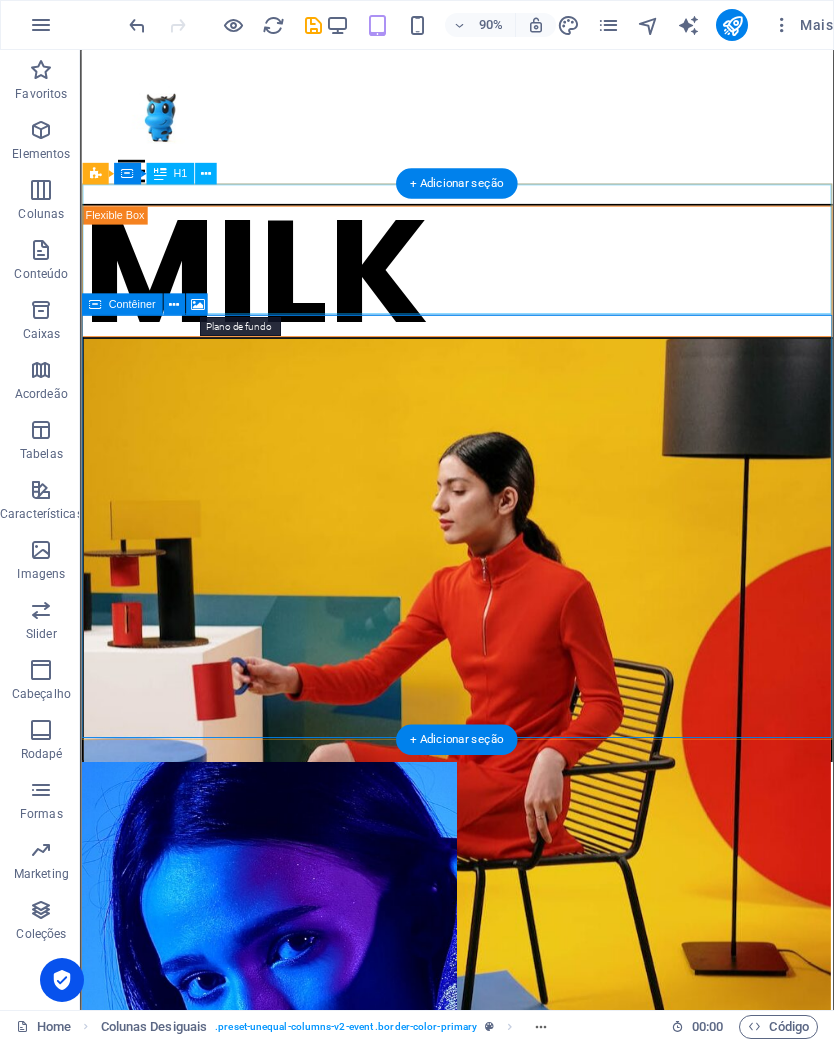 click on "About Products Location" at bounding box center (498, 136) 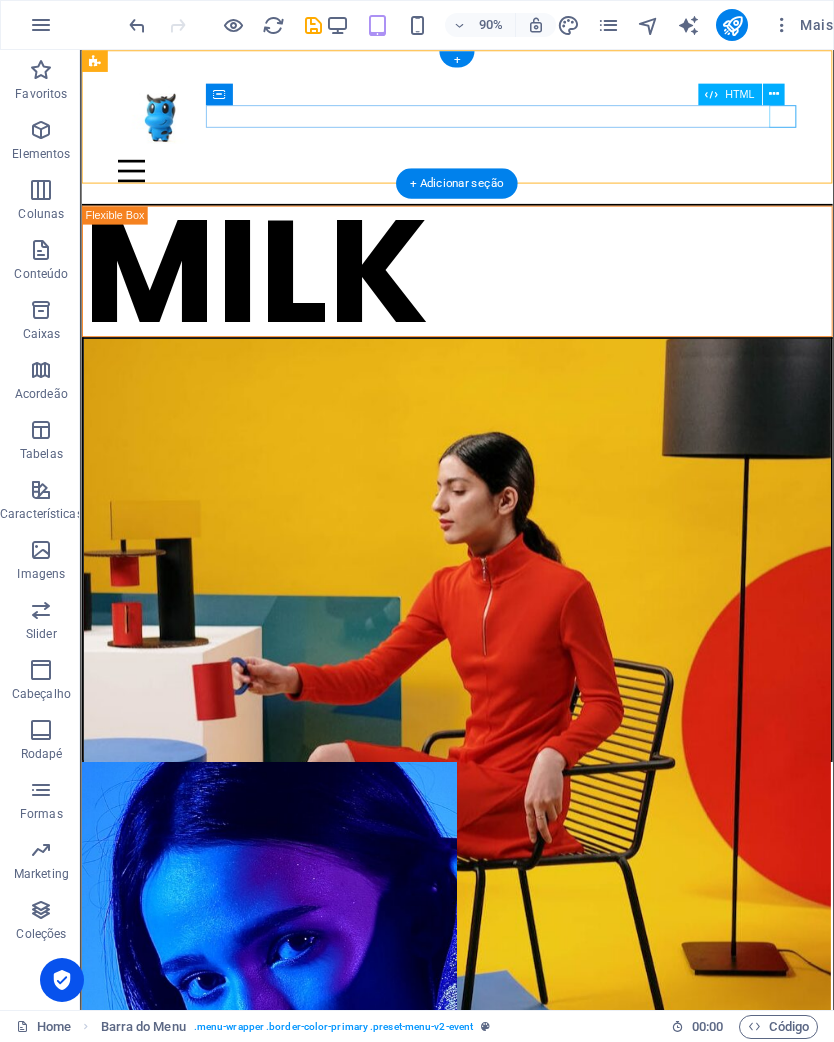 click at bounding box center [498, 184] 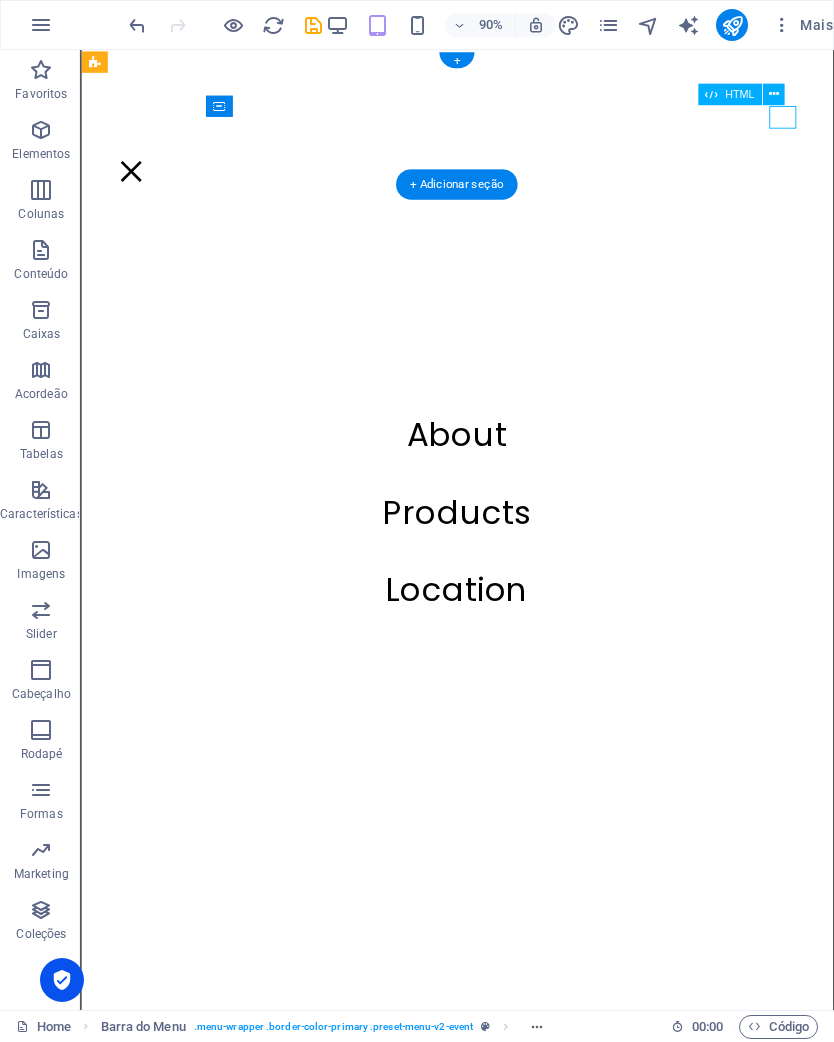 scroll, scrollTop: 0, scrollLeft: 0, axis: both 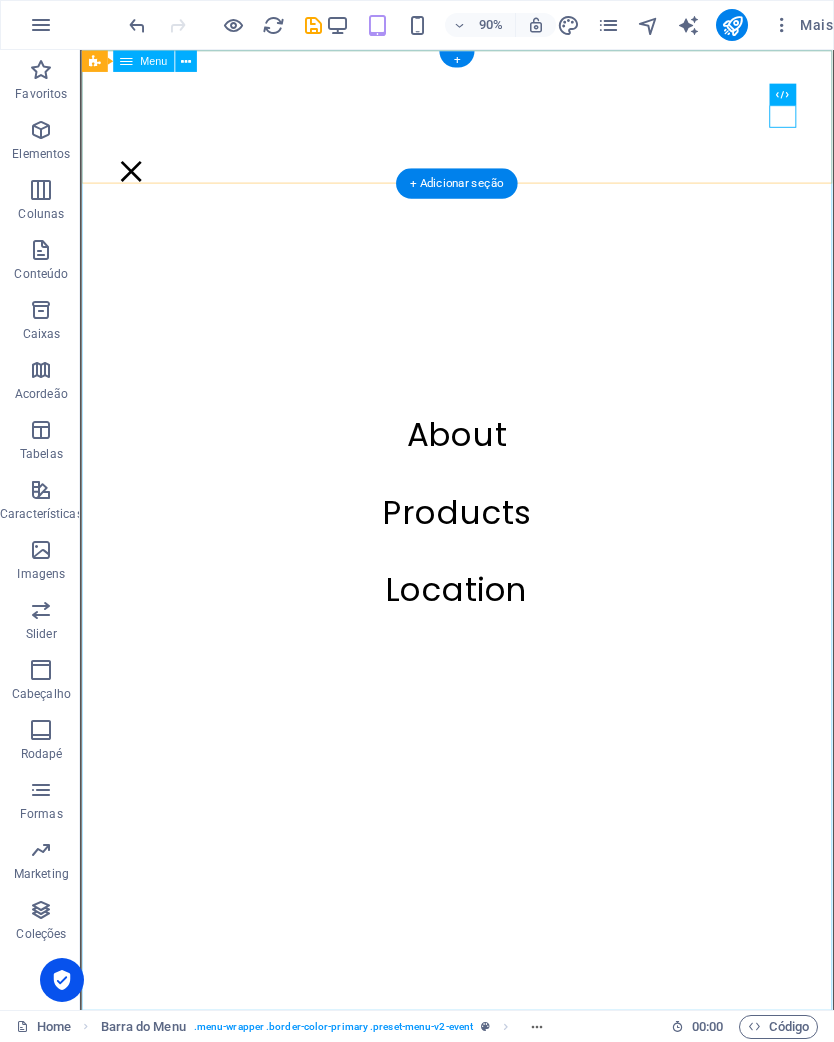 click on "About Products Location" at bounding box center (498, 583) 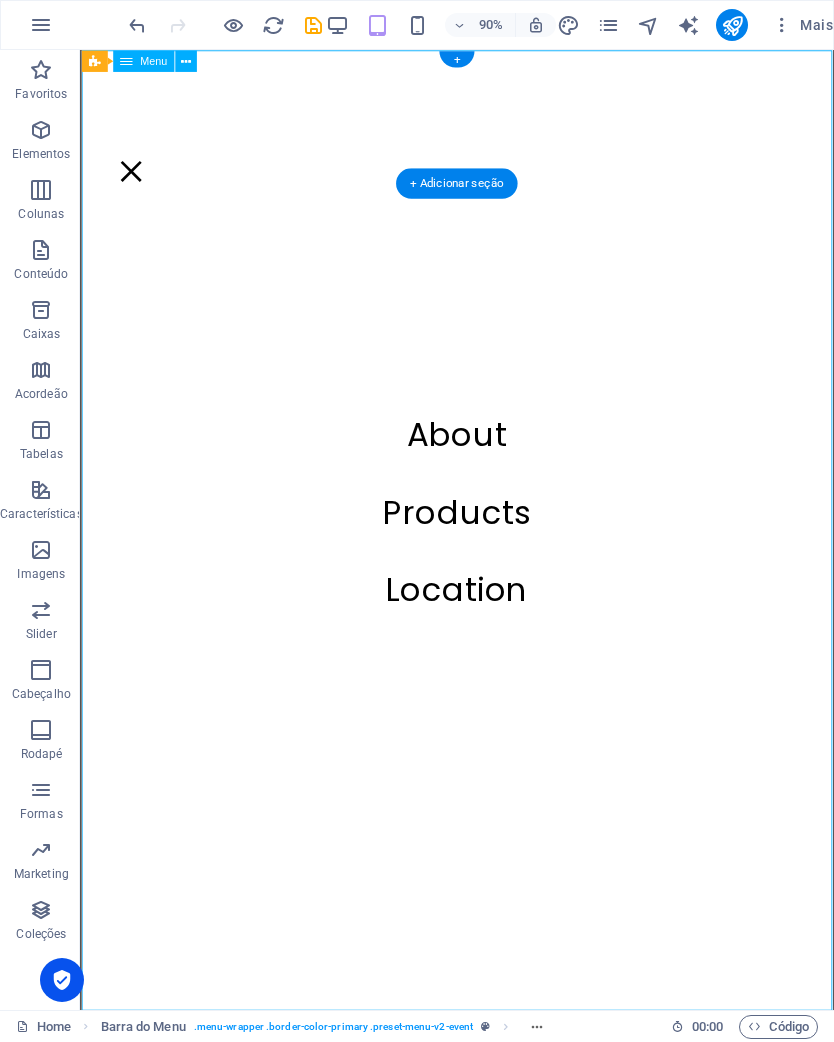 click on "About Products Location" at bounding box center [498, 583] 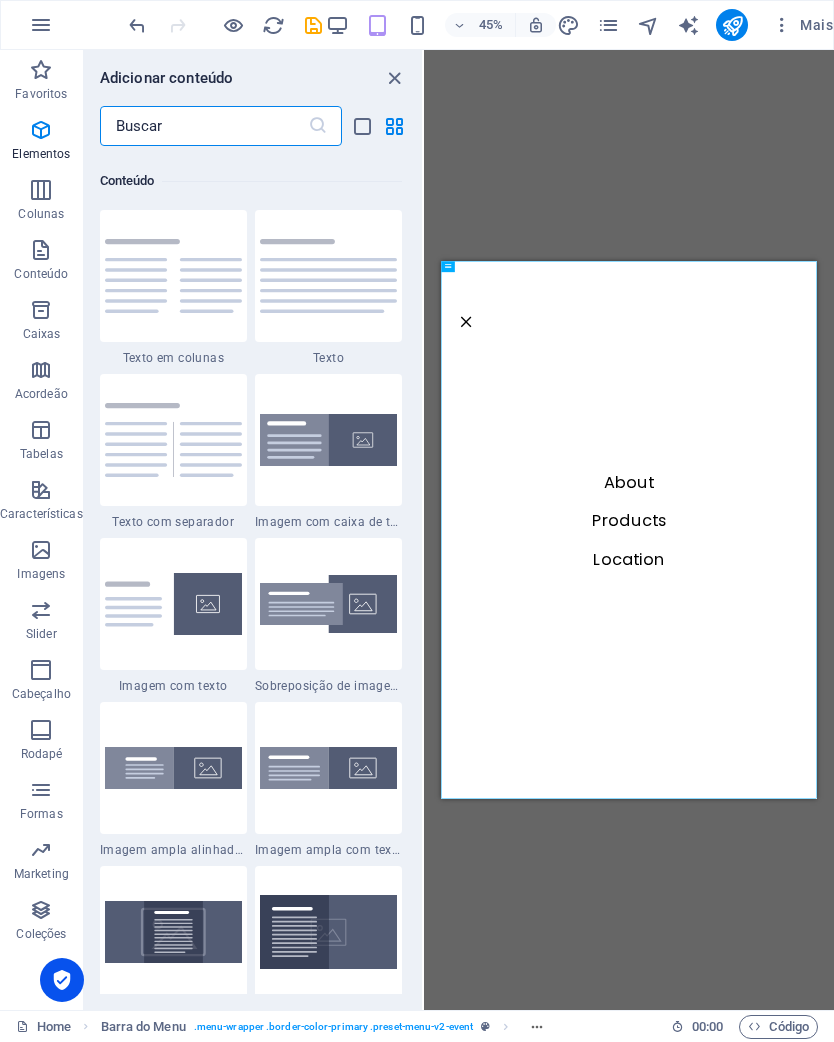 scroll, scrollTop: 3499, scrollLeft: 0, axis: vertical 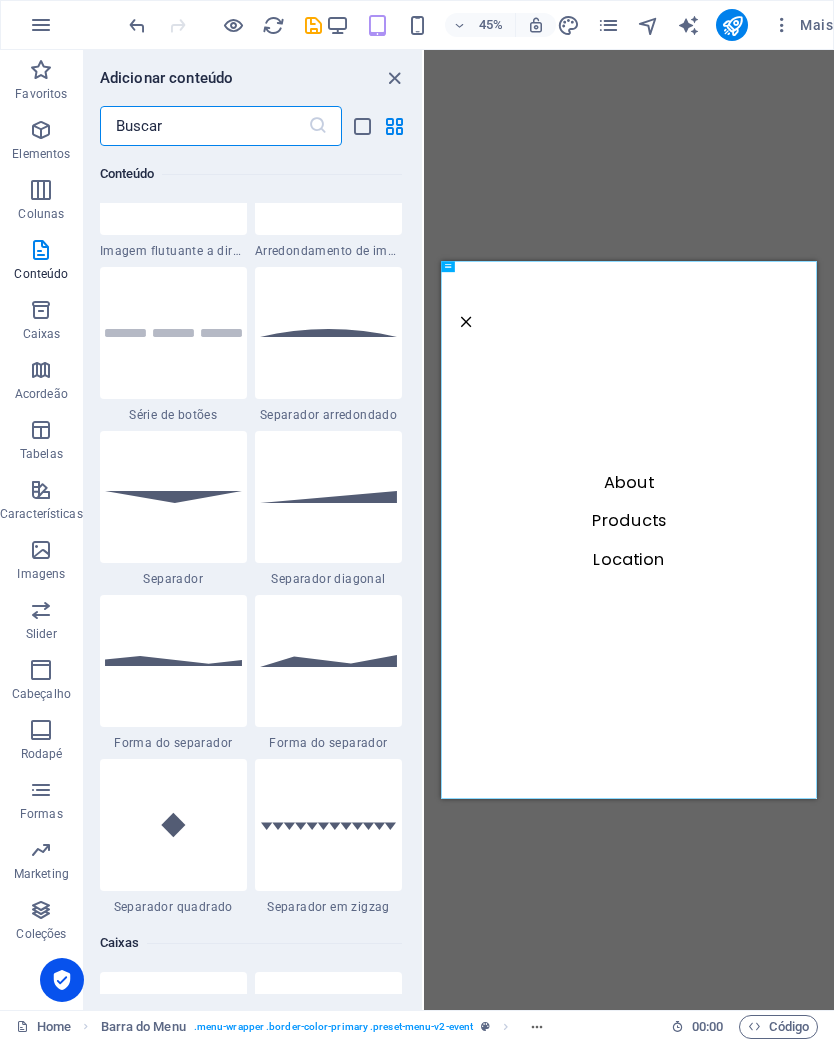 click at bounding box center [41, 550] 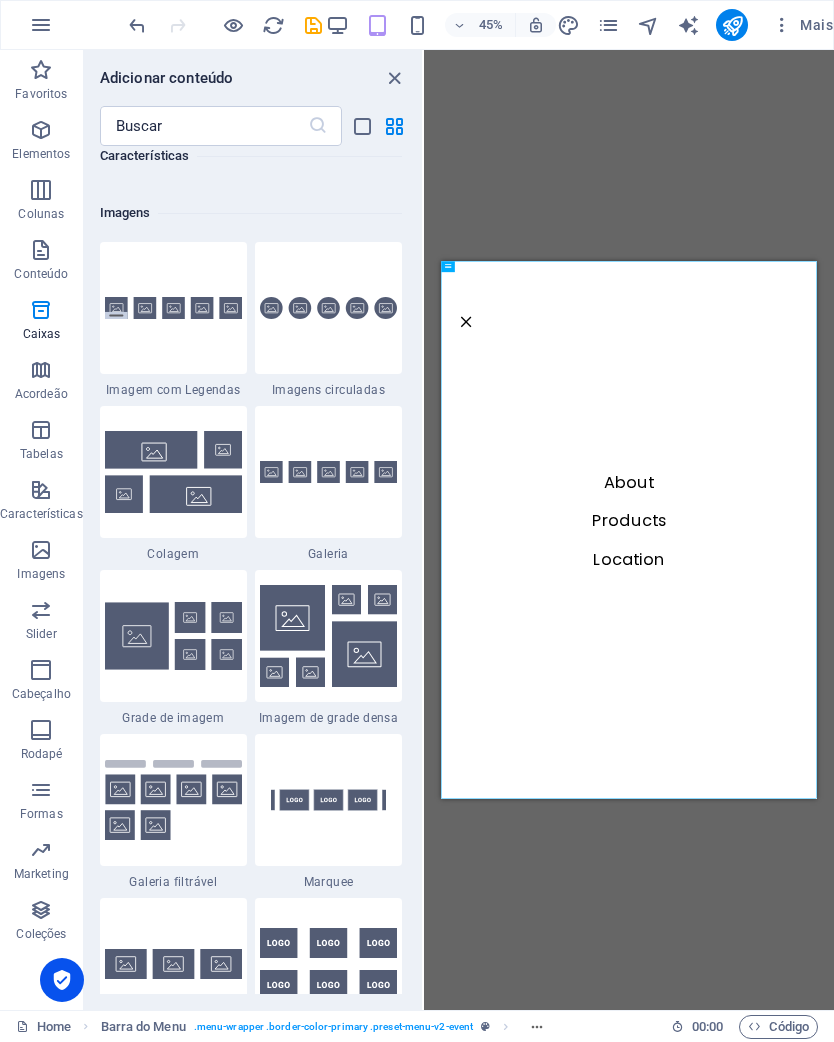 scroll, scrollTop: 9976, scrollLeft: 0, axis: vertical 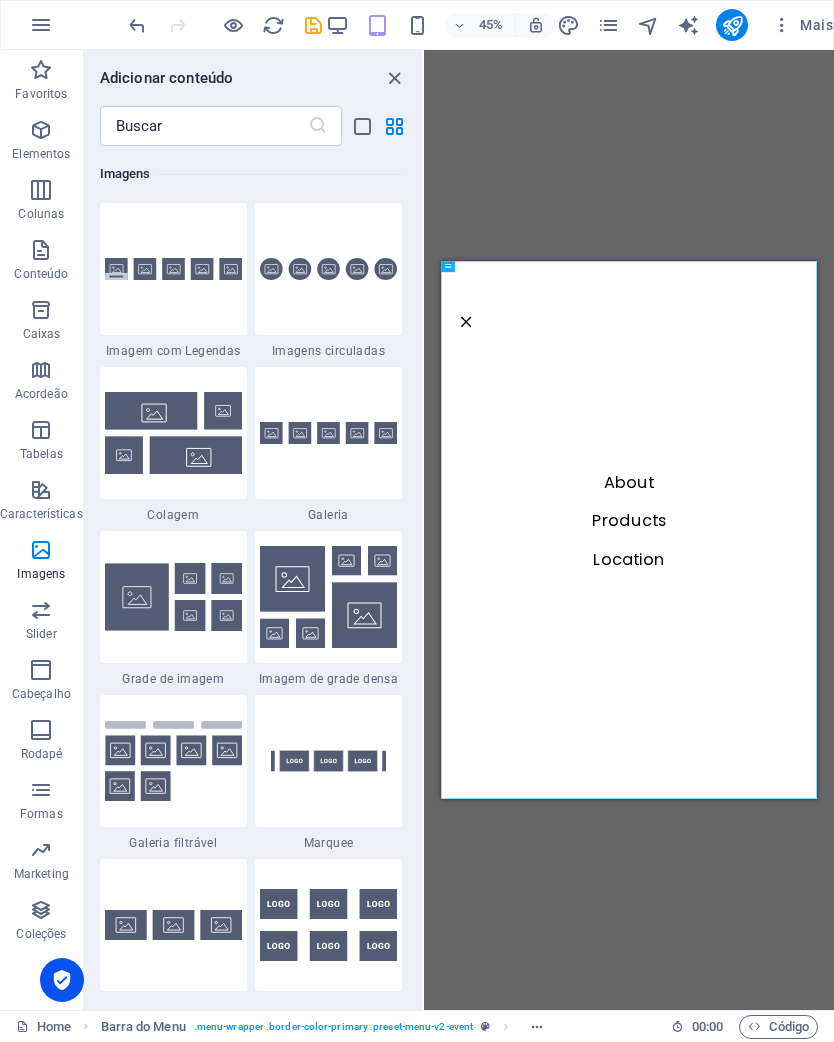 click on "Imagens" at bounding box center (41, 574) 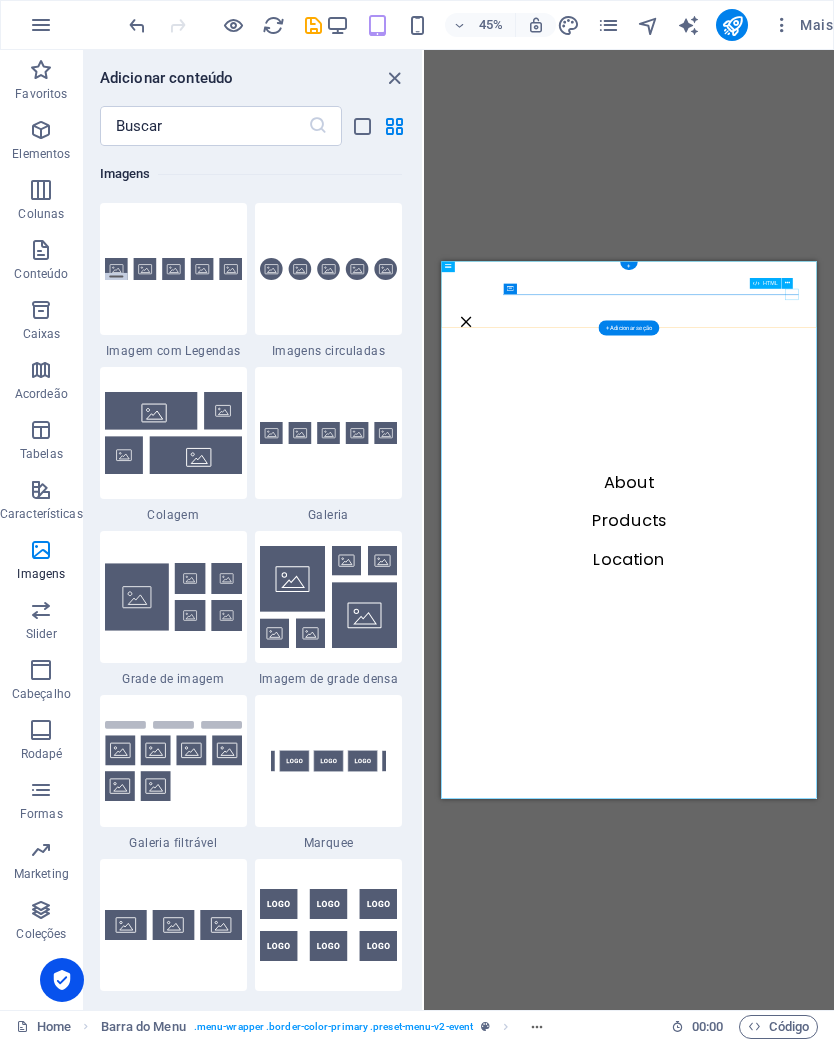 click at bounding box center (496, 395) 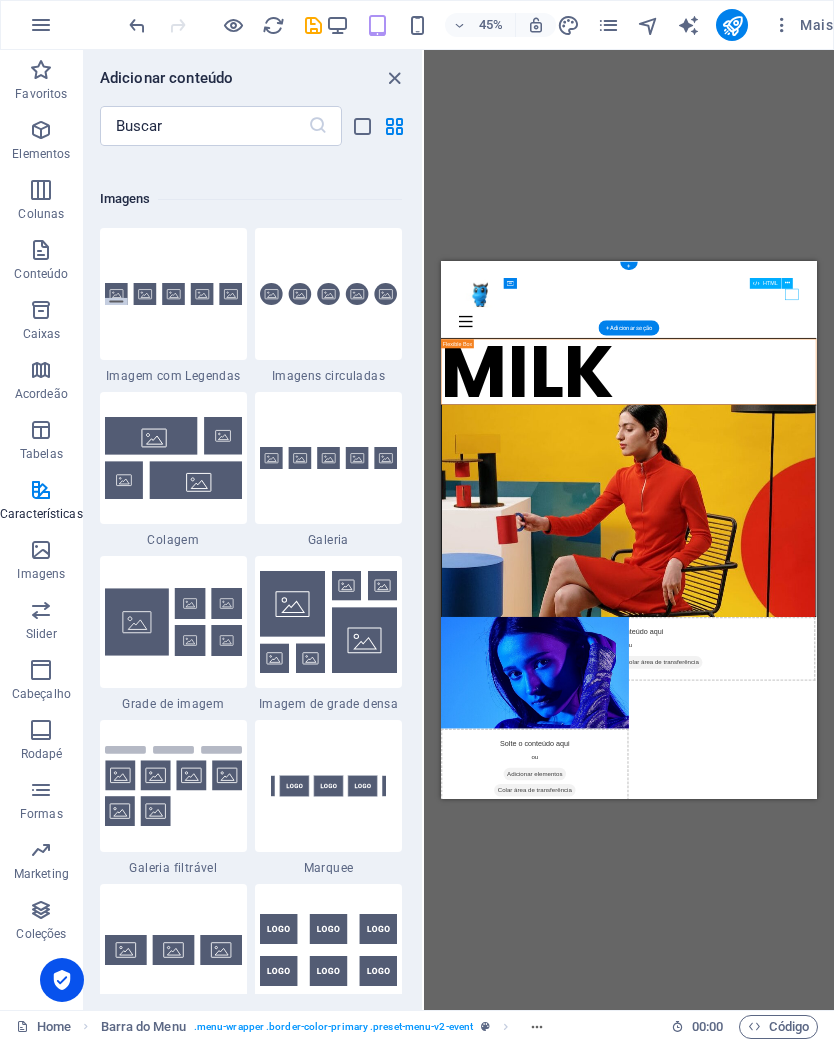 scroll, scrollTop: 9949, scrollLeft: 0, axis: vertical 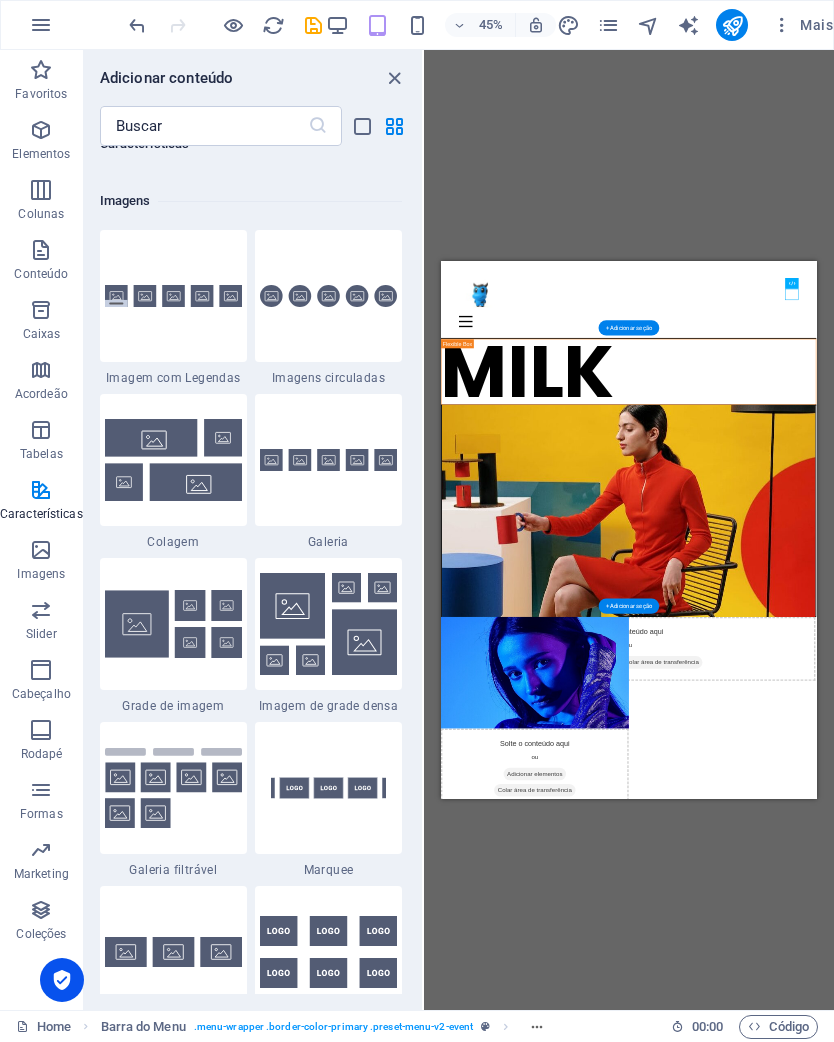 click at bounding box center [858, 817] 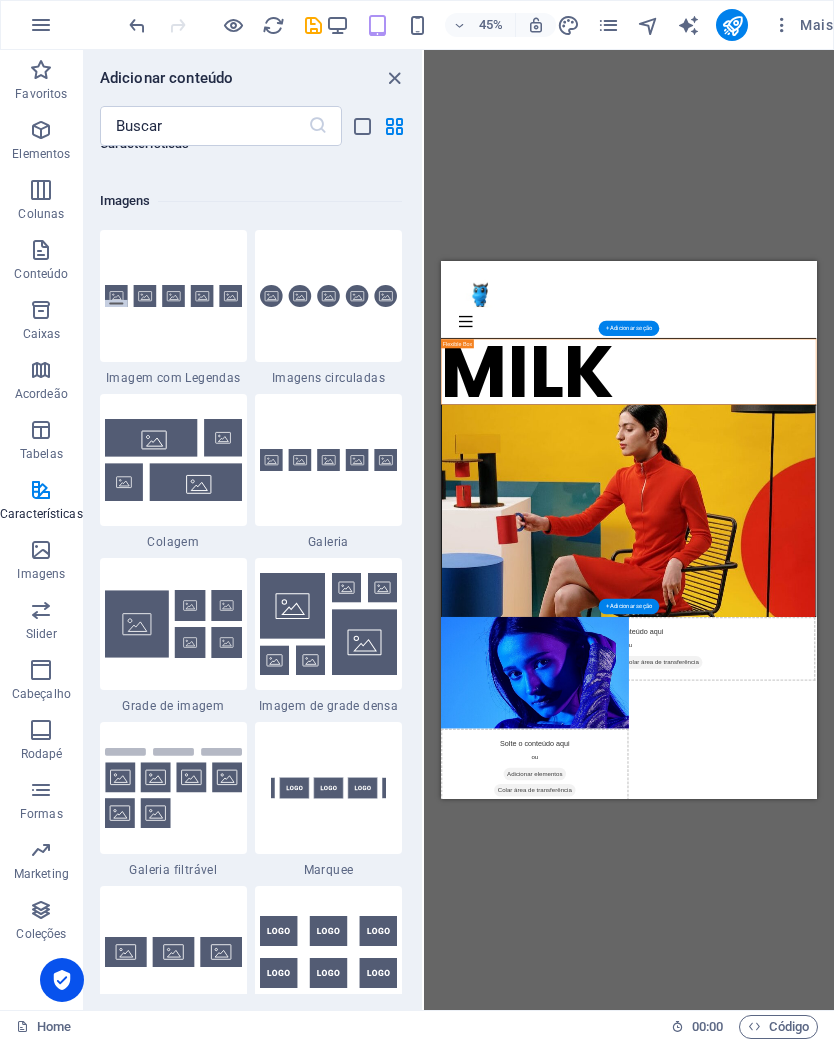 scroll, scrollTop: 0, scrollLeft: 0, axis: both 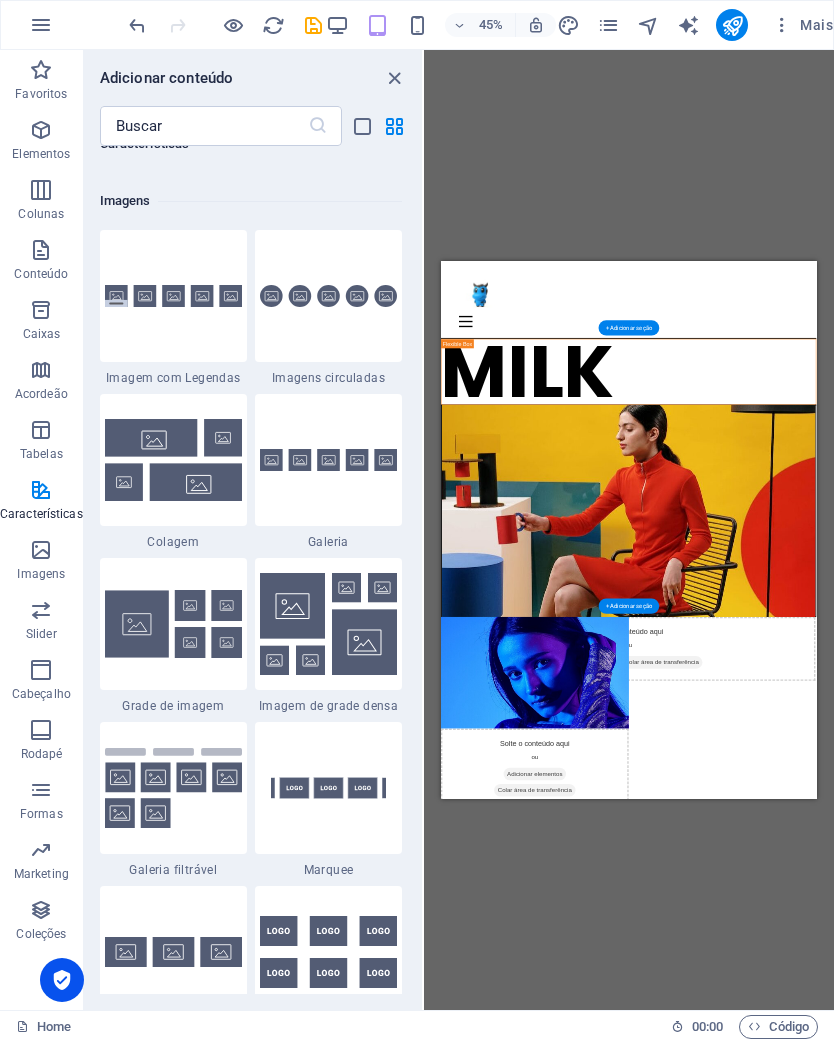 click at bounding box center [858, 817] 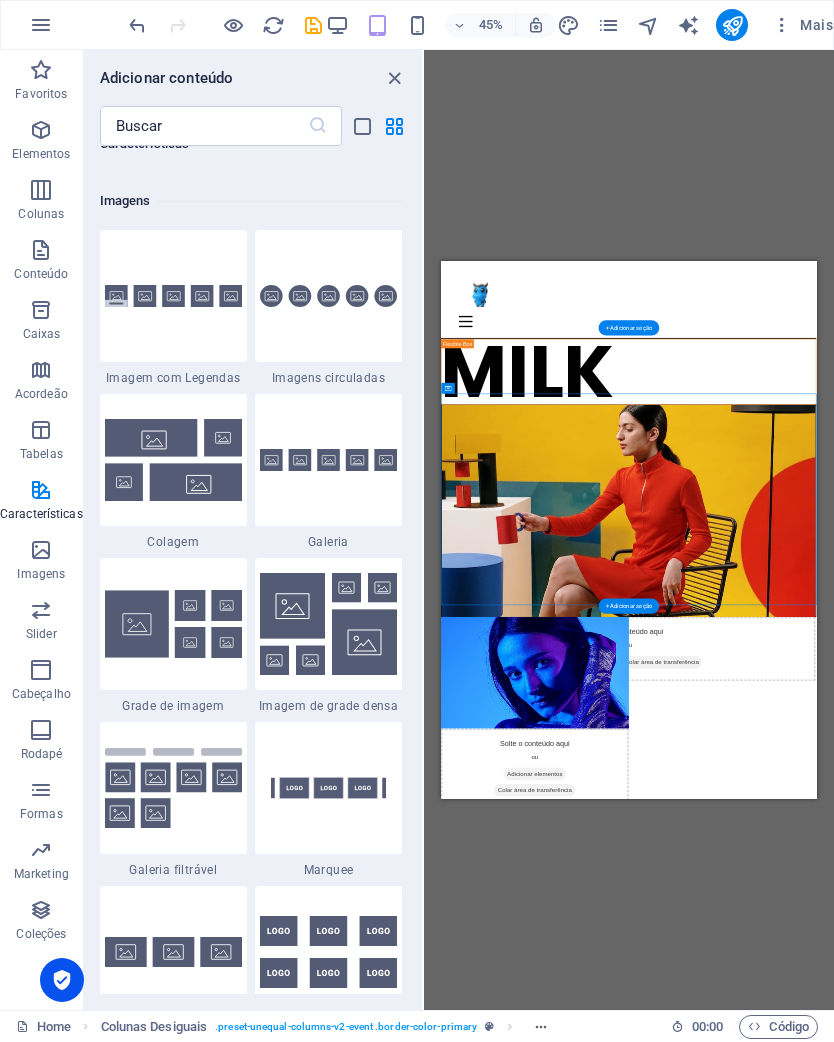 click at bounding box center [858, 817] 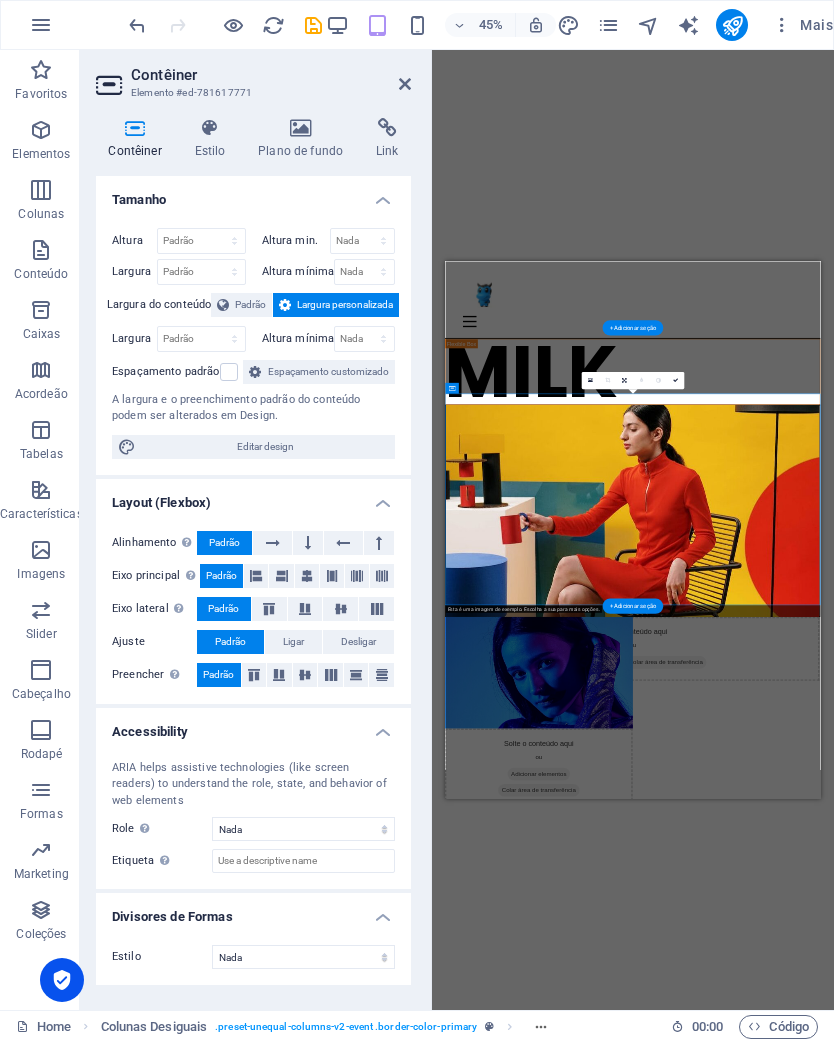 type on "470" 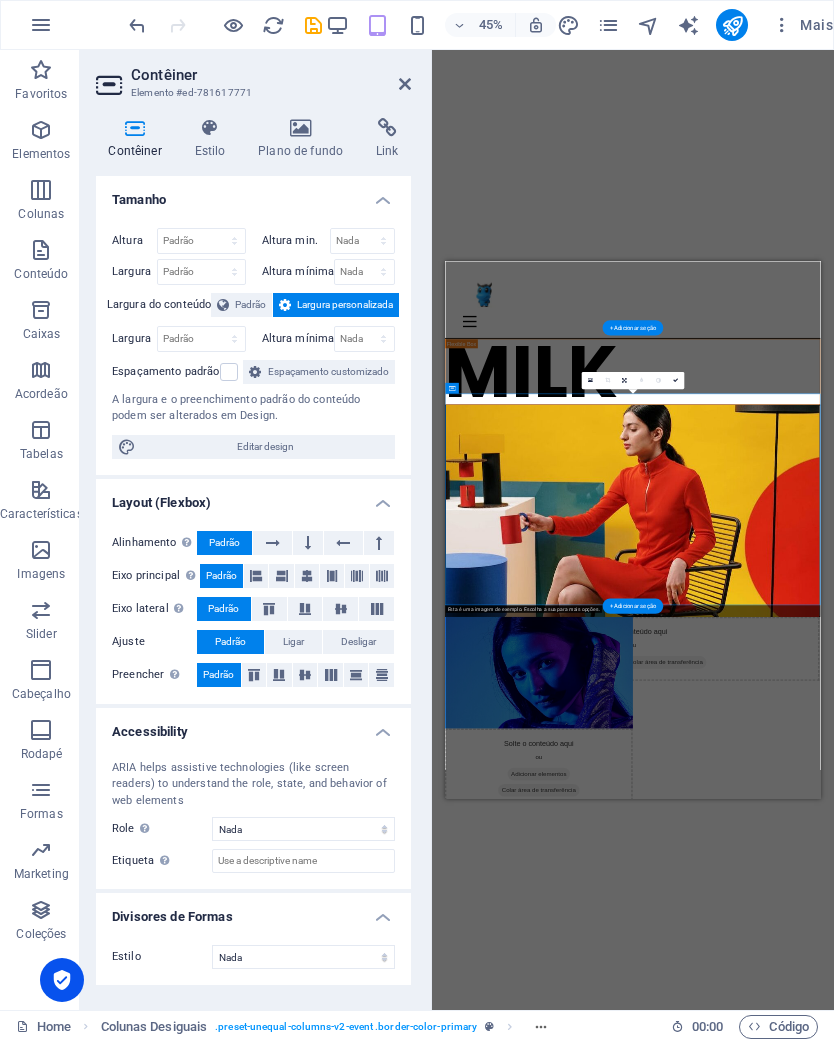 select on "px" 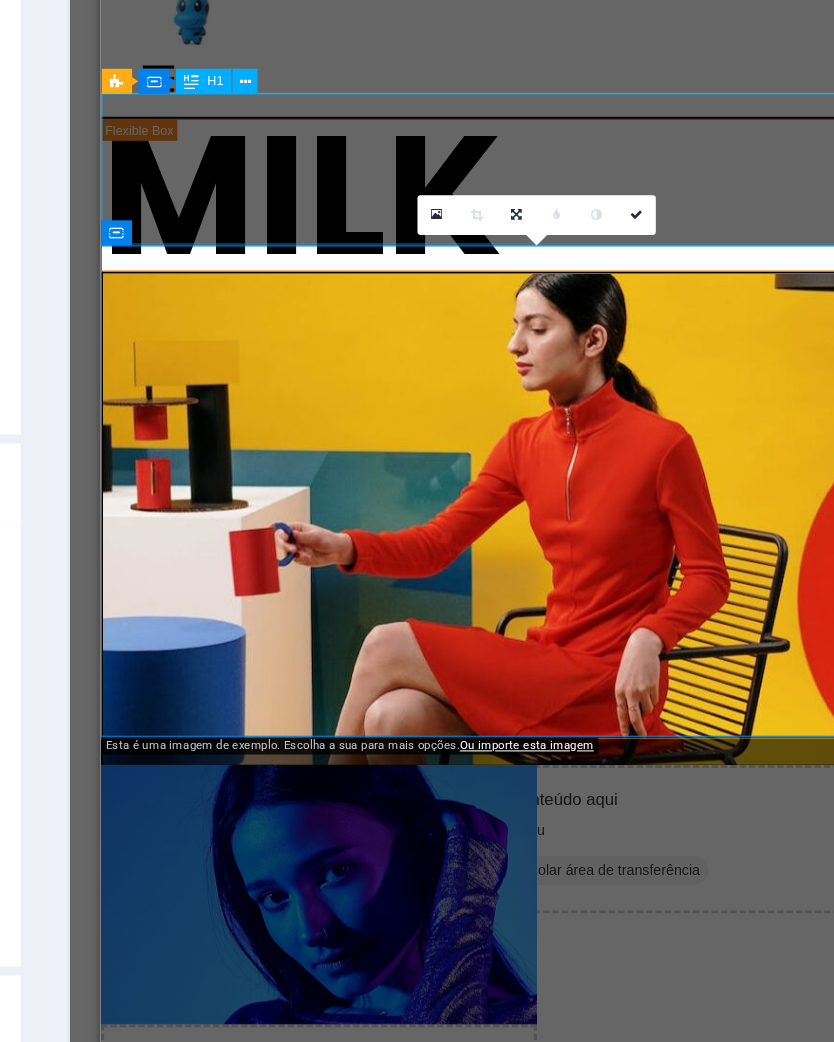 click at bounding box center (590, 380) 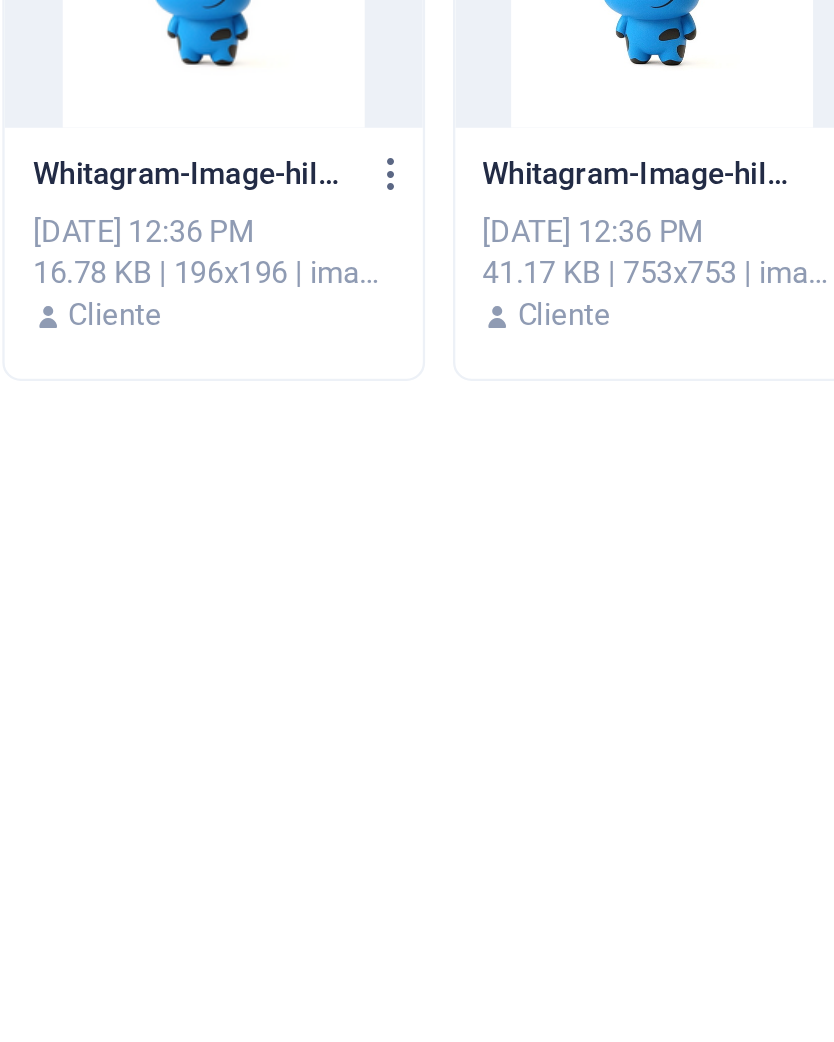 type on "490" 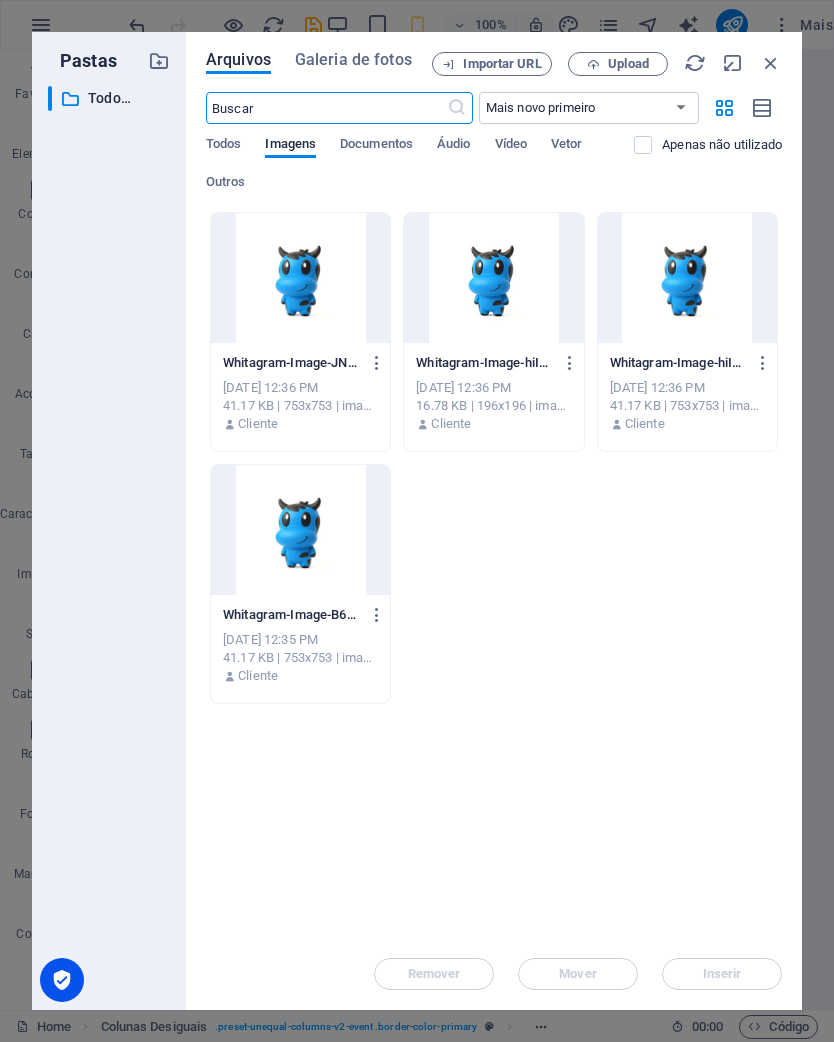 click at bounding box center (687, 278) 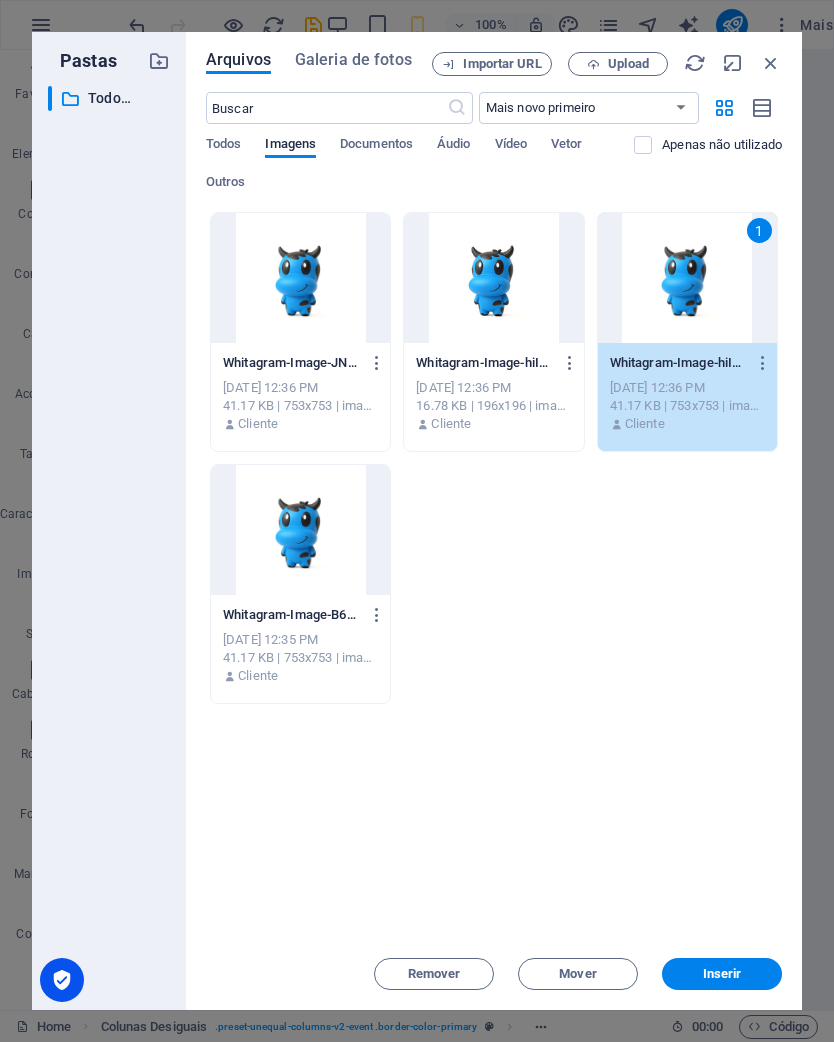 click on "Inserir" at bounding box center [722, 974] 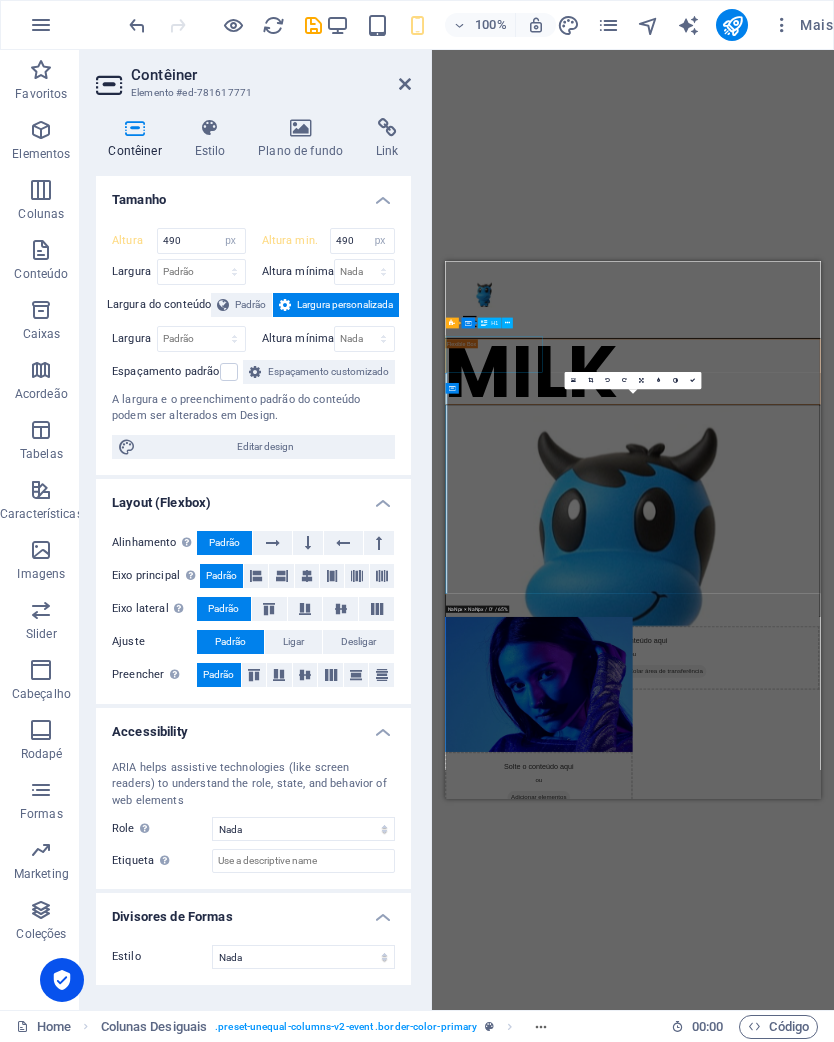 type on "470" 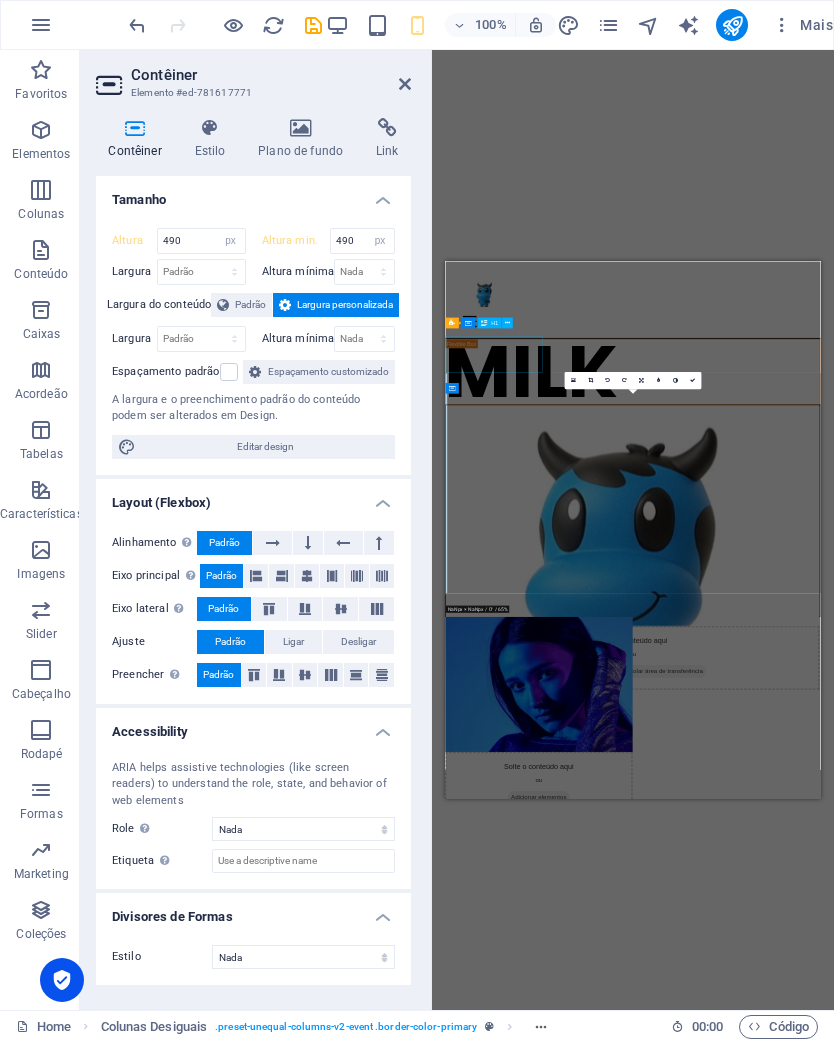 type 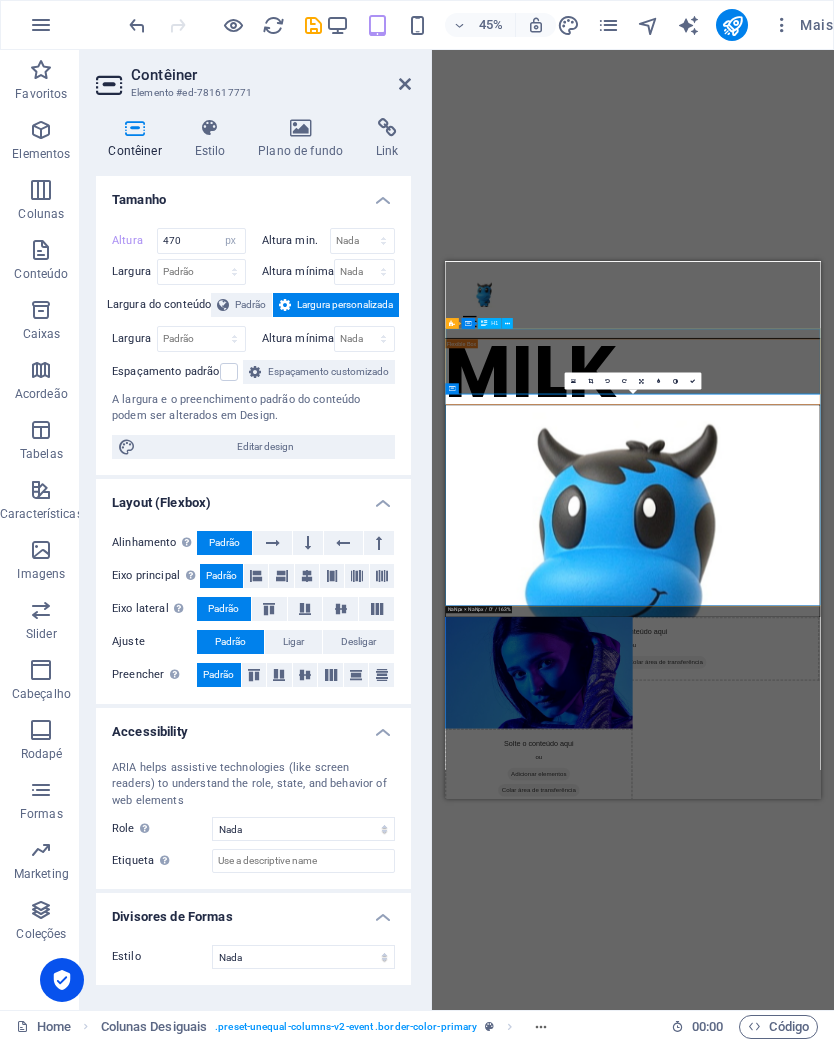 scroll, scrollTop: 0, scrollLeft: 0, axis: both 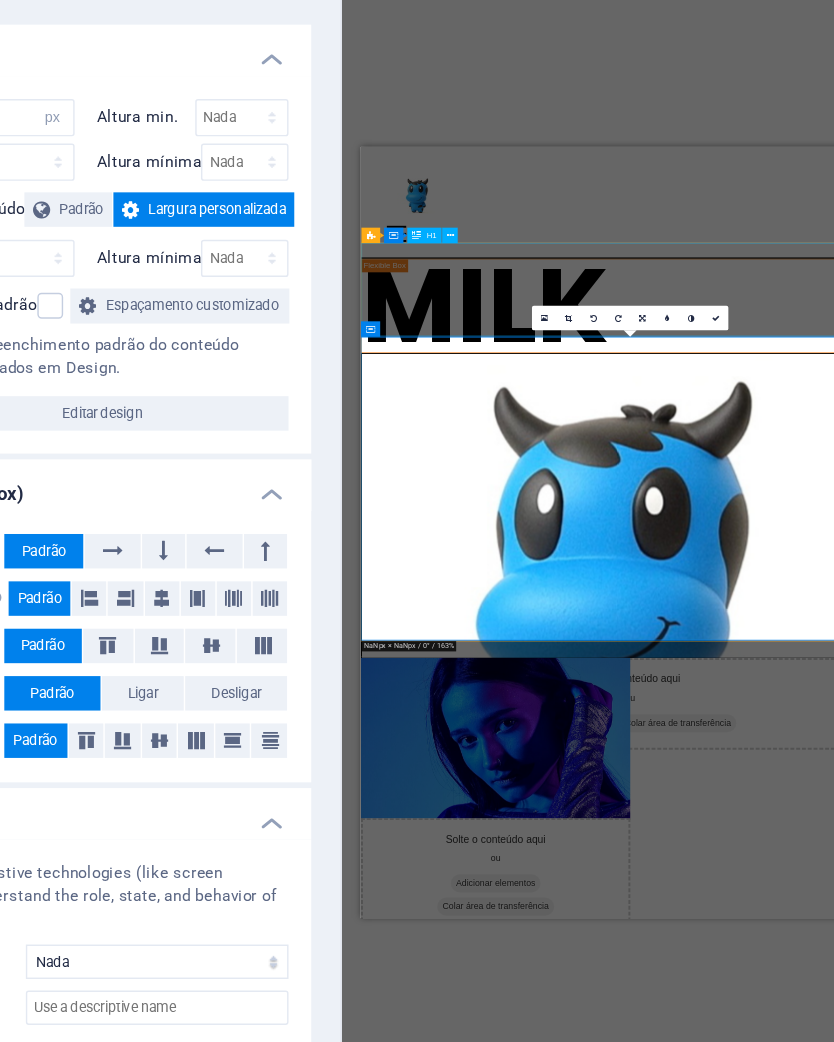 click at bounding box center [573, 380] 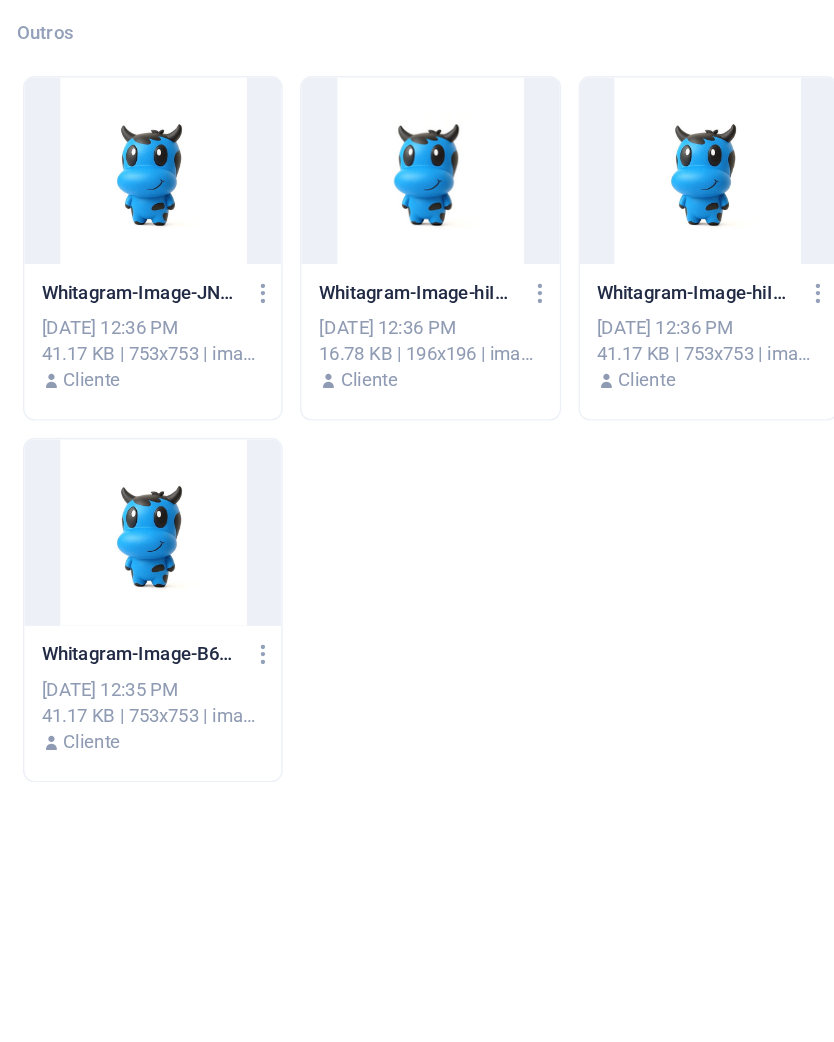 type on "490" 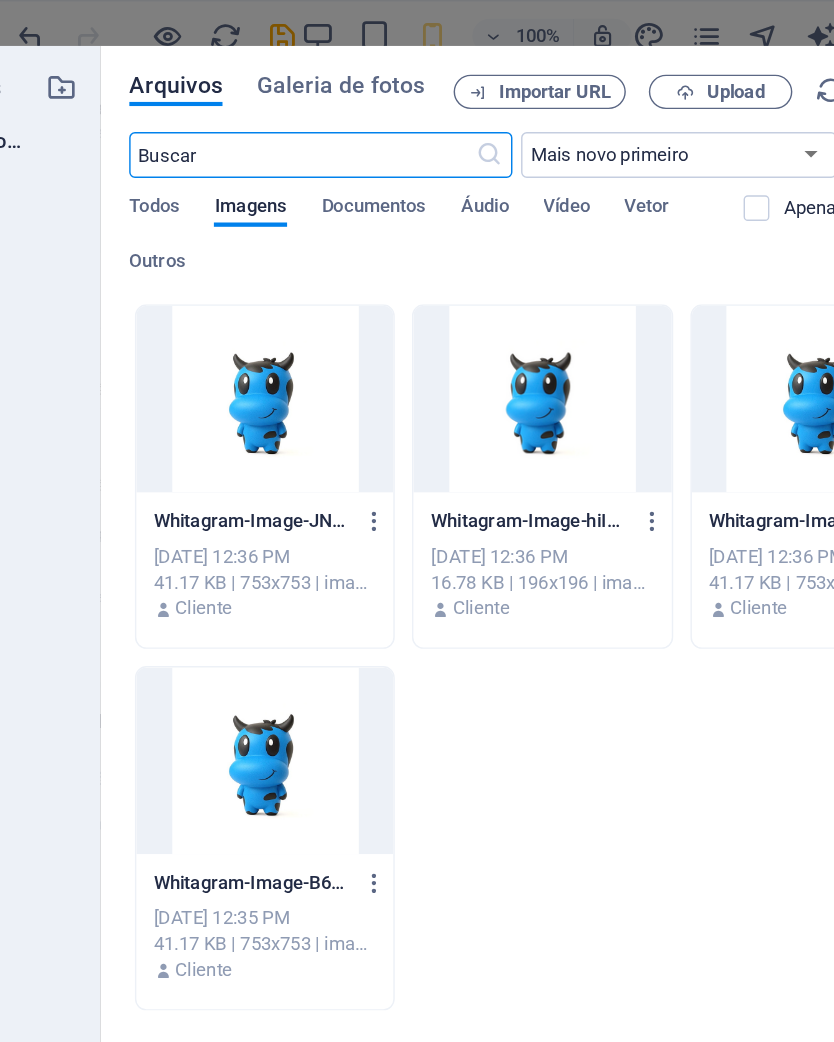 click on "Documentos" at bounding box center (376, 146) 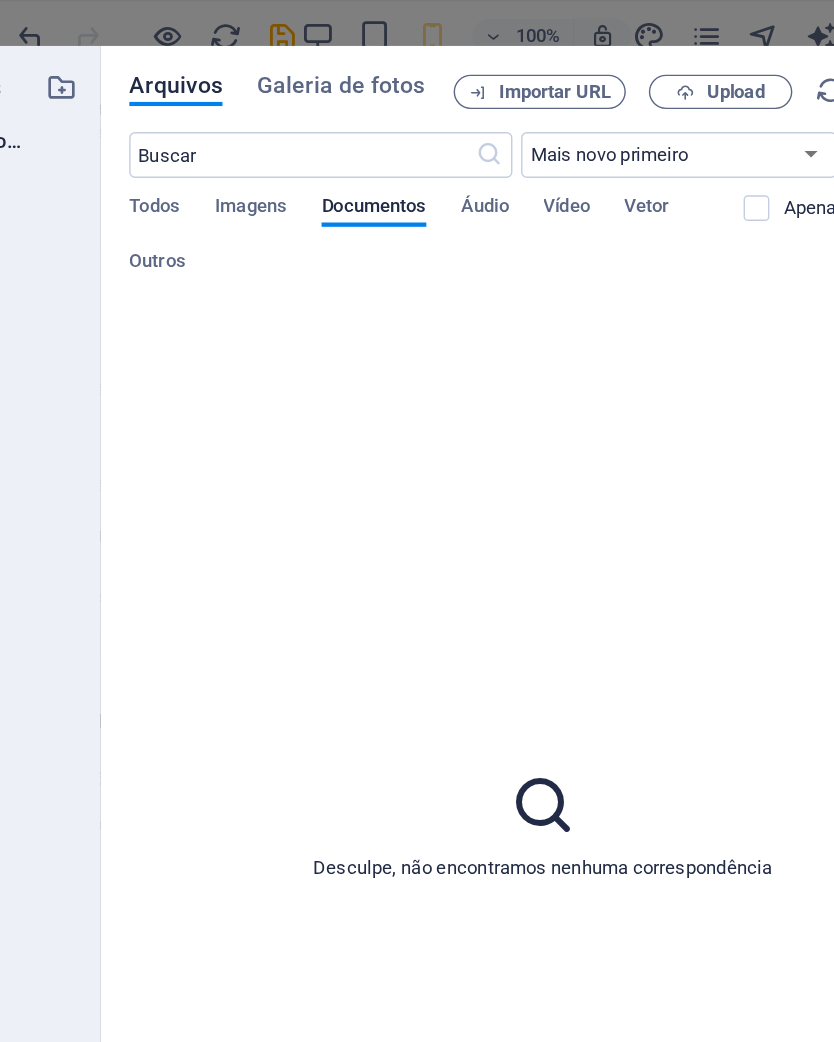 click on "Todos" at bounding box center (223, 146) 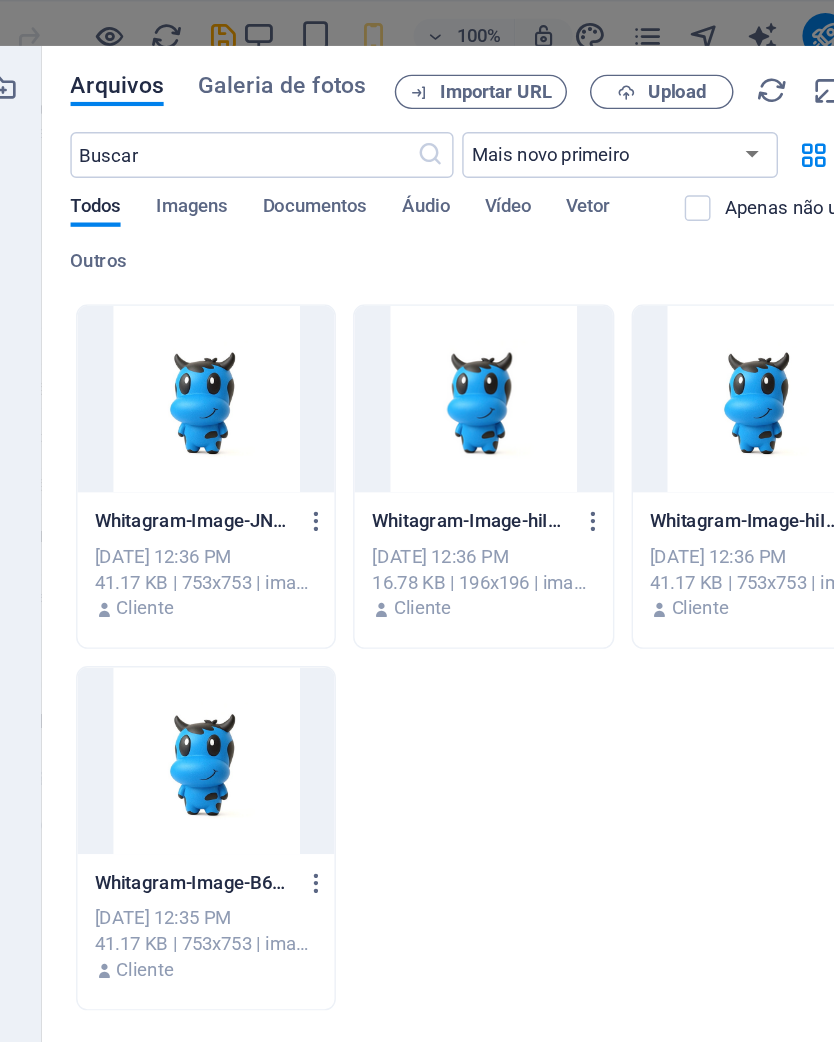click on "Upload" at bounding box center [628, 64] 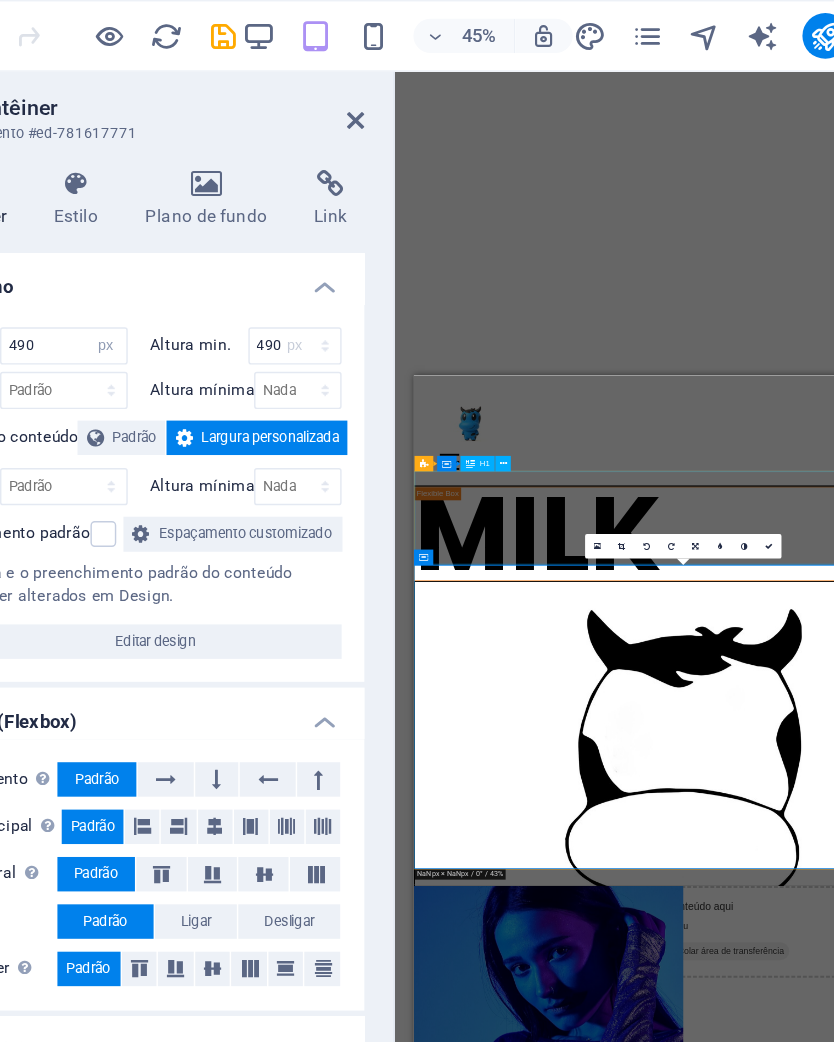 type on "470" 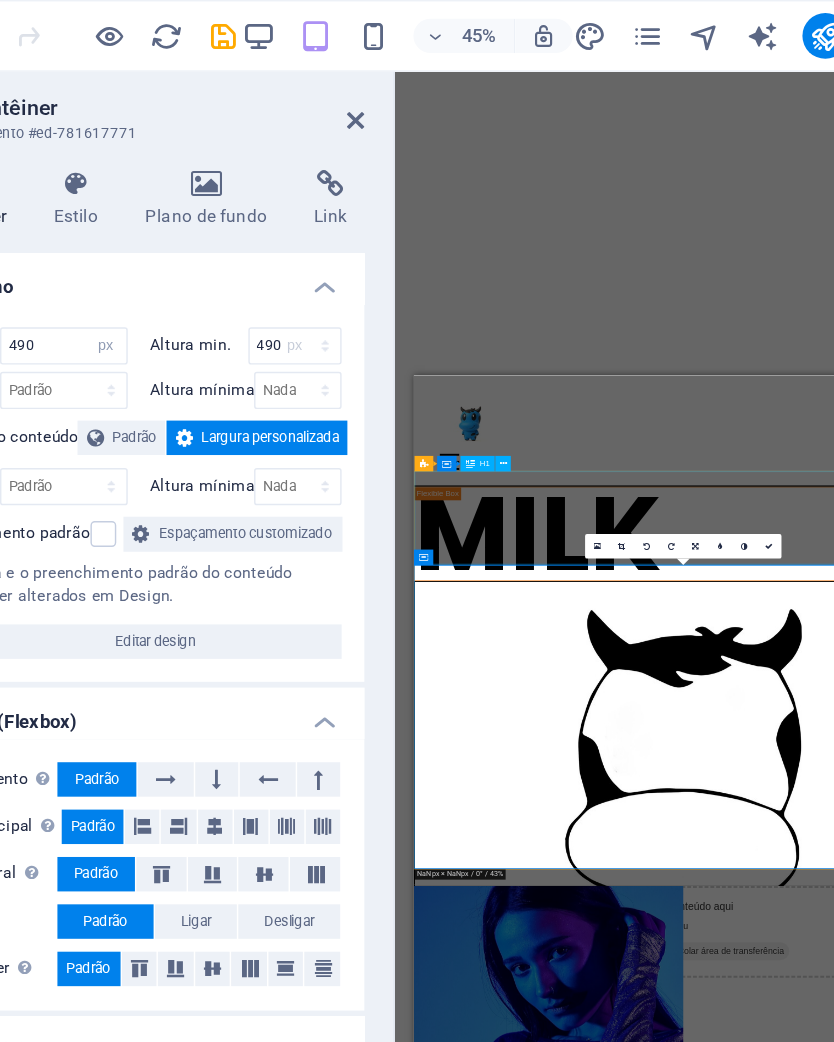 type 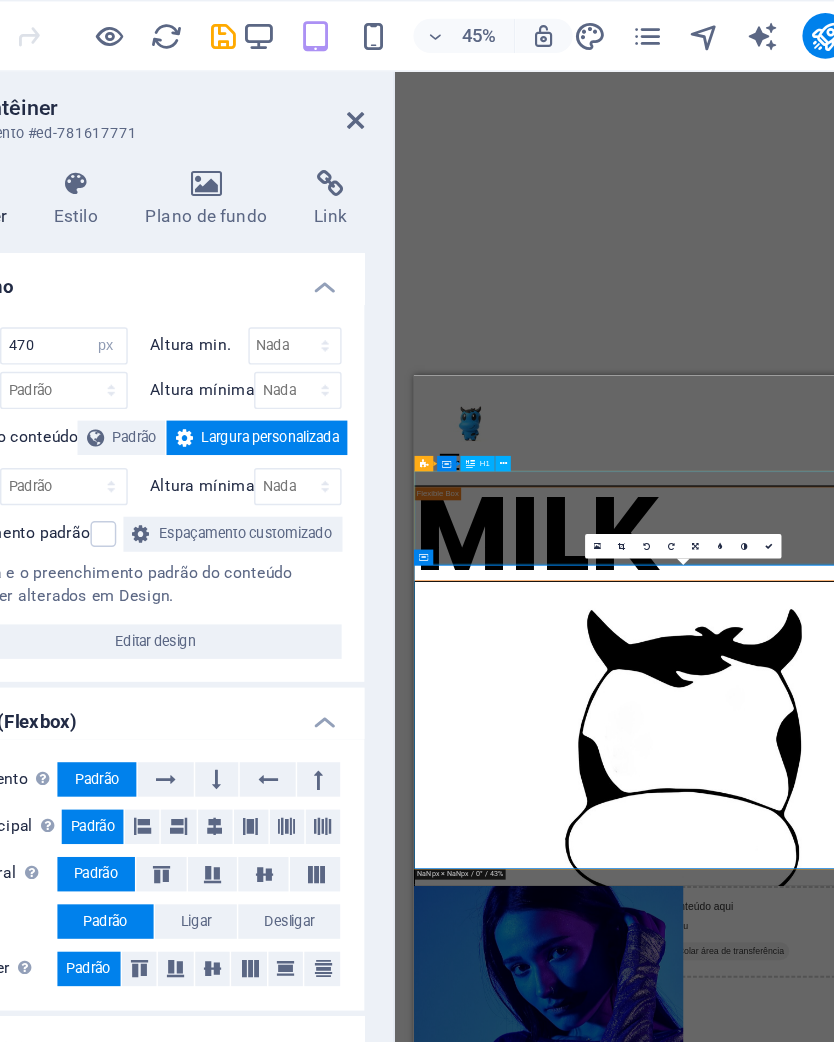click at bounding box center (607, 380) 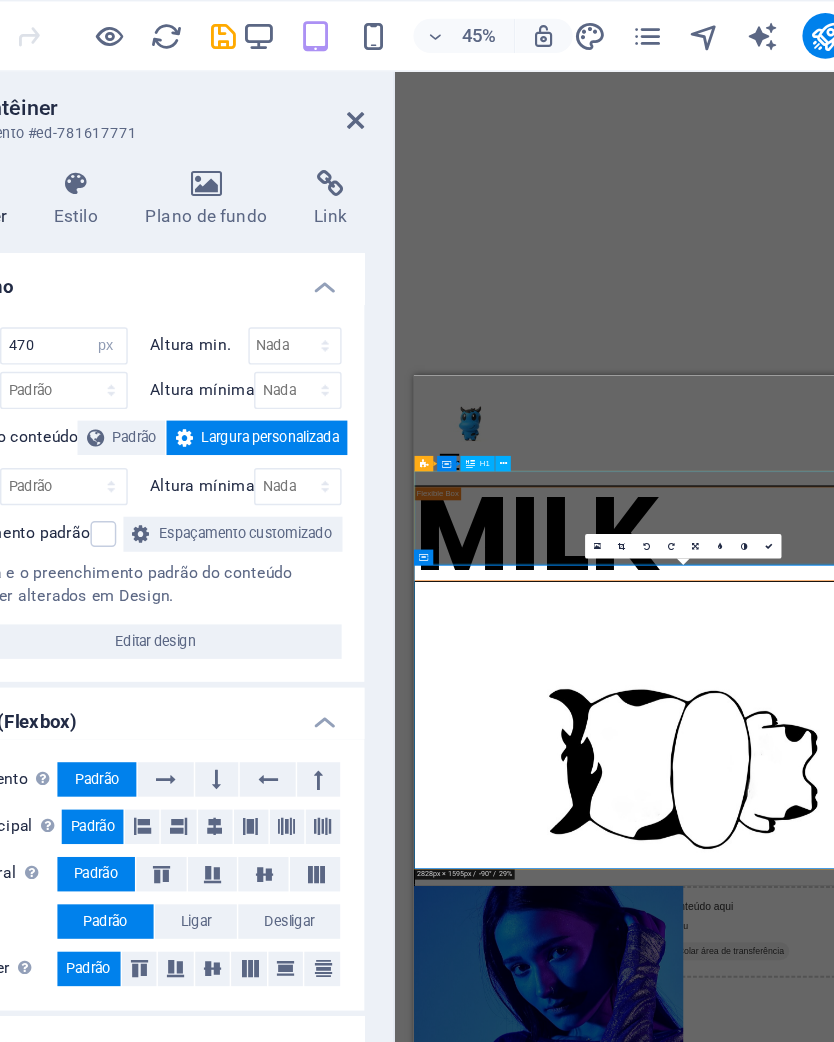 click at bounding box center [641, 380] 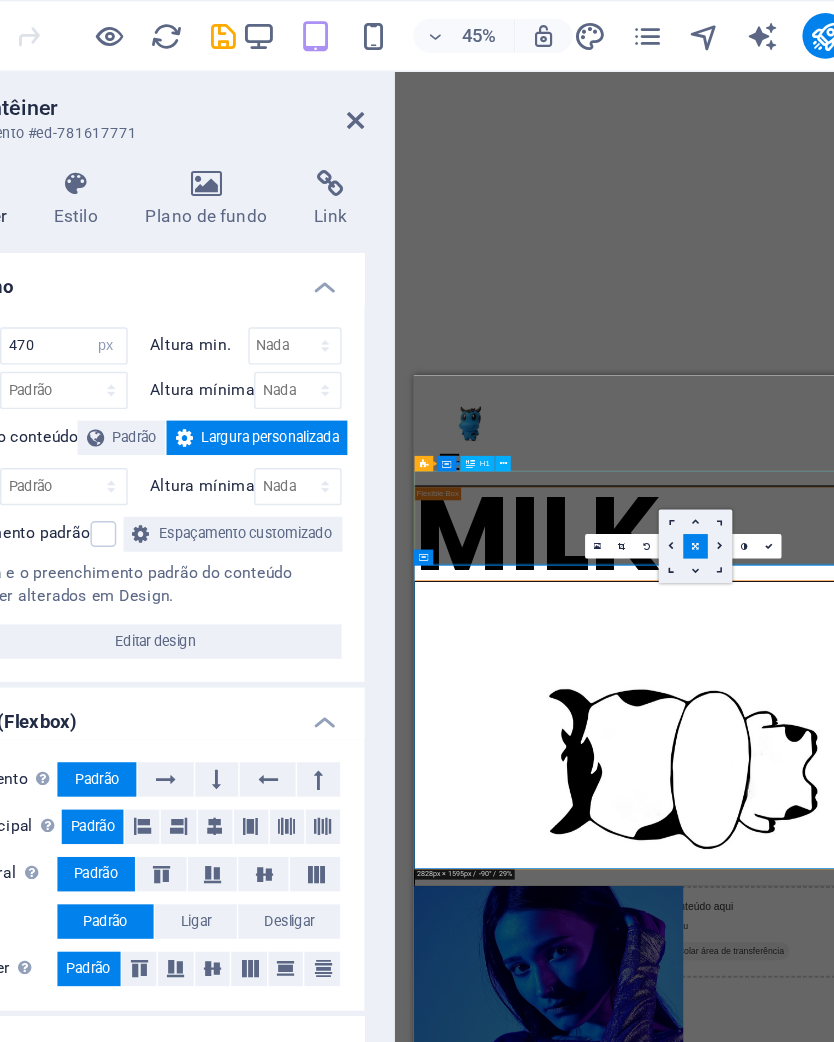 click at bounding box center (641, 380) 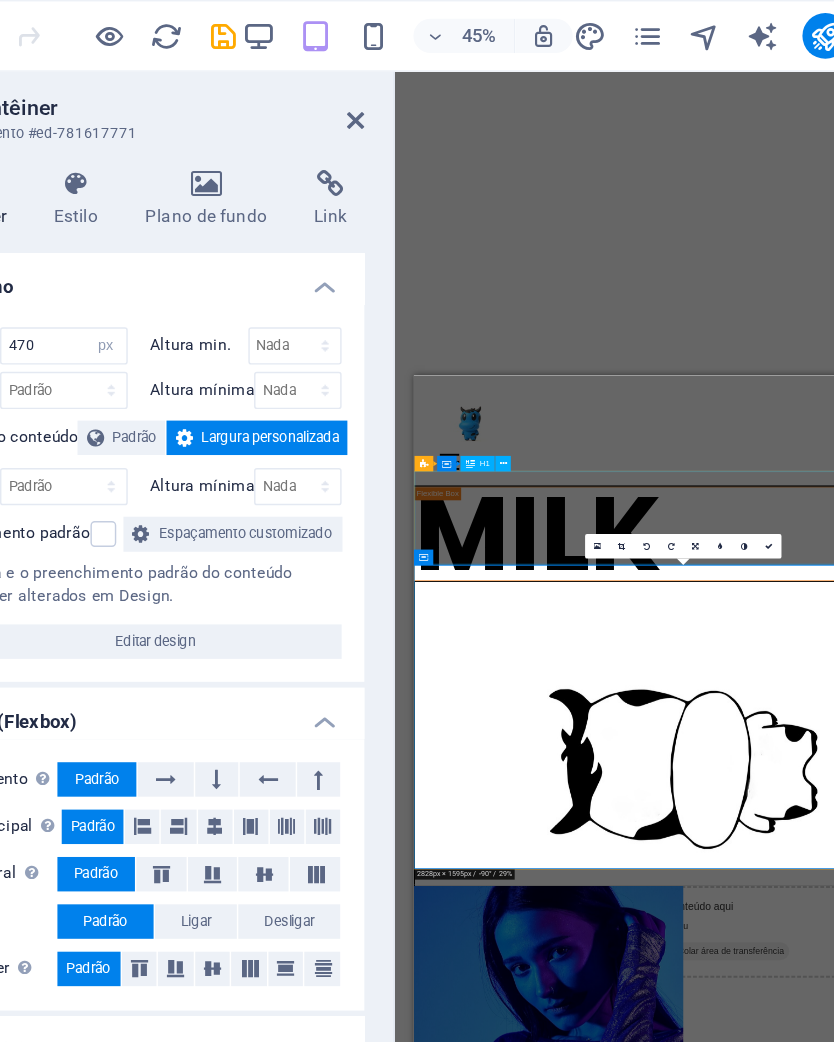 click at bounding box center (641, 380) 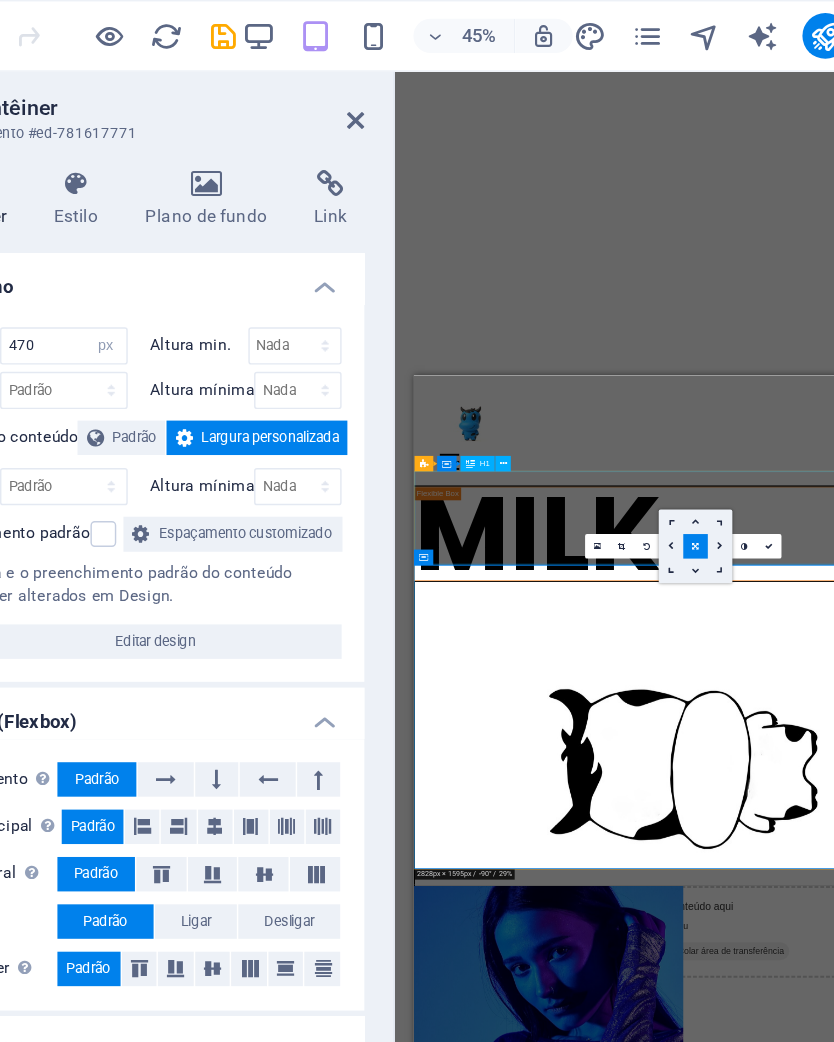 click at bounding box center [658, 380] 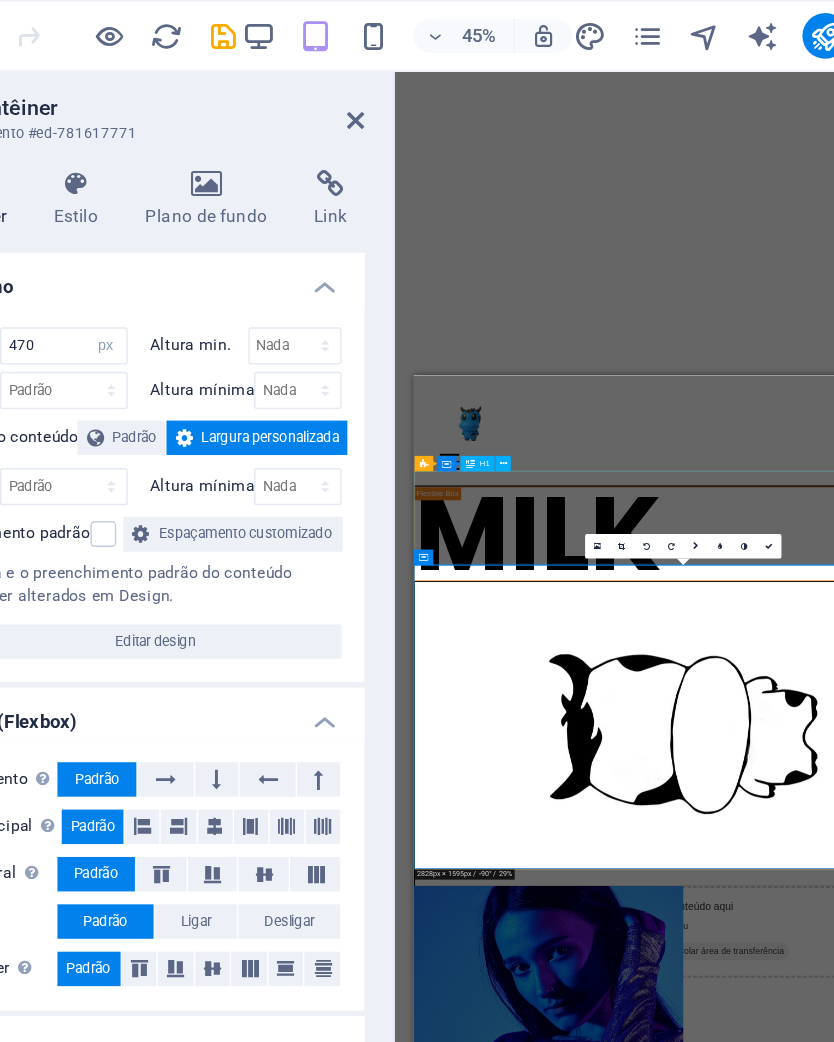 click at bounding box center (641, 380) 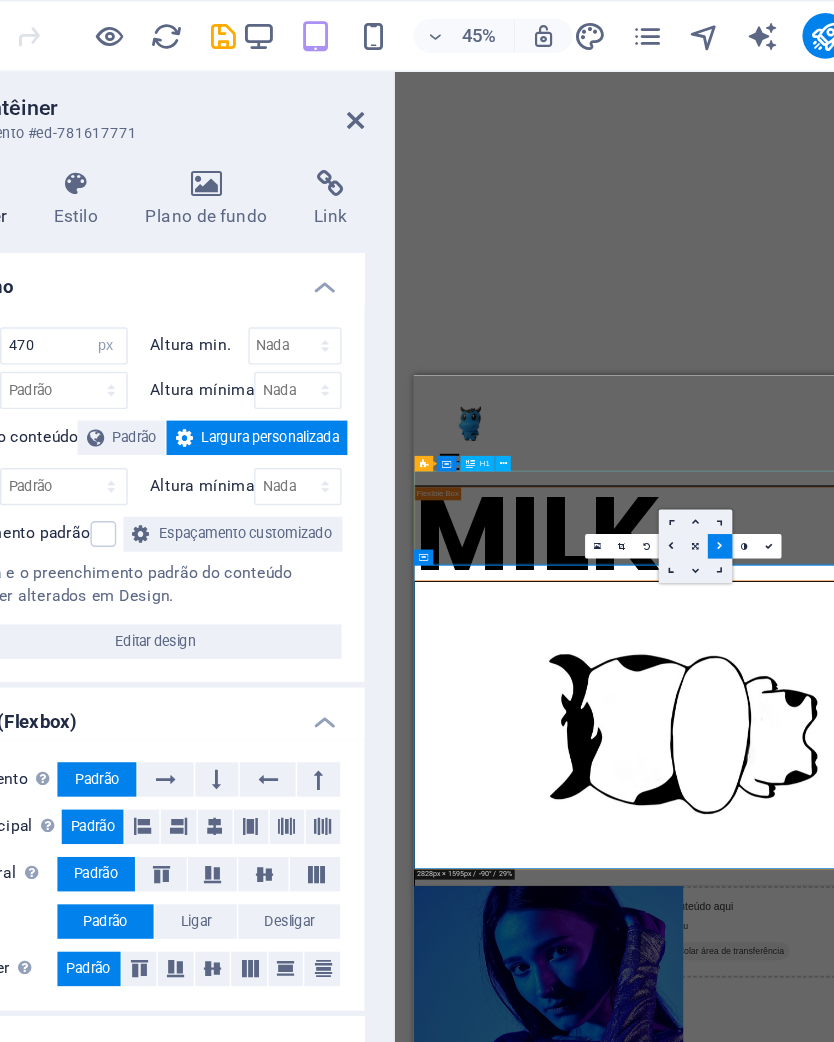 click at bounding box center [624, 380] 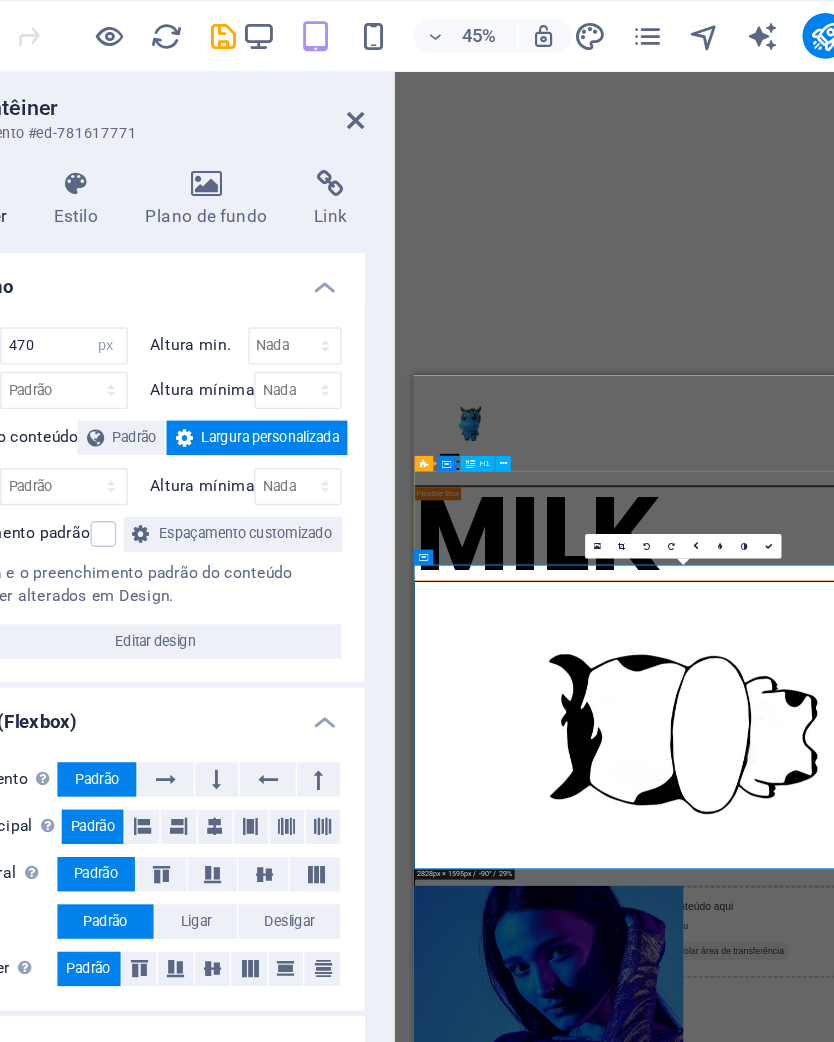 click at bounding box center [658, 380] 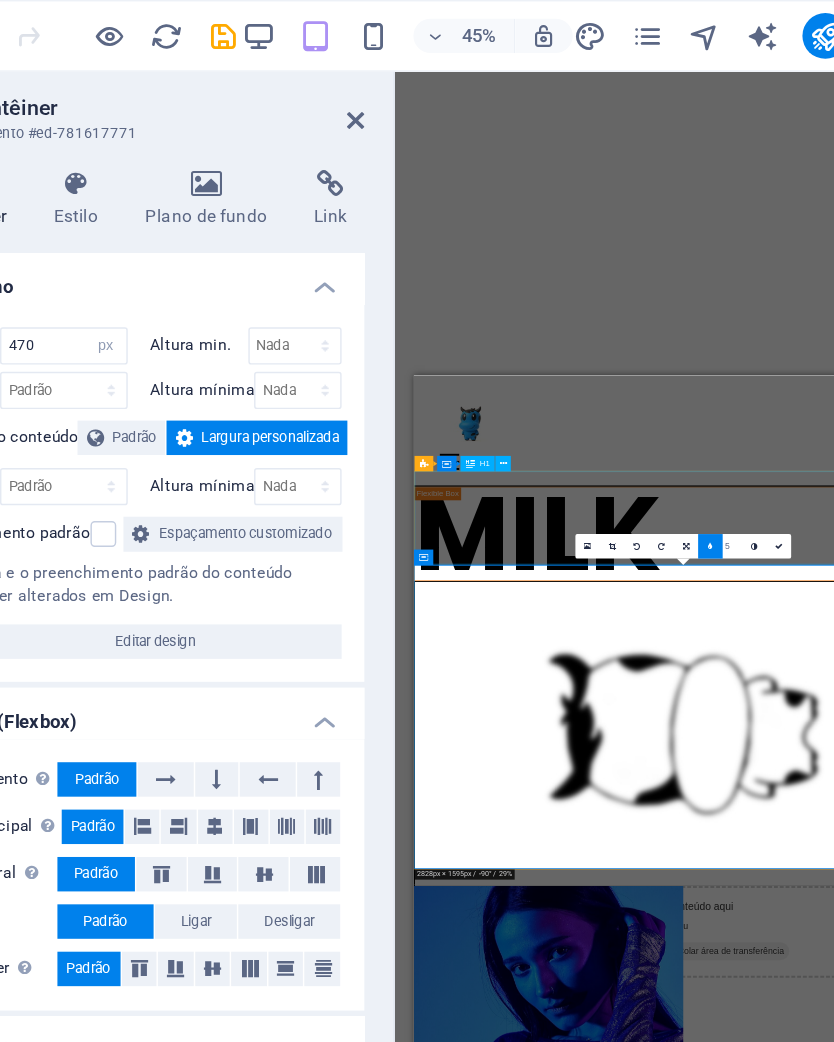 click at bounding box center [634, 380] 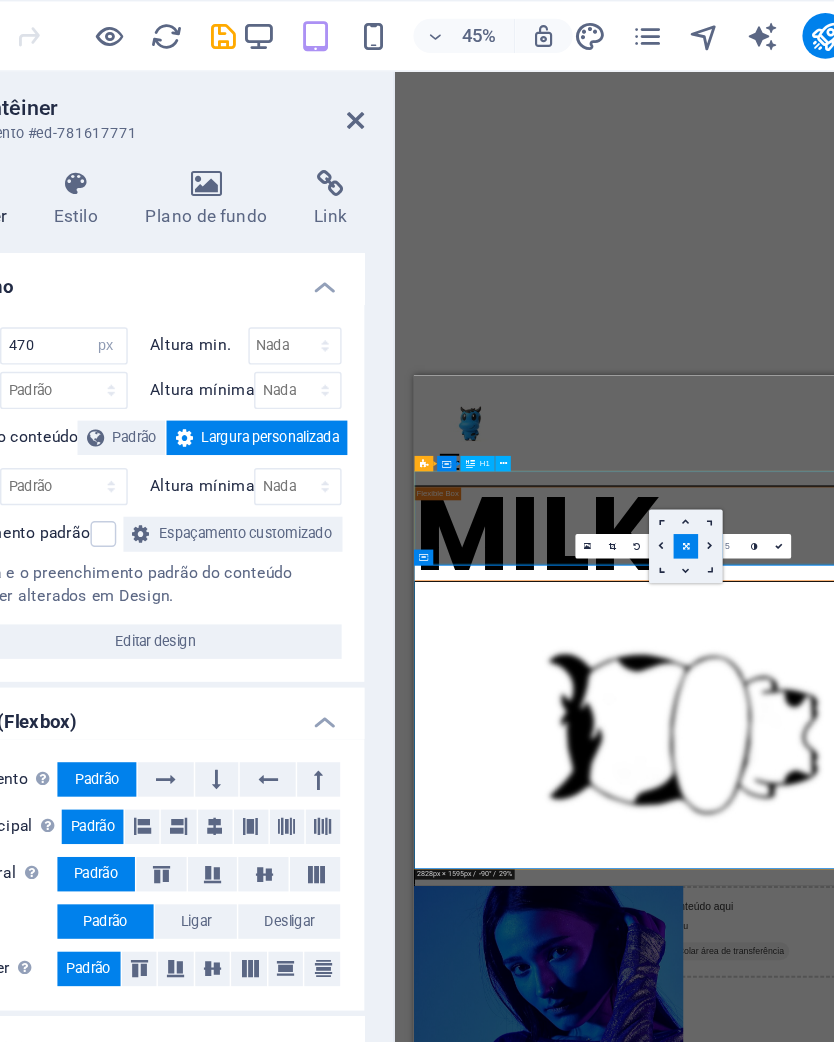 click at bounding box center [634, 380] 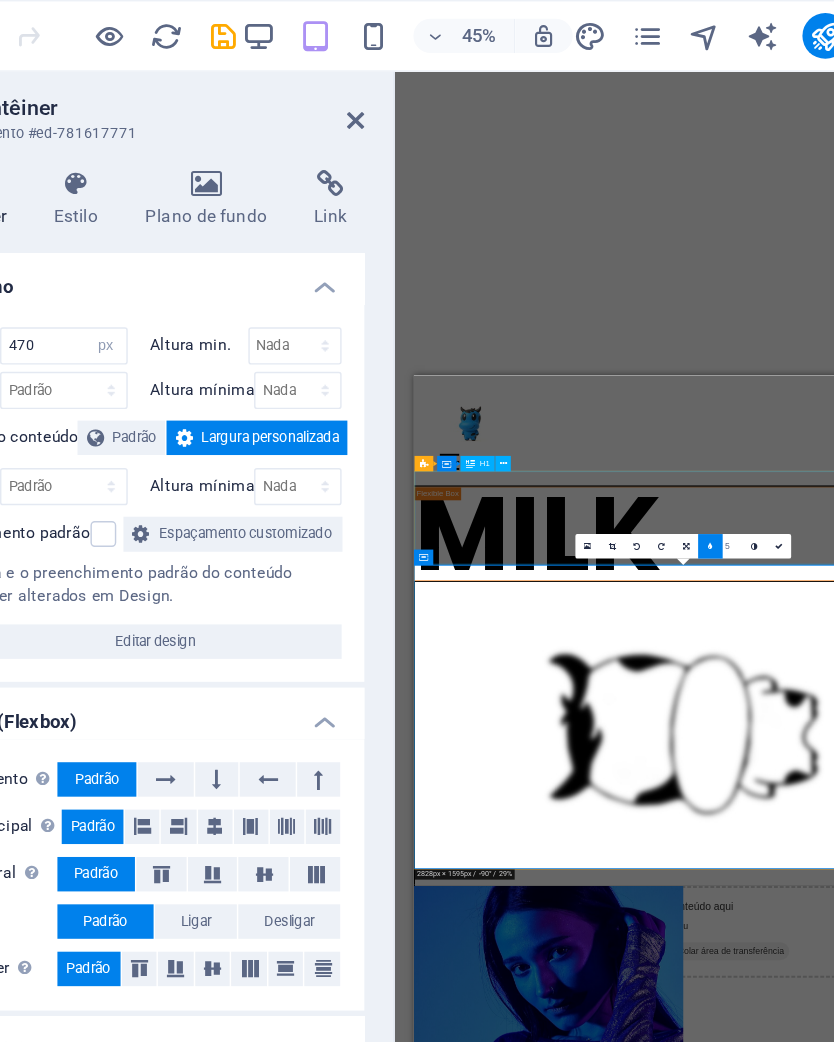 click at bounding box center [600, 380] 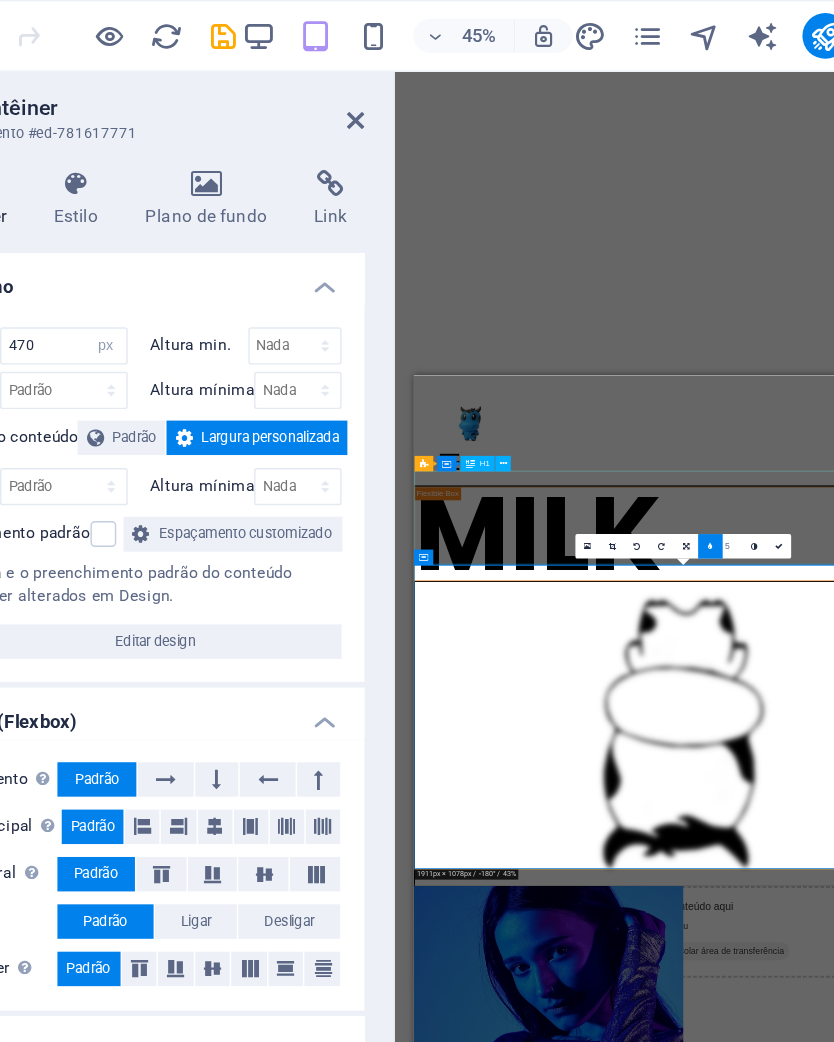 click at bounding box center [600, 380] 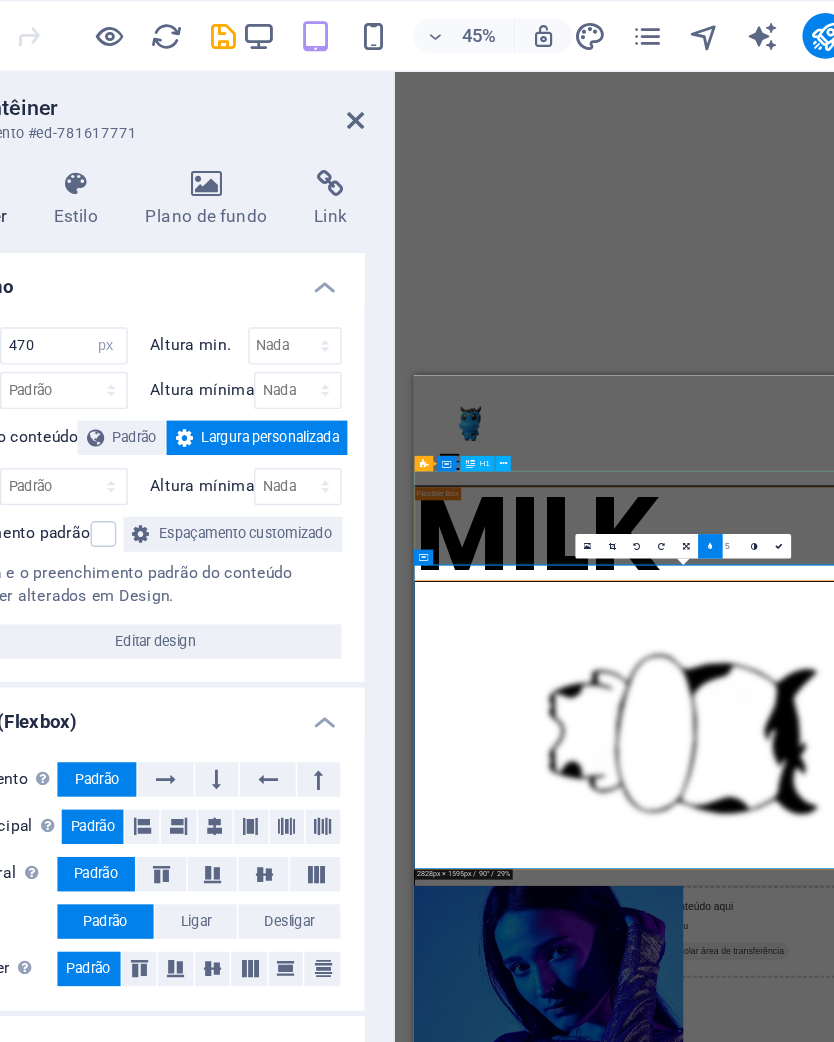 click at bounding box center (600, 380) 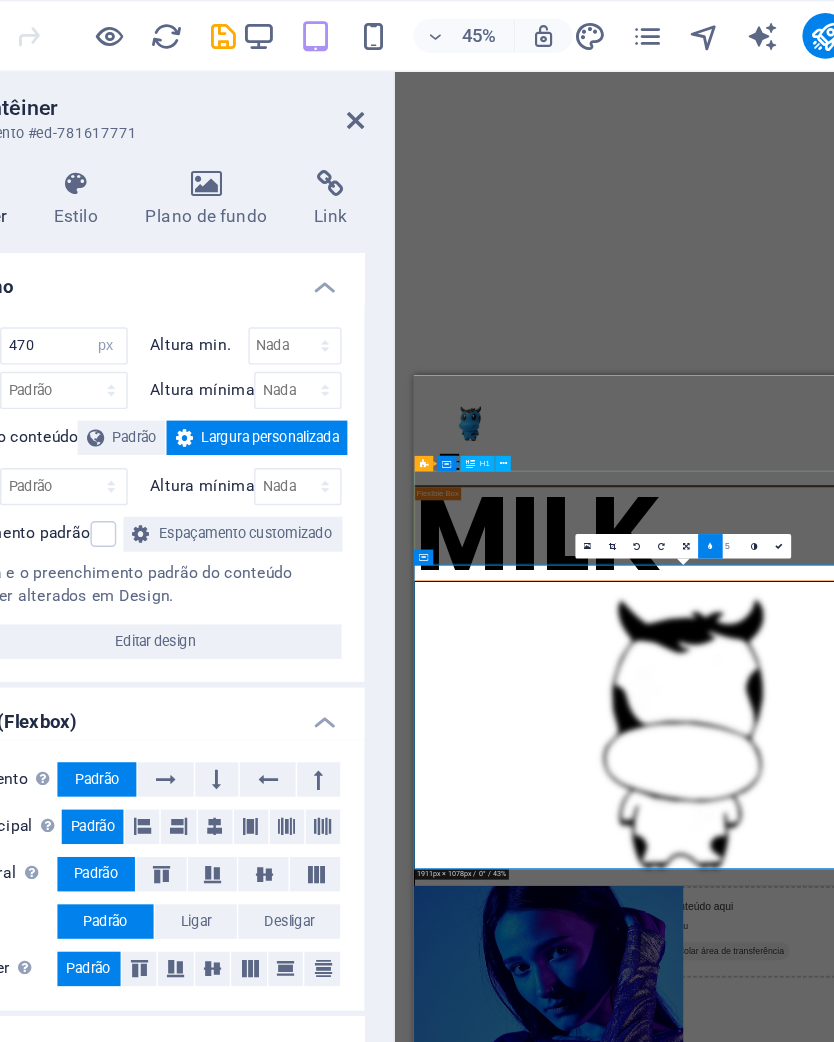 click at bounding box center (600, 380) 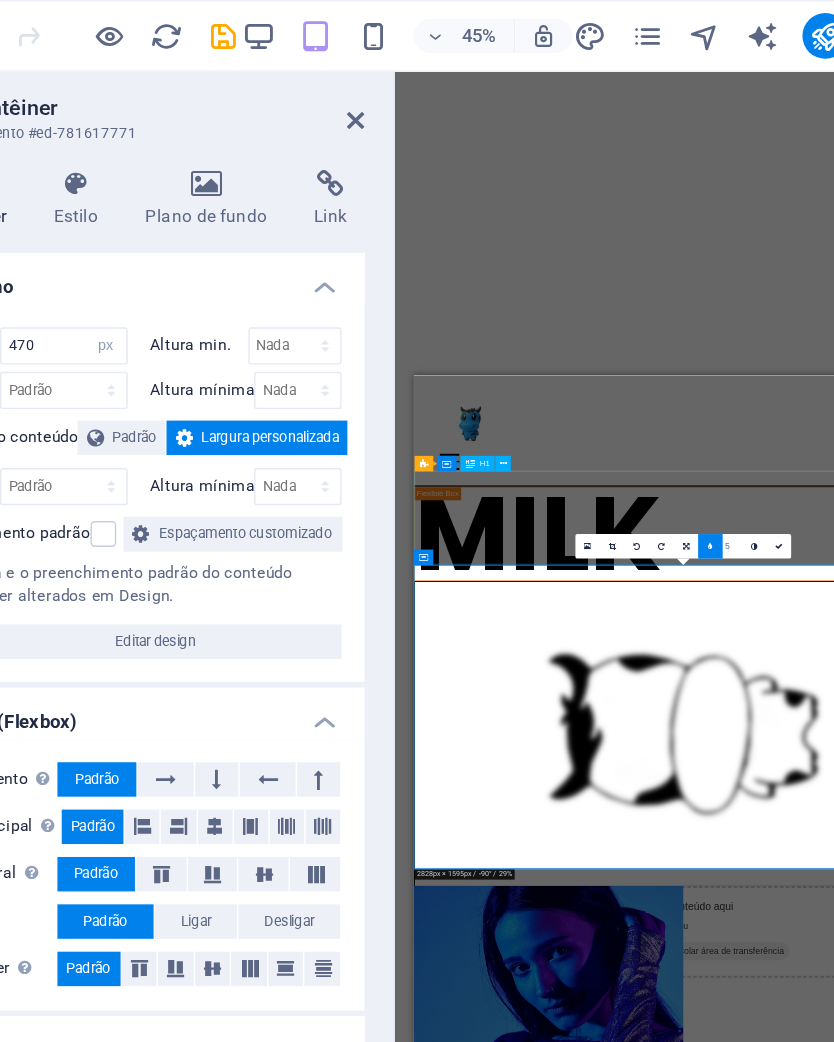 click at bounding box center (600, 380) 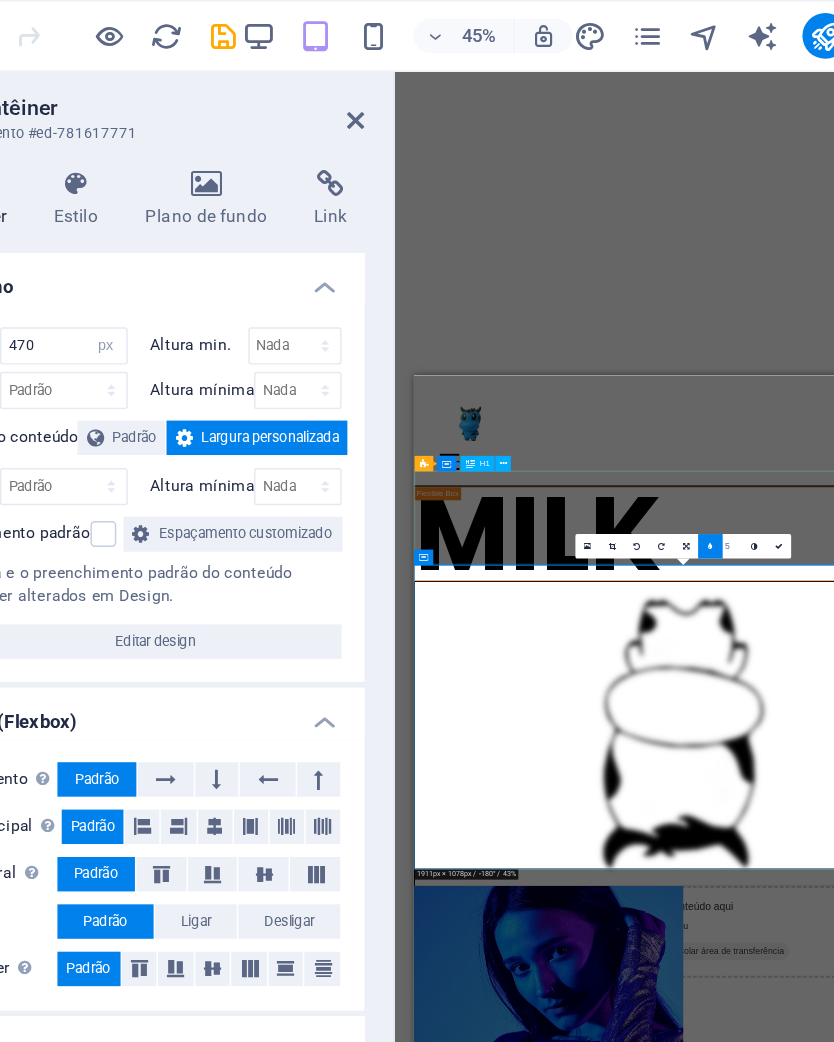 click at bounding box center [617, 380] 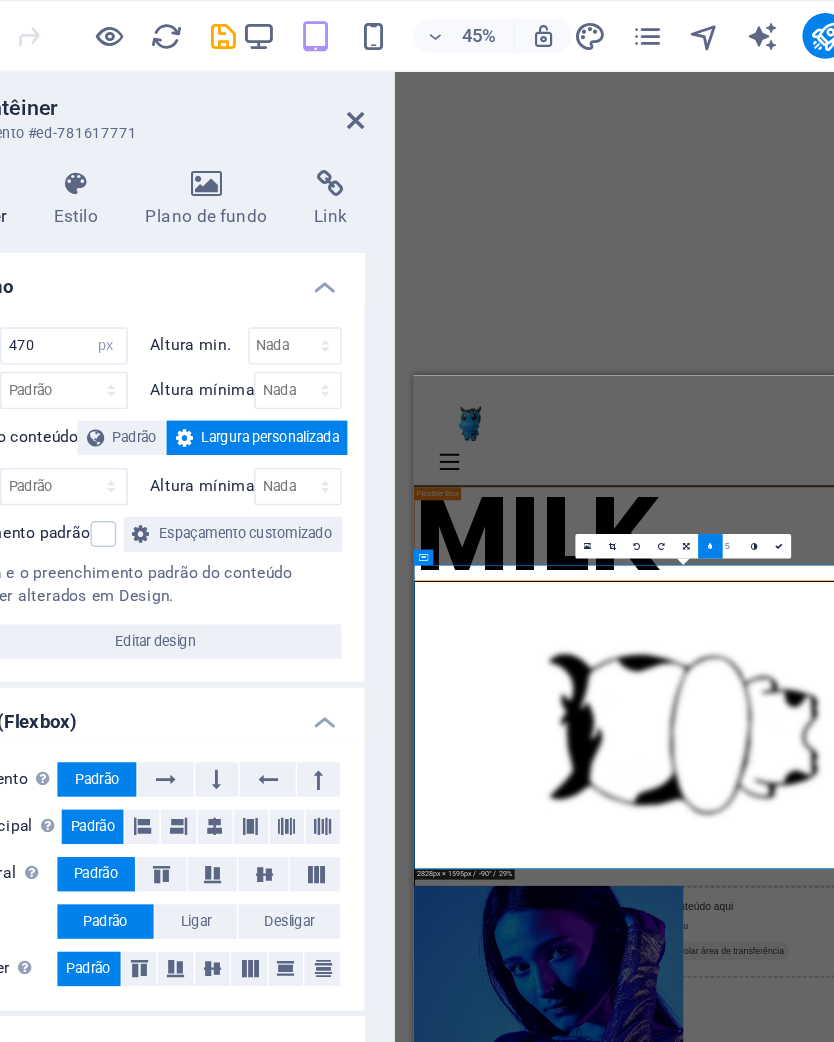 click at bounding box center (830, 931) 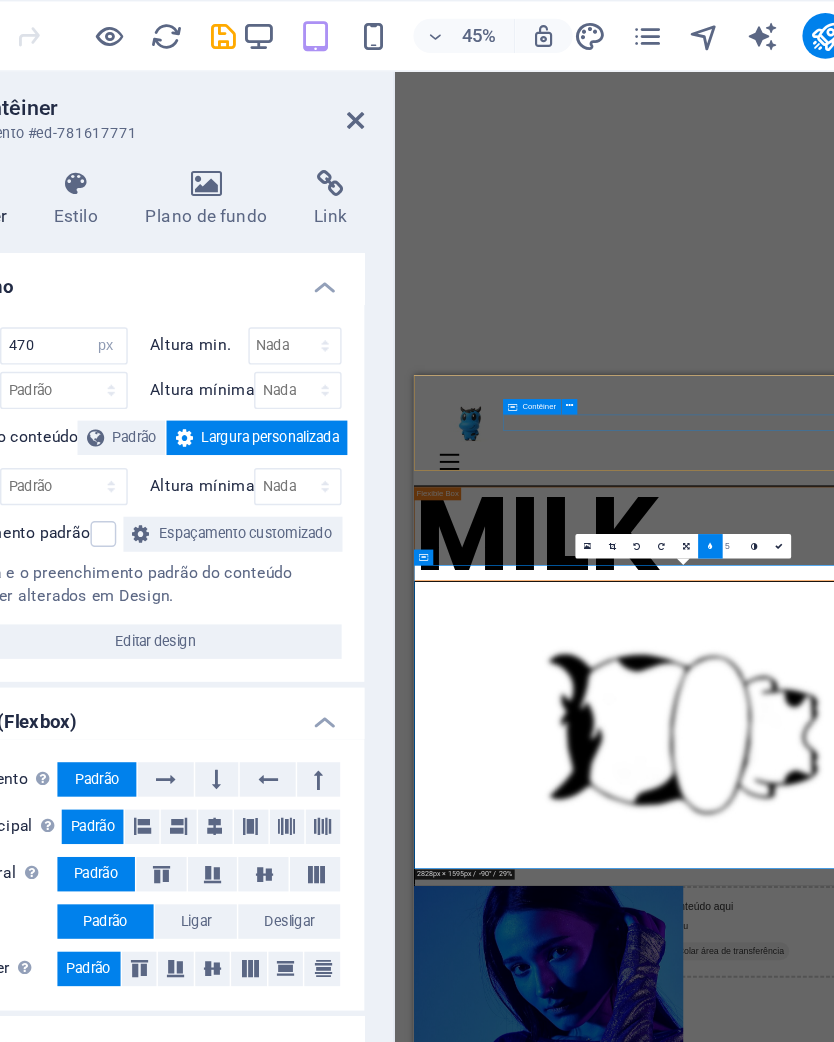 click at bounding box center (830, 509) 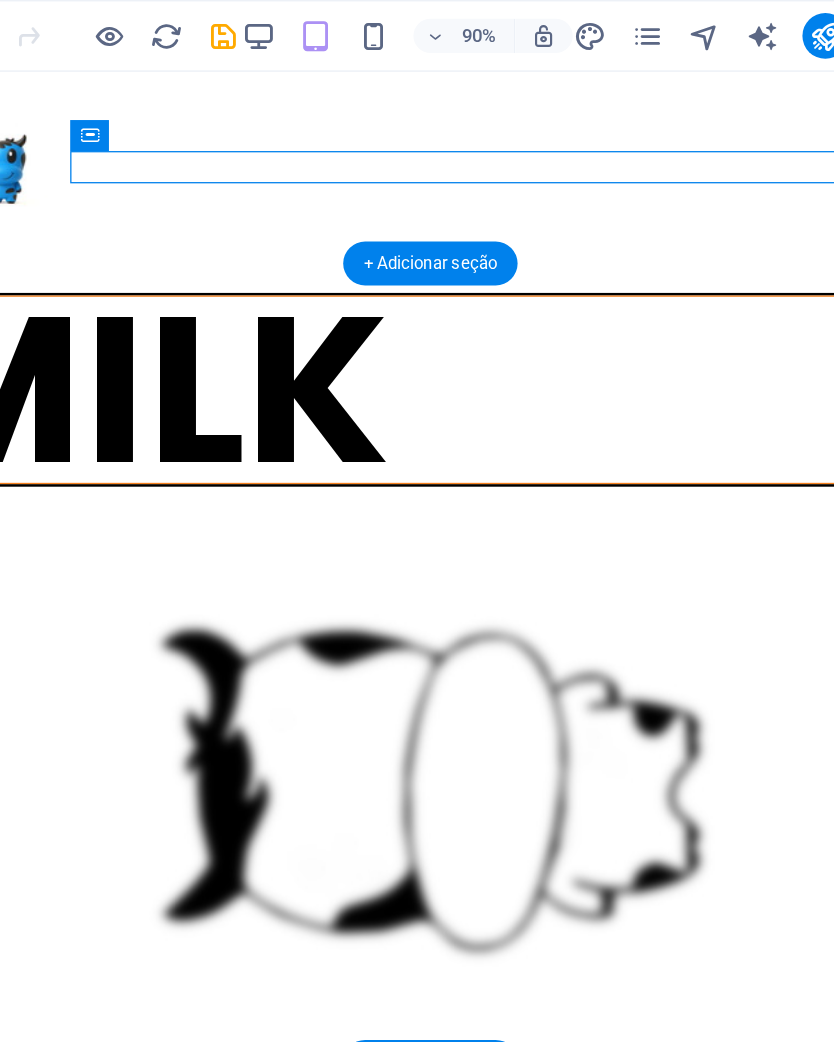 click at bounding box center [309, 627] 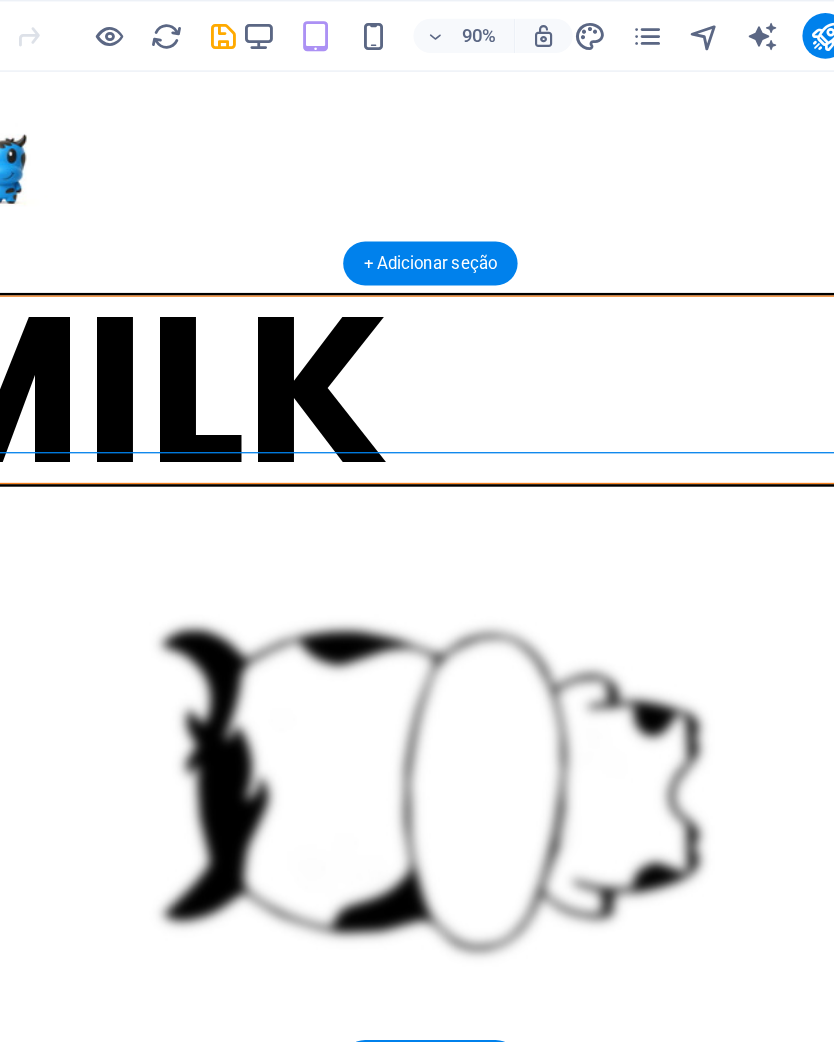 click at bounding box center (309, 627) 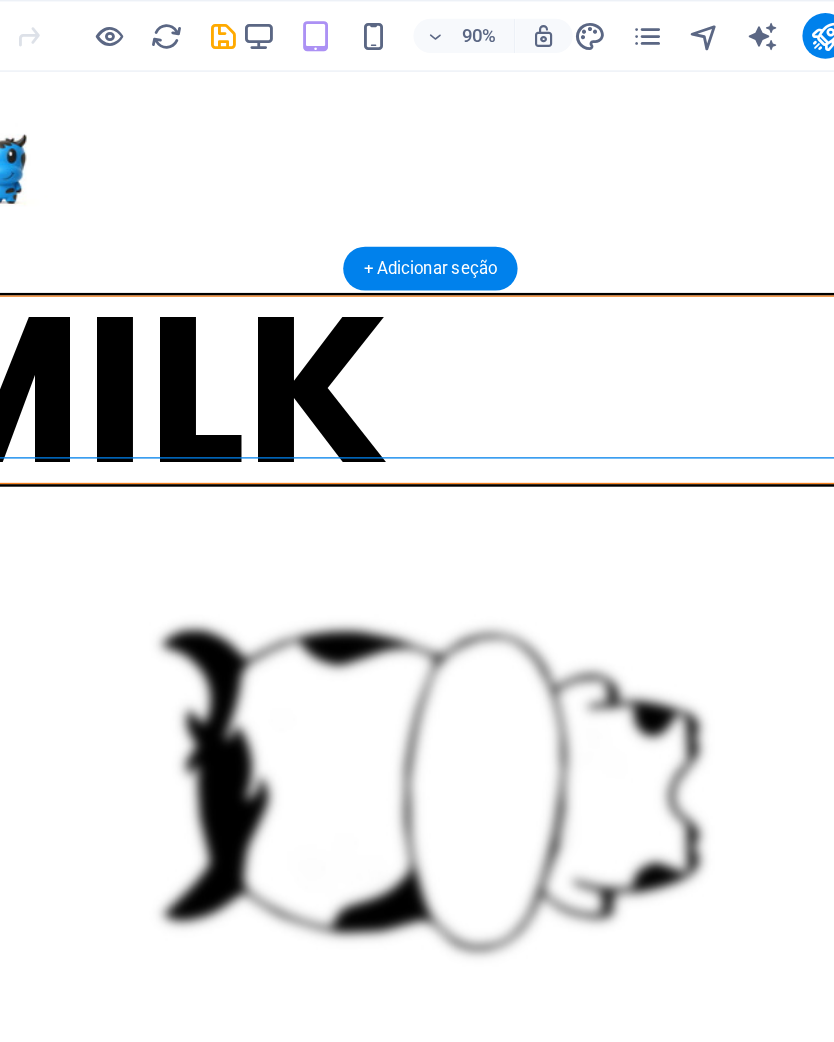 scroll, scrollTop: 0, scrollLeft: 0, axis: both 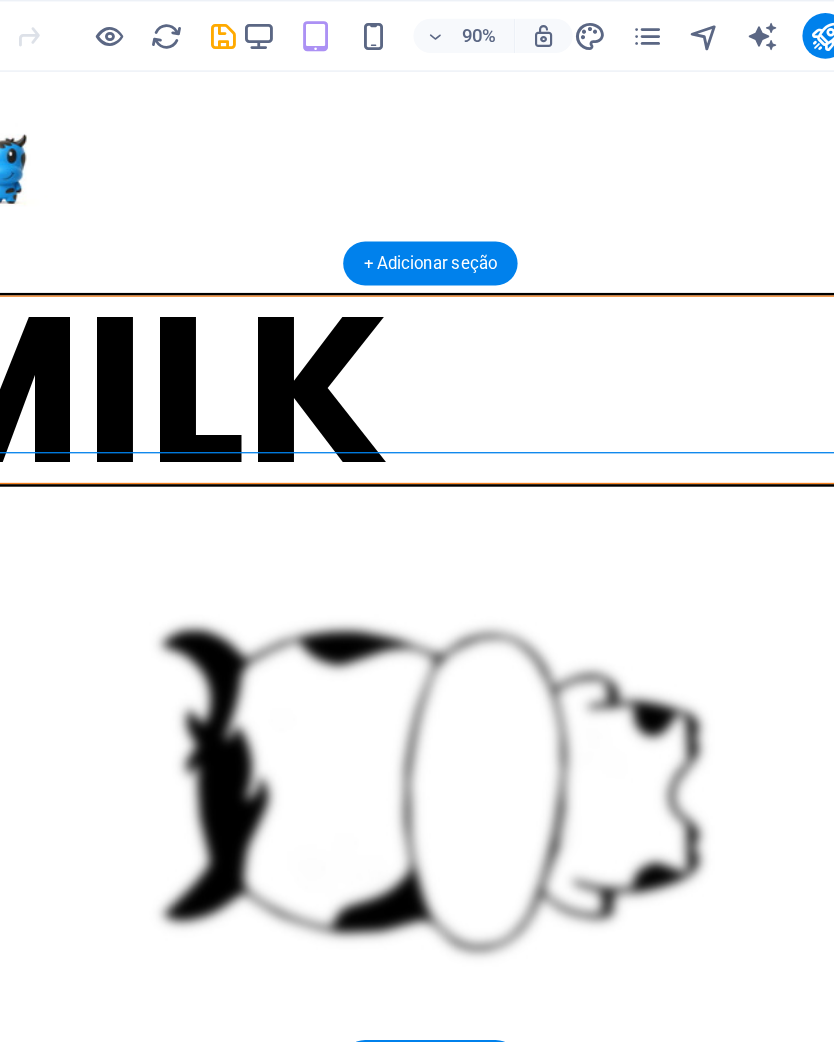 click on "Colar área de transferência" at bounding box center [382, 963] 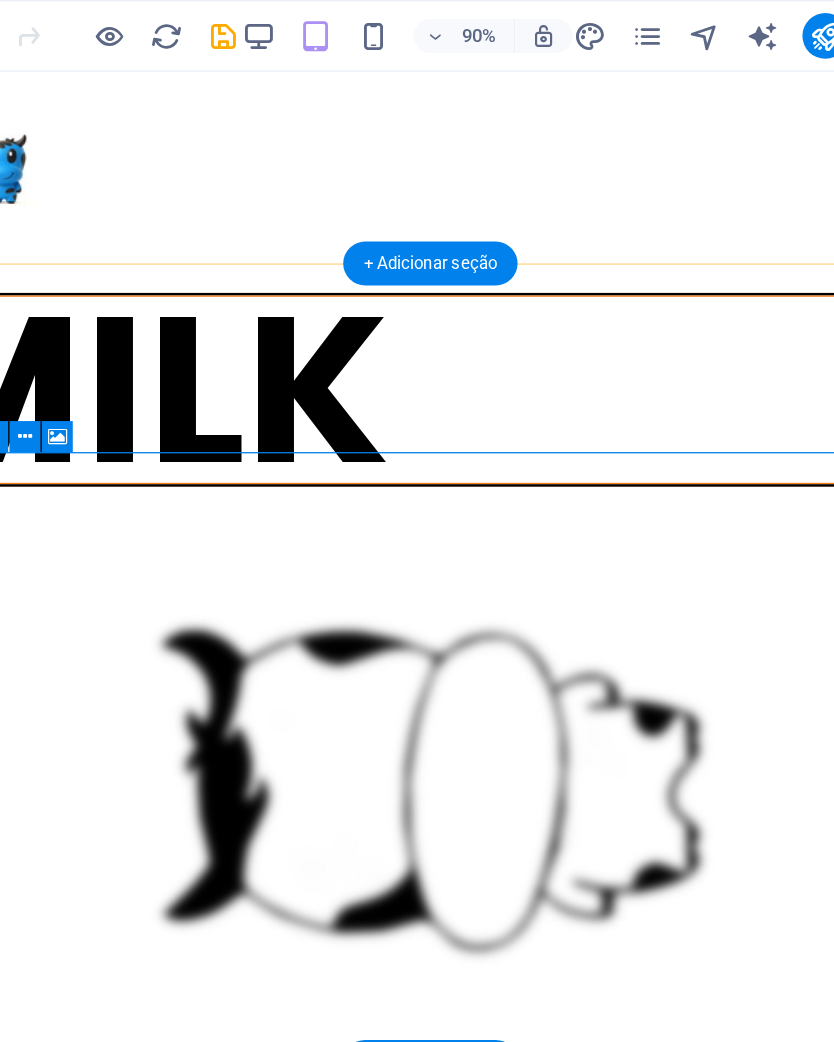 click on "Colar área de transferência" at bounding box center (382, 963) 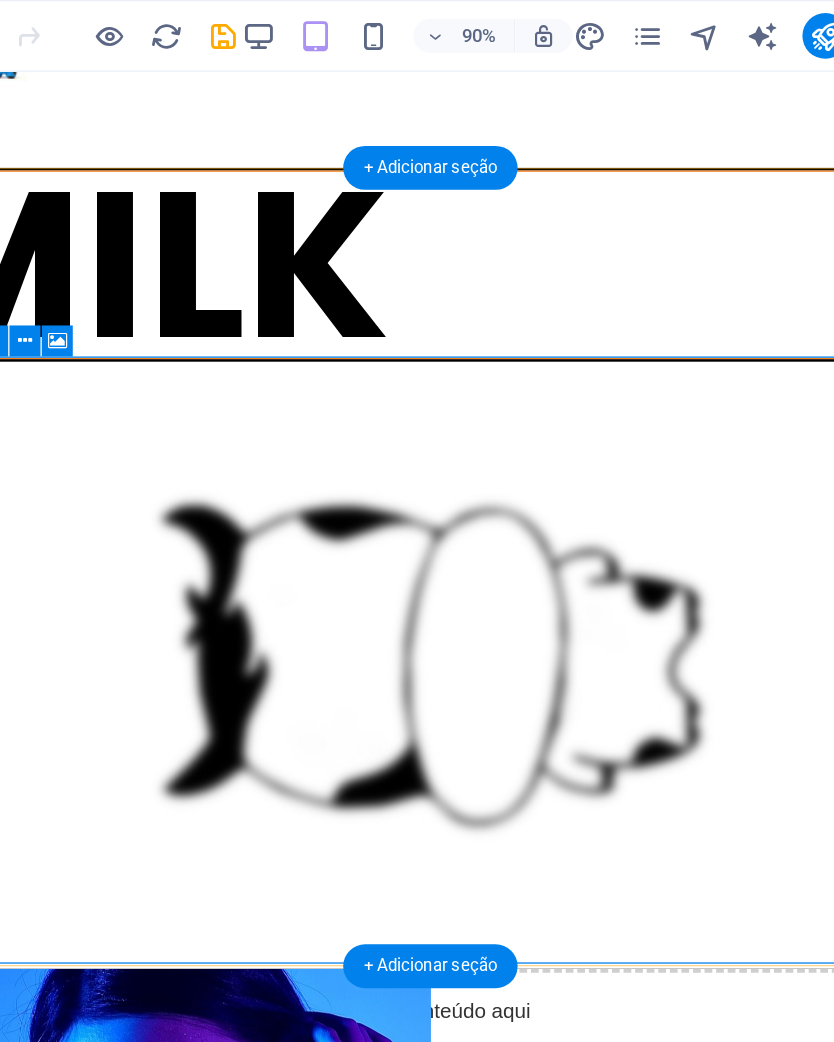 scroll, scrollTop: 101, scrollLeft: 0, axis: vertical 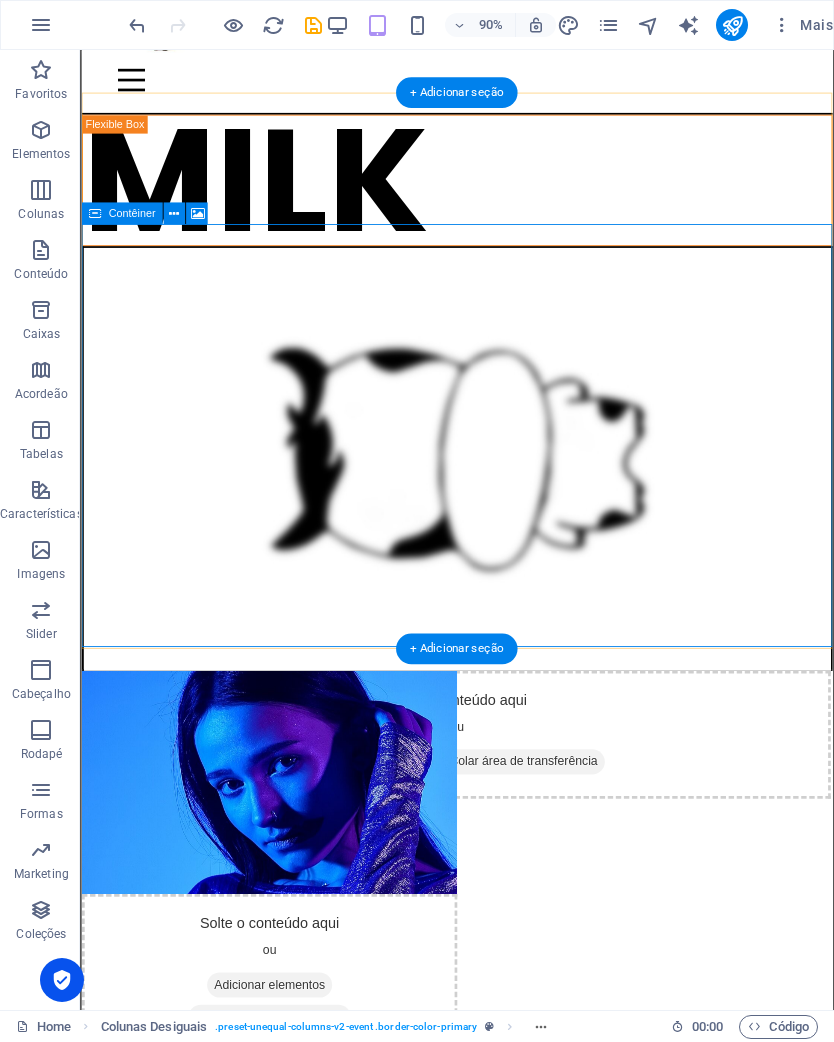 click at bounding box center [498, 505] 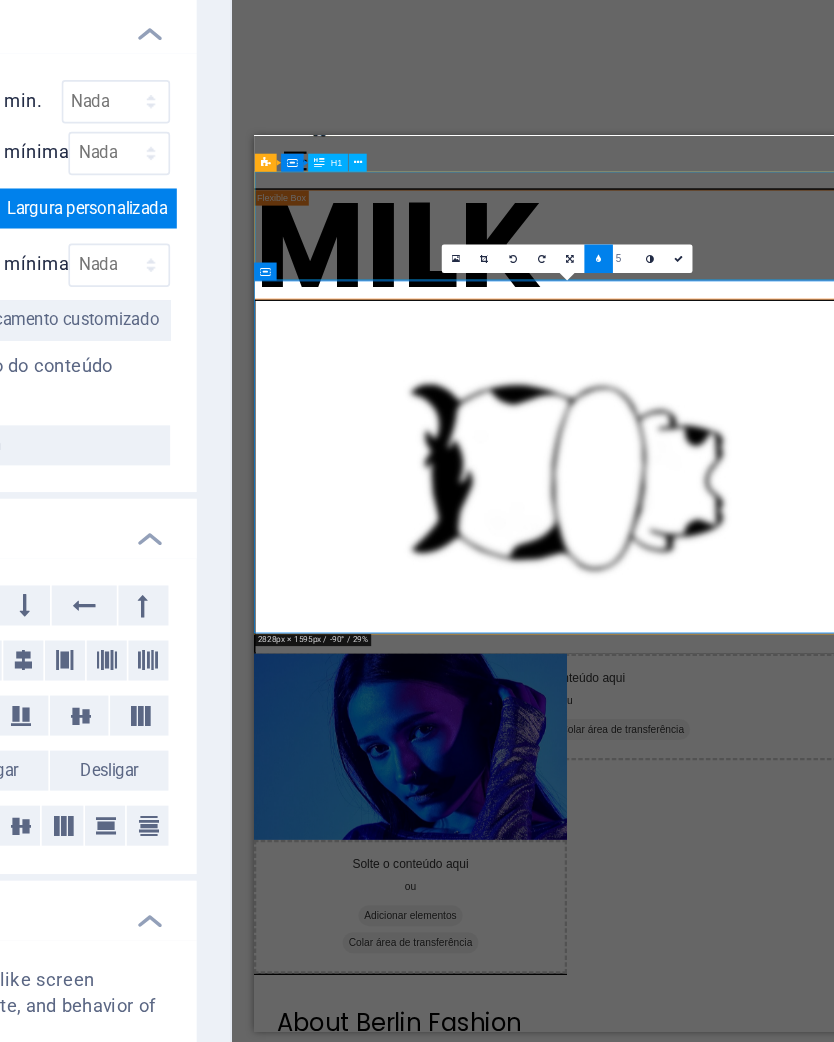click at bounding box center (566, 335) 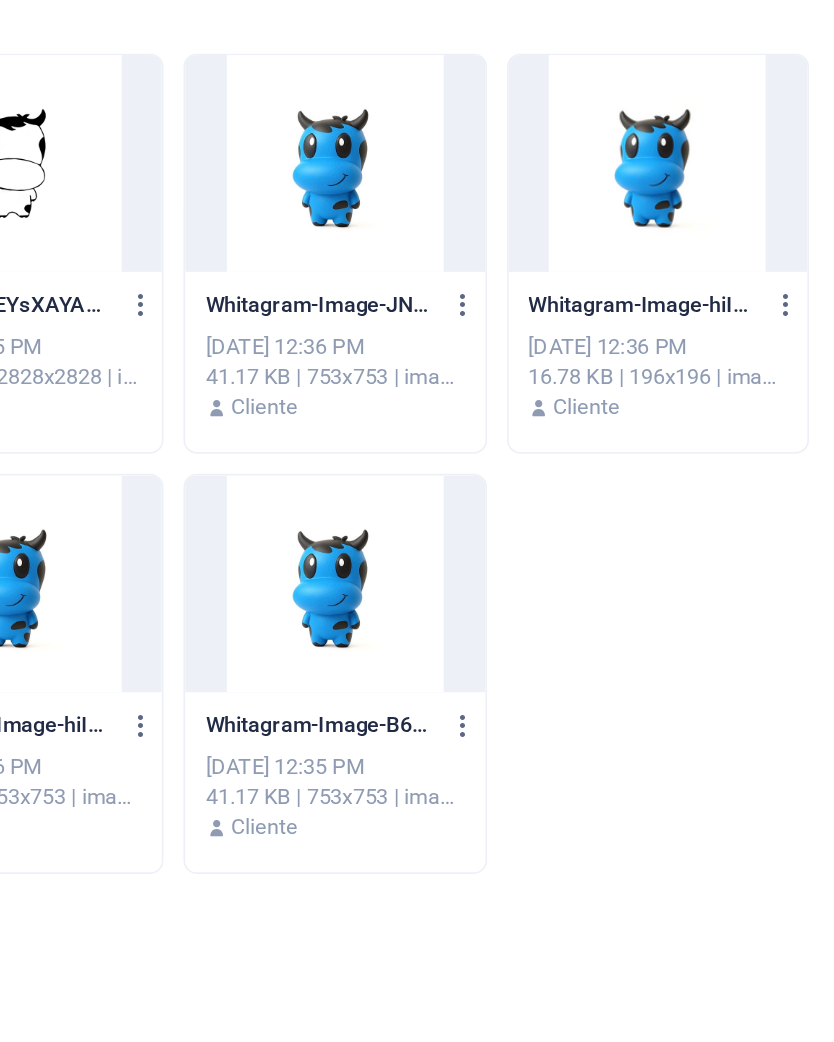 type on "490" 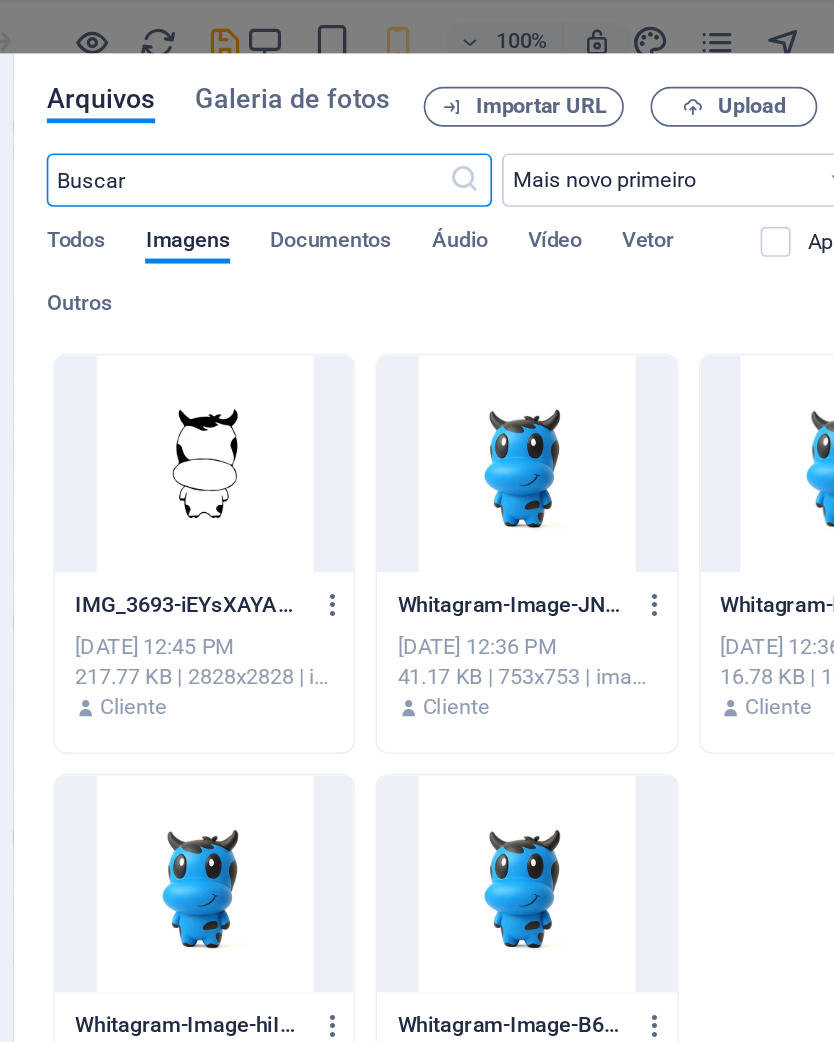 click on "Upload" at bounding box center [628, 64] 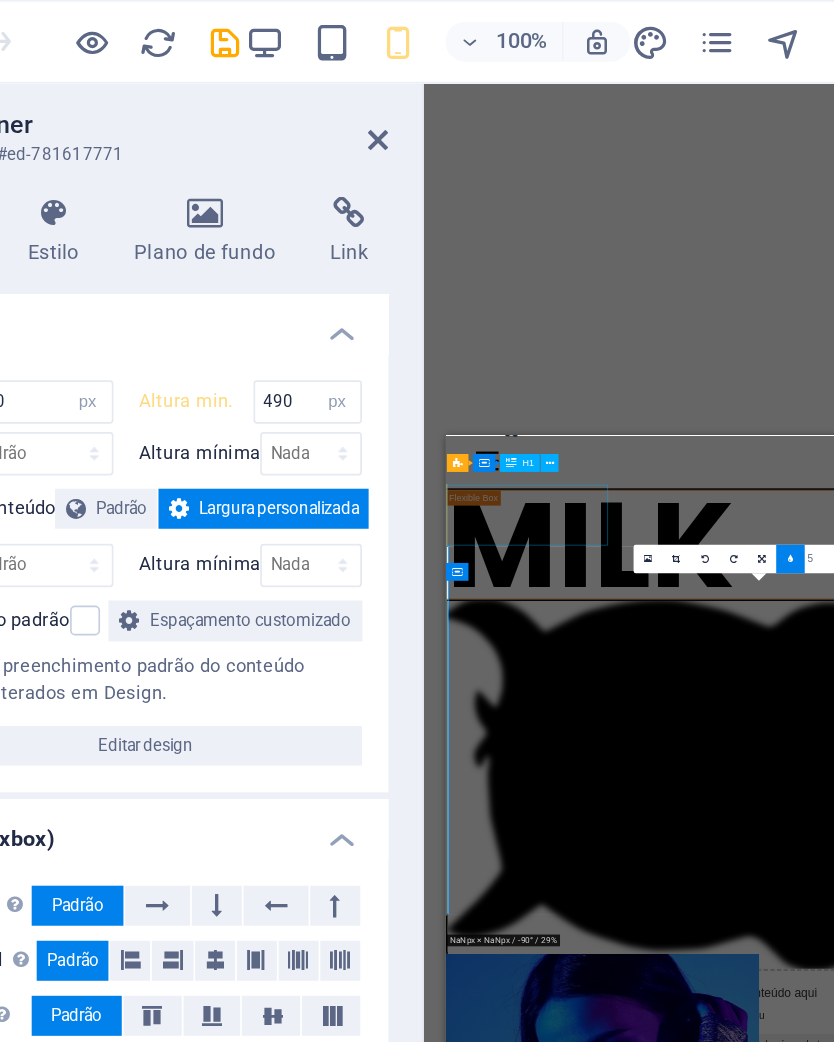 type on "470" 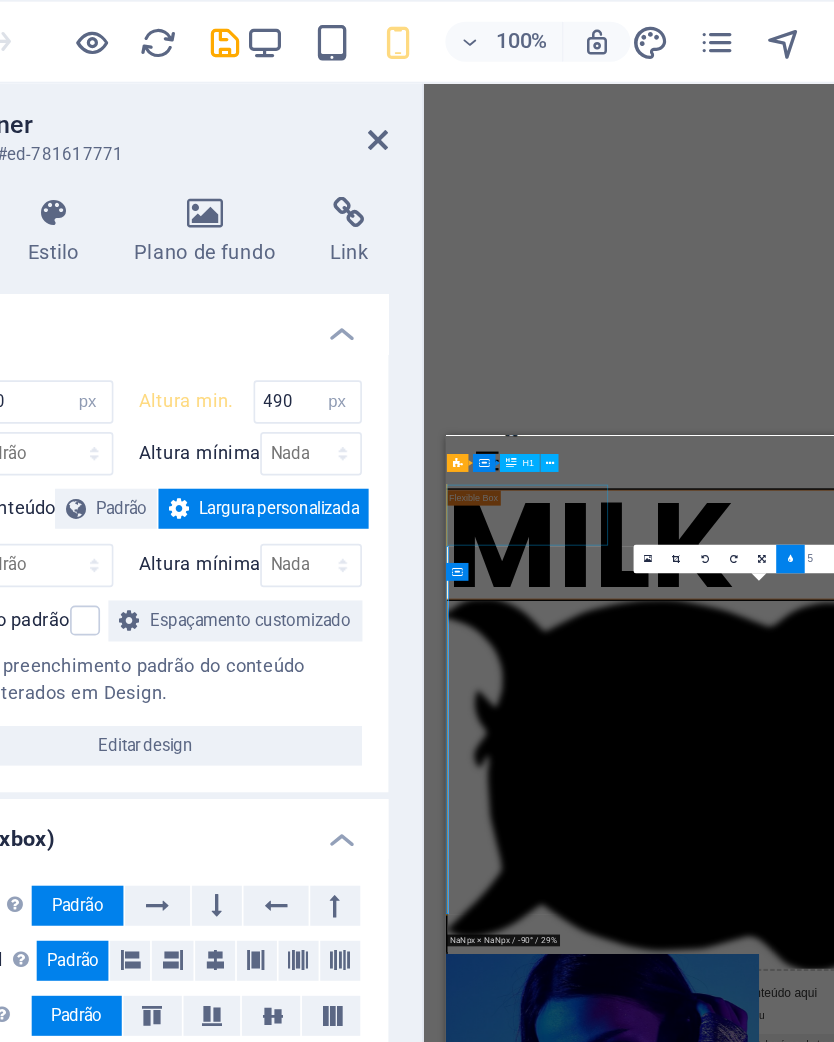 type 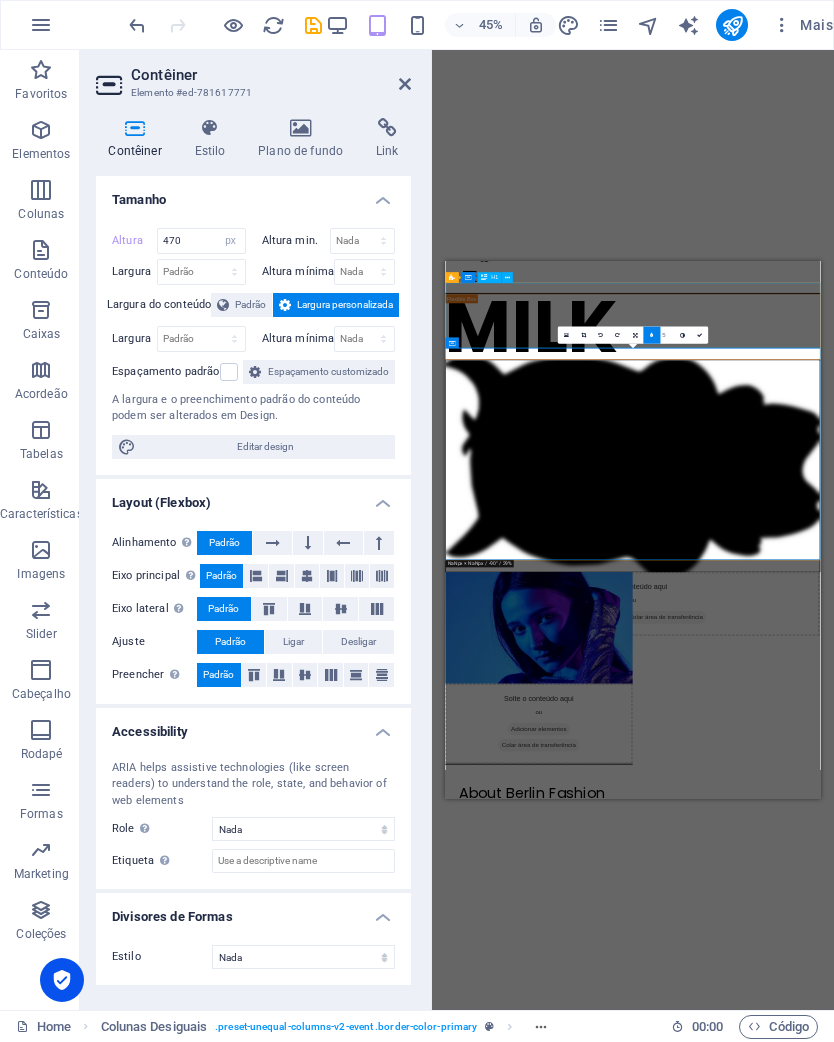 click on "Arraste aqui para substituir o conteúdo existente. Pressione “Ctrl” se quiser criar um novo elemento.
Colunas Desiguais   Contêiner   H1   Colunas Desiguais   Colunas Desiguais   Contêiner   Espaço reservado   Contêiner   Logotipo   Barra do Menu   Espaço reservado   2 colunas   2 colunas   Contêiner   HTML   Contêiner   [GEOGRAPHIC_DATA]   Menu 180 170 160 150 140 130 120 110 100 90 80 70 60 50 40 30 20 10 0 -10 -20 -30 -40 -50 -60 -70 -80 -90 -100 -110 -120 -130 -140 -150 -160 -170 NaNpx × NaNpx / -90° / 29% 16:10 16:9 4:3 1:1 1:2 5" at bounding box center (633, 530) 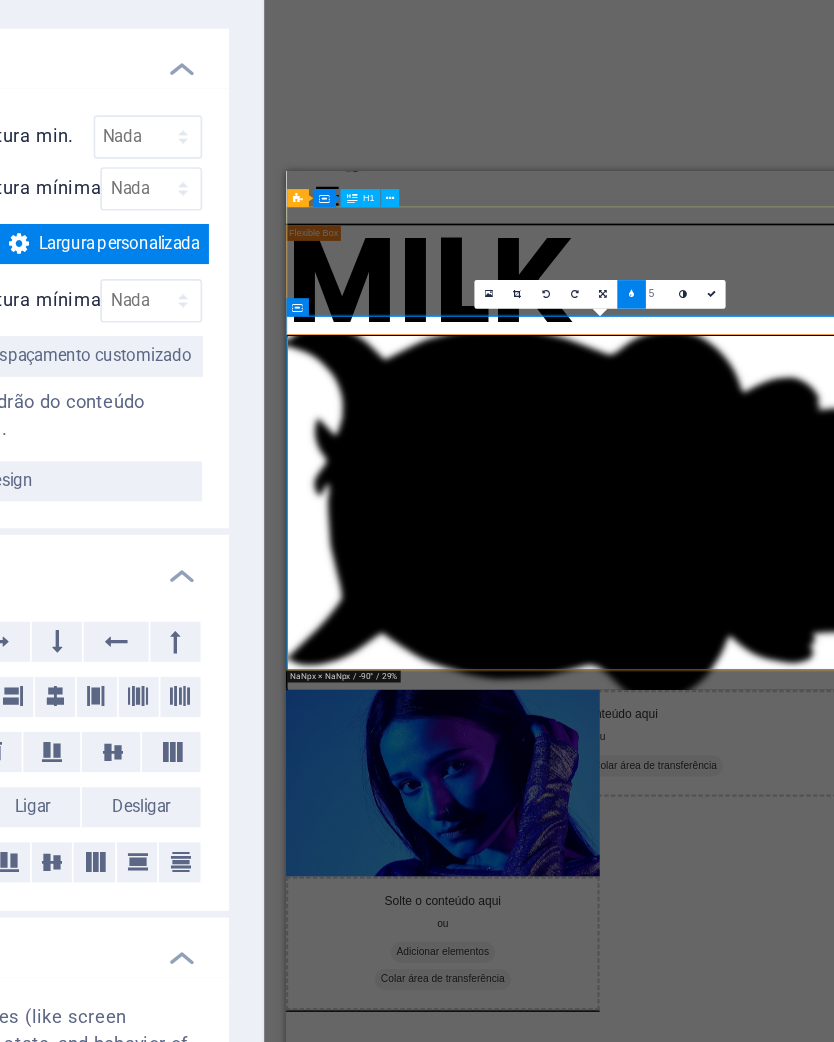 click at bounding box center (634, 335) 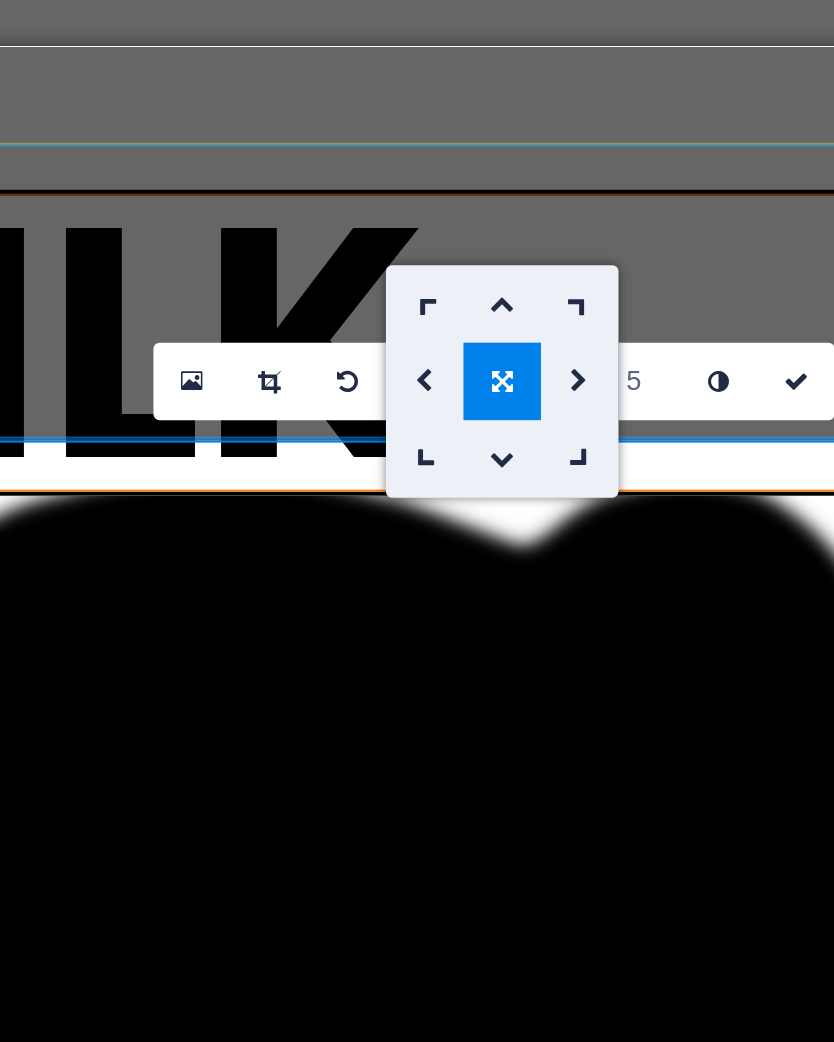 click at bounding box center (635, 334) 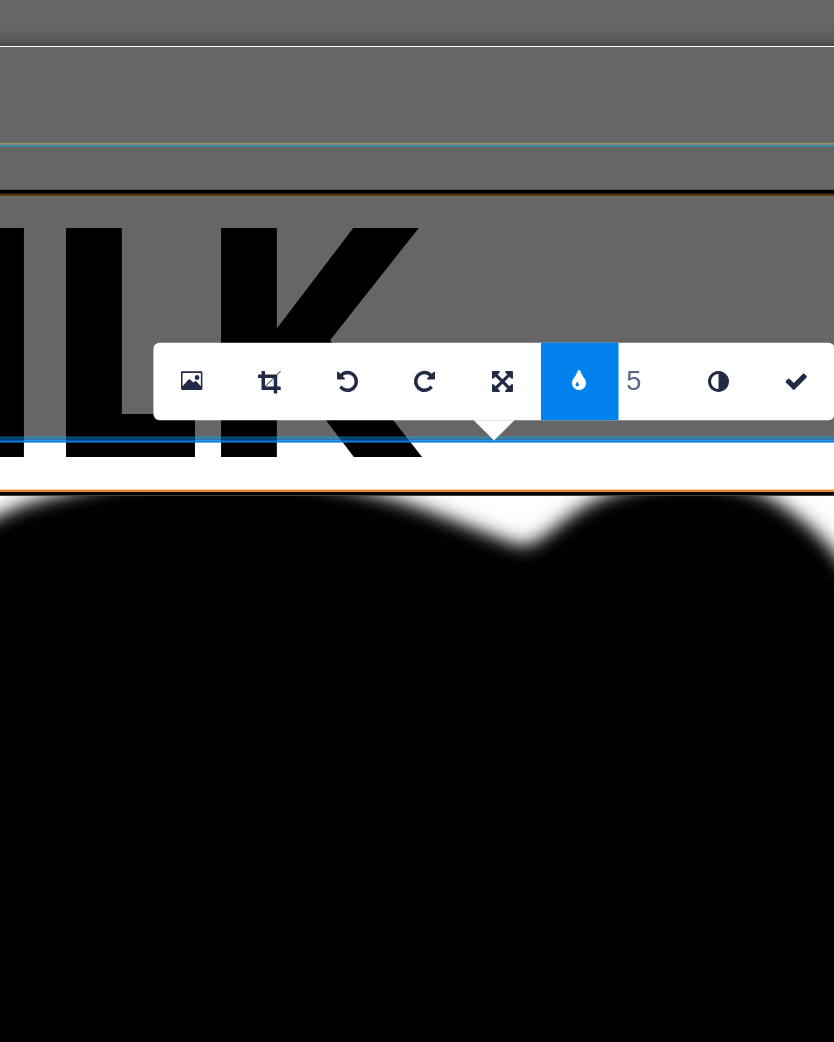 click on "5" at bounding box center [667, 335] 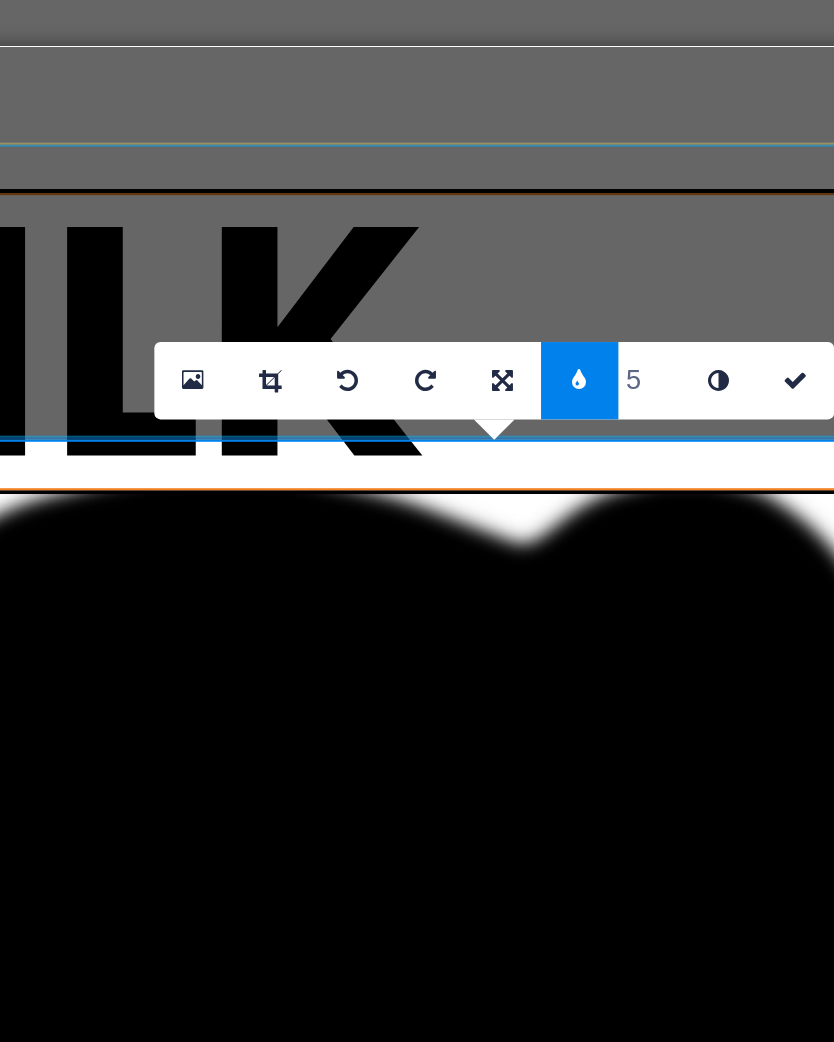 click at bounding box center [651, 334] 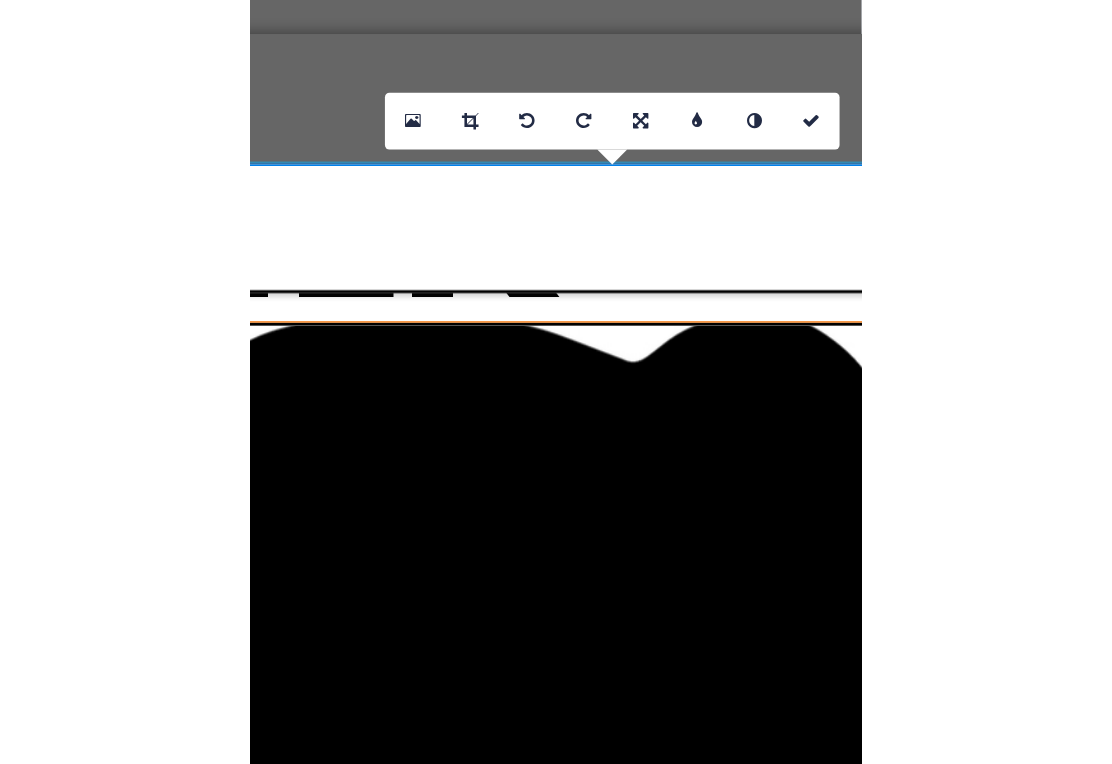 scroll, scrollTop: 207, scrollLeft: 0, axis: vertical 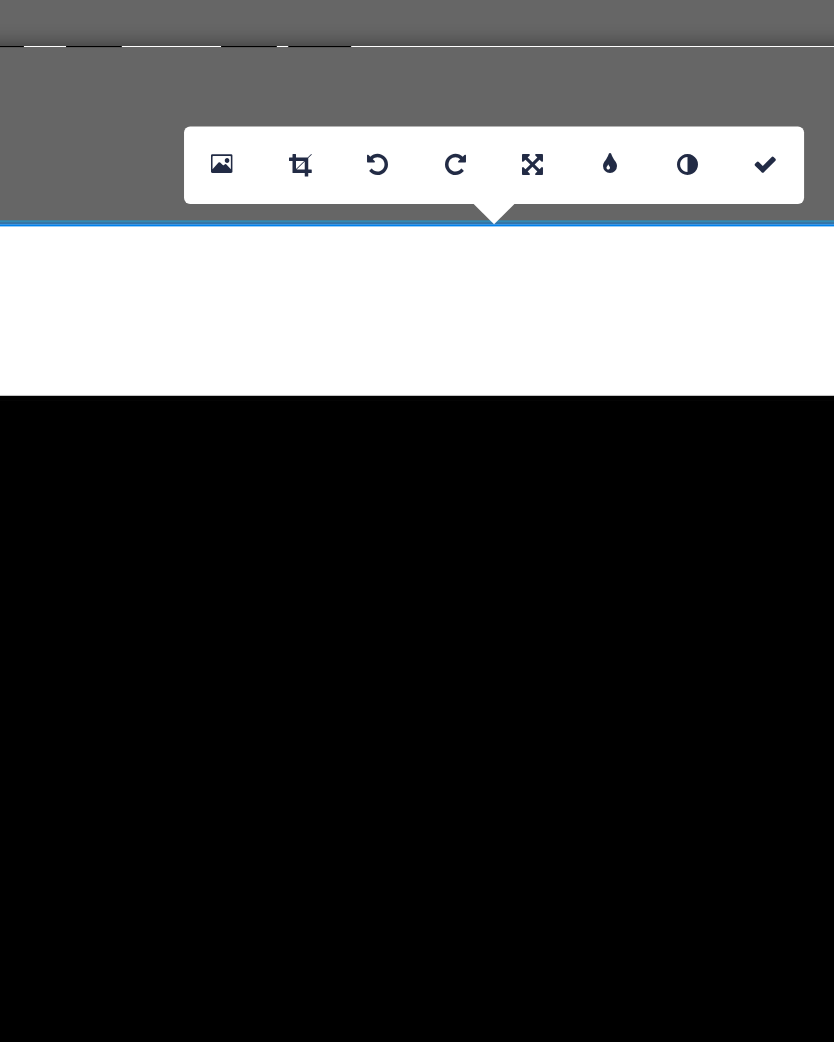 click at bounding box center (590, 287) 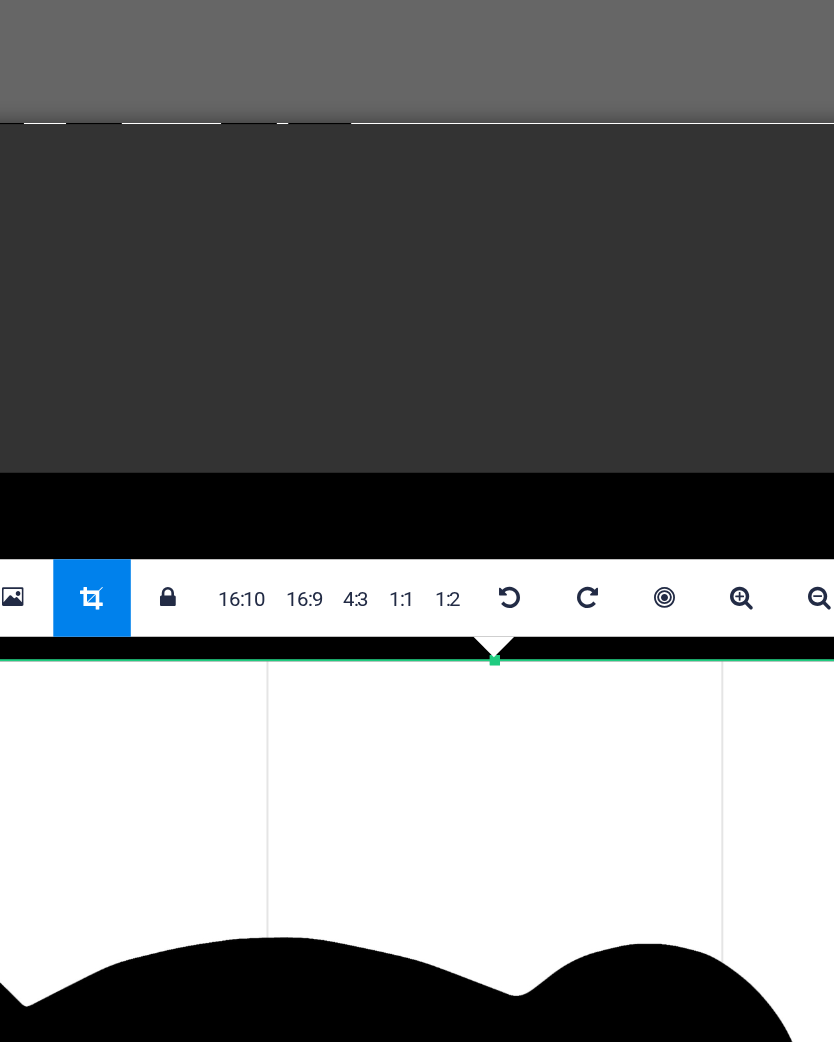 click at bounding box center [704, 365] 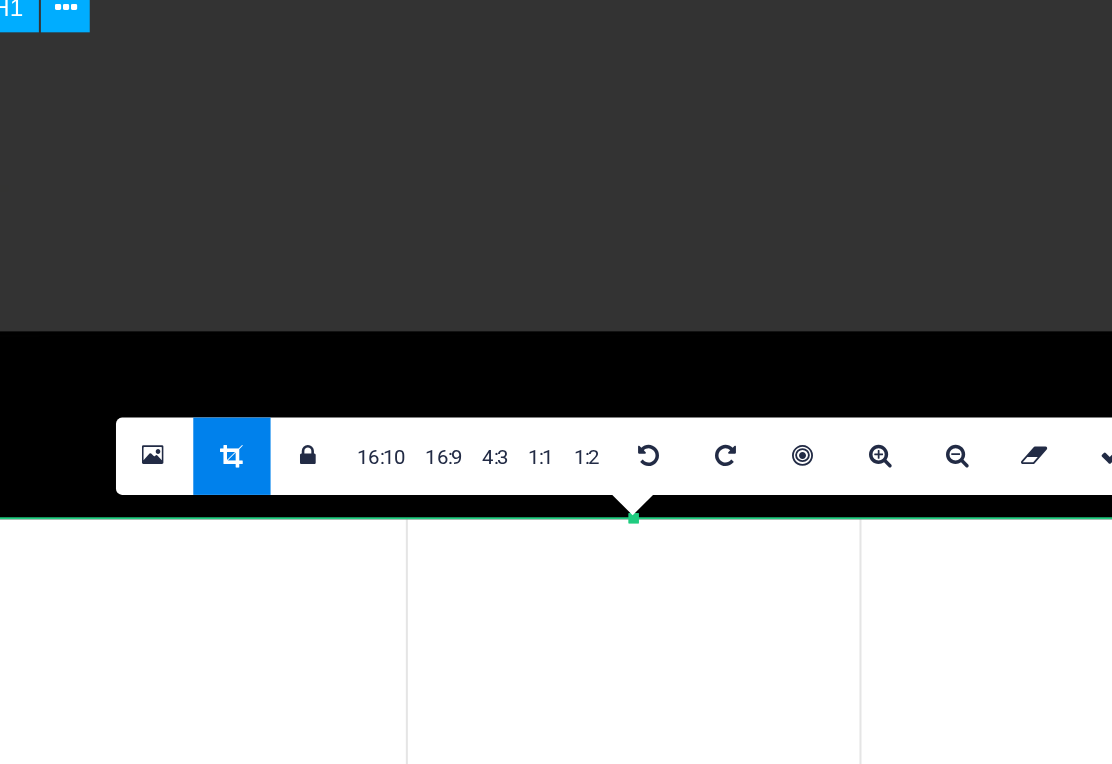 click at bounding box center (772, 391) 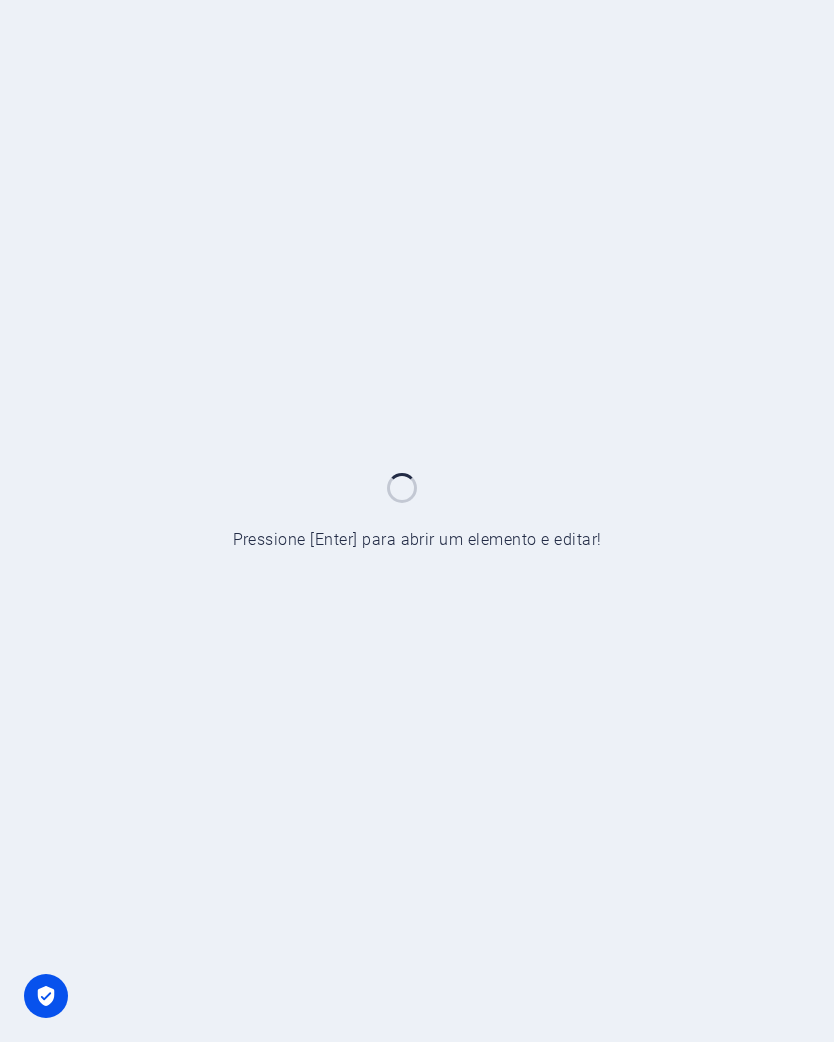 scroll, scrollTop: 177, scrollLeft: 474, axis: both 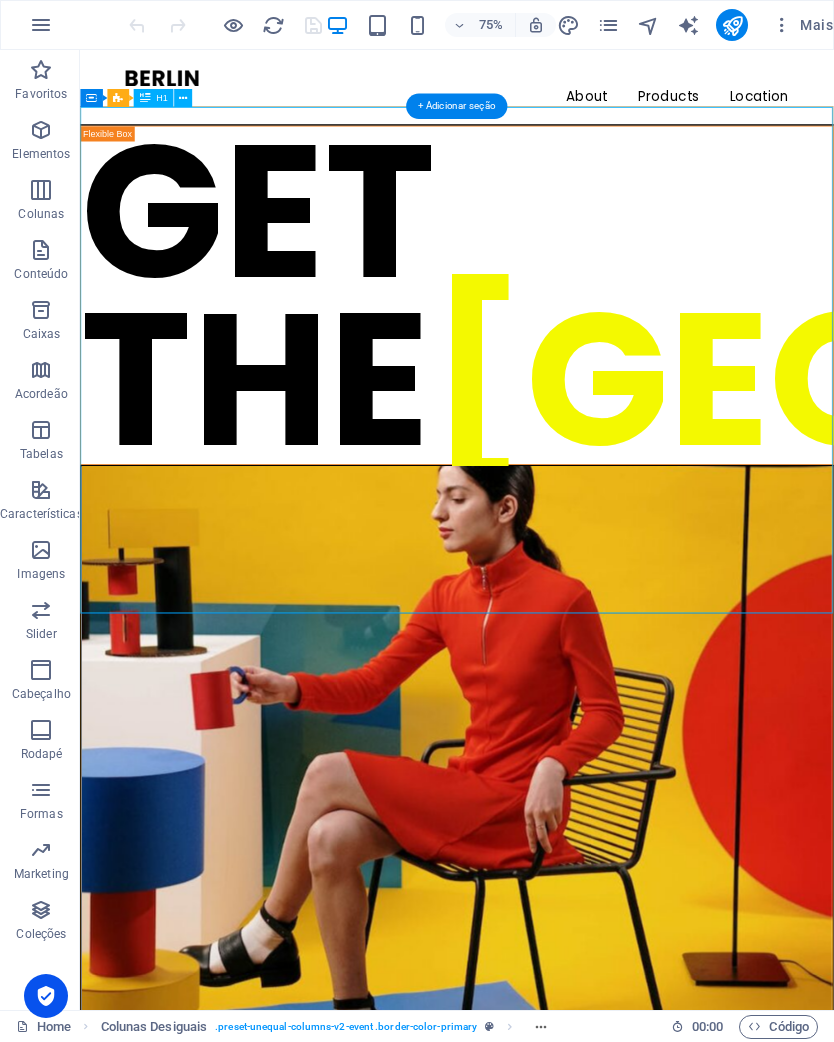 click on "GET THE  BERLIN  LOOK" at bounding box center [582, 377] 